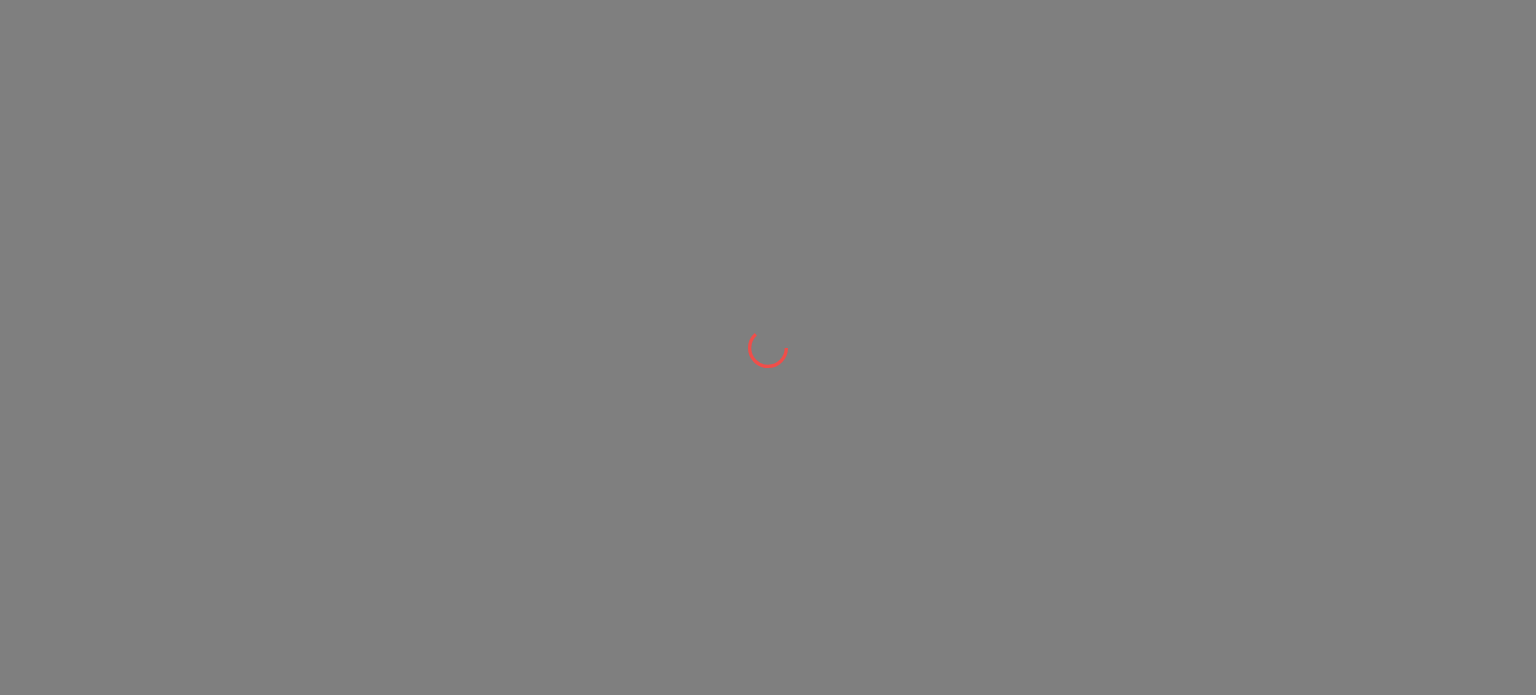 scroll, scrollTop: 0, scrollLeft: 0, axis: both 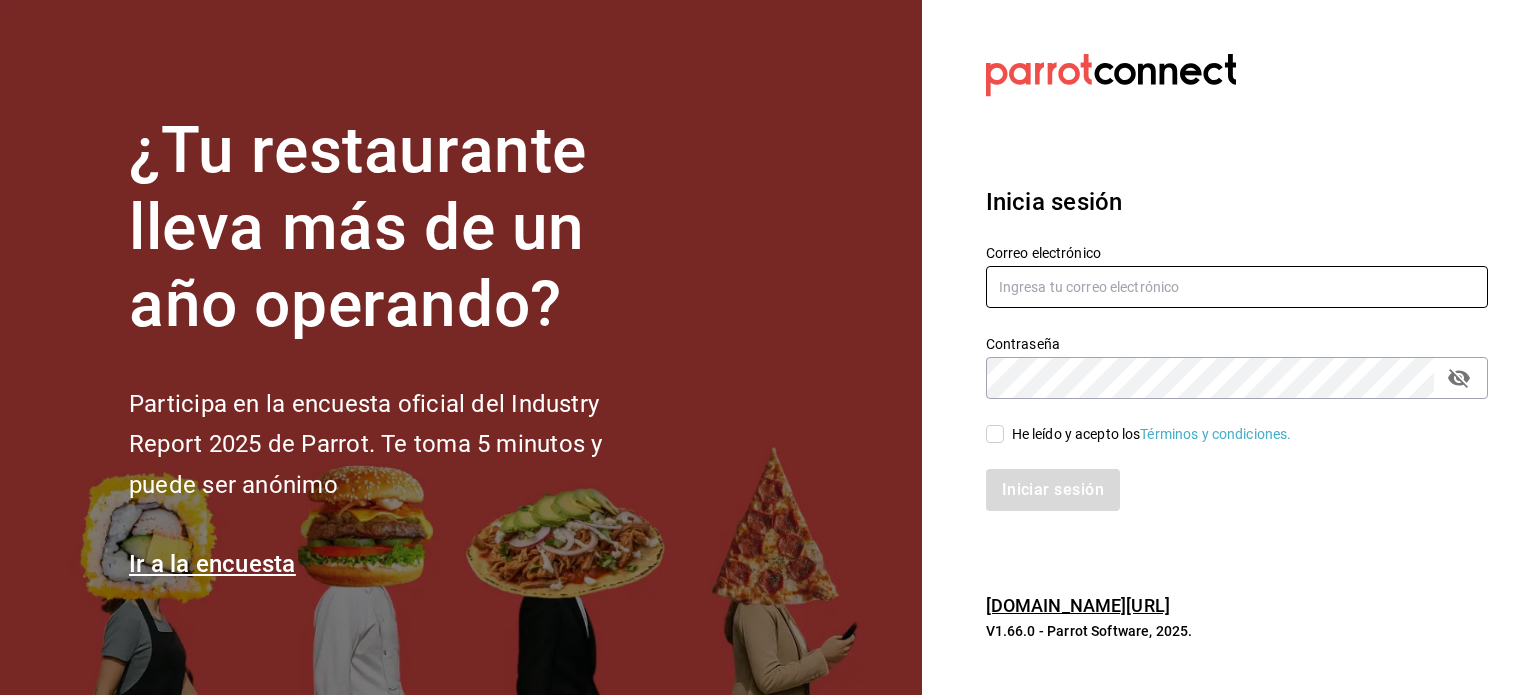 type on "angel.ramos.0386@gmail.com" 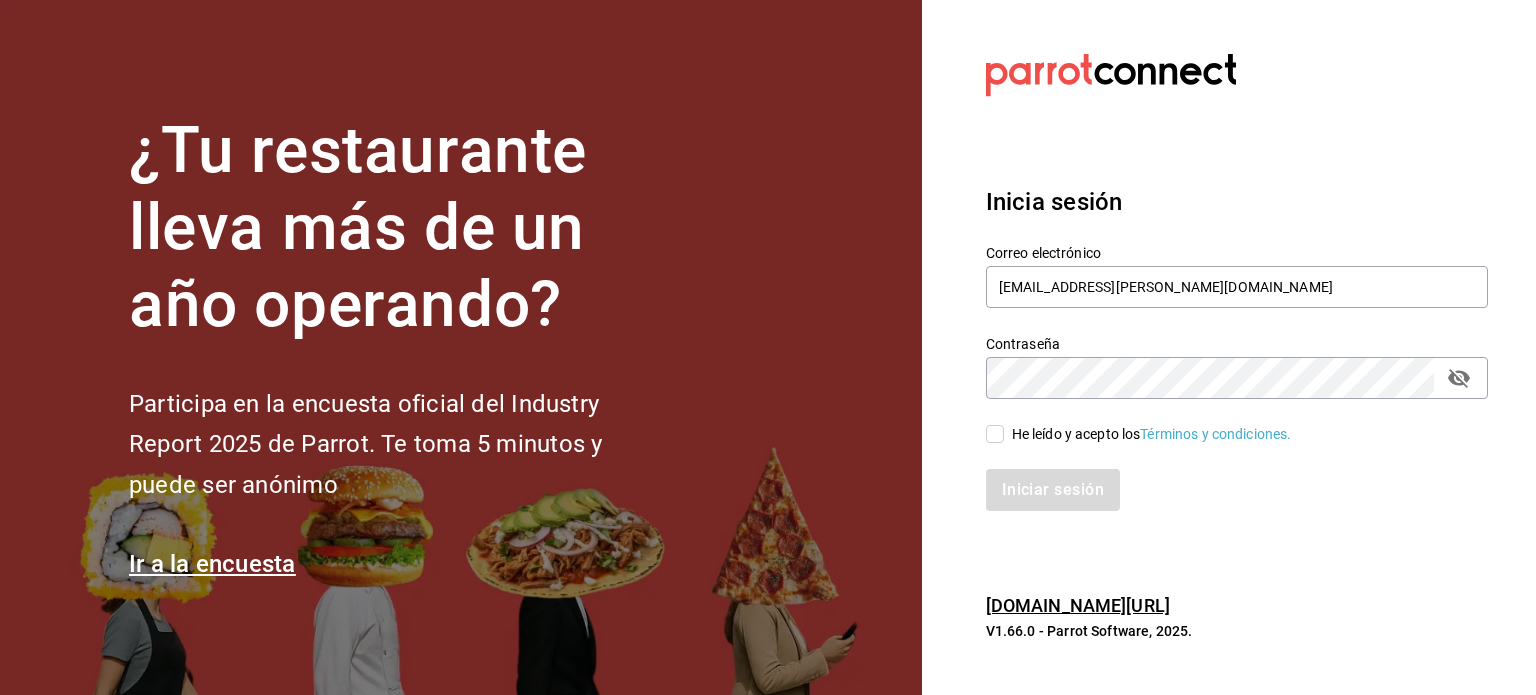 click on "He leído y acepto los  Términos y condiciones." at bounding box center [1152, 434] 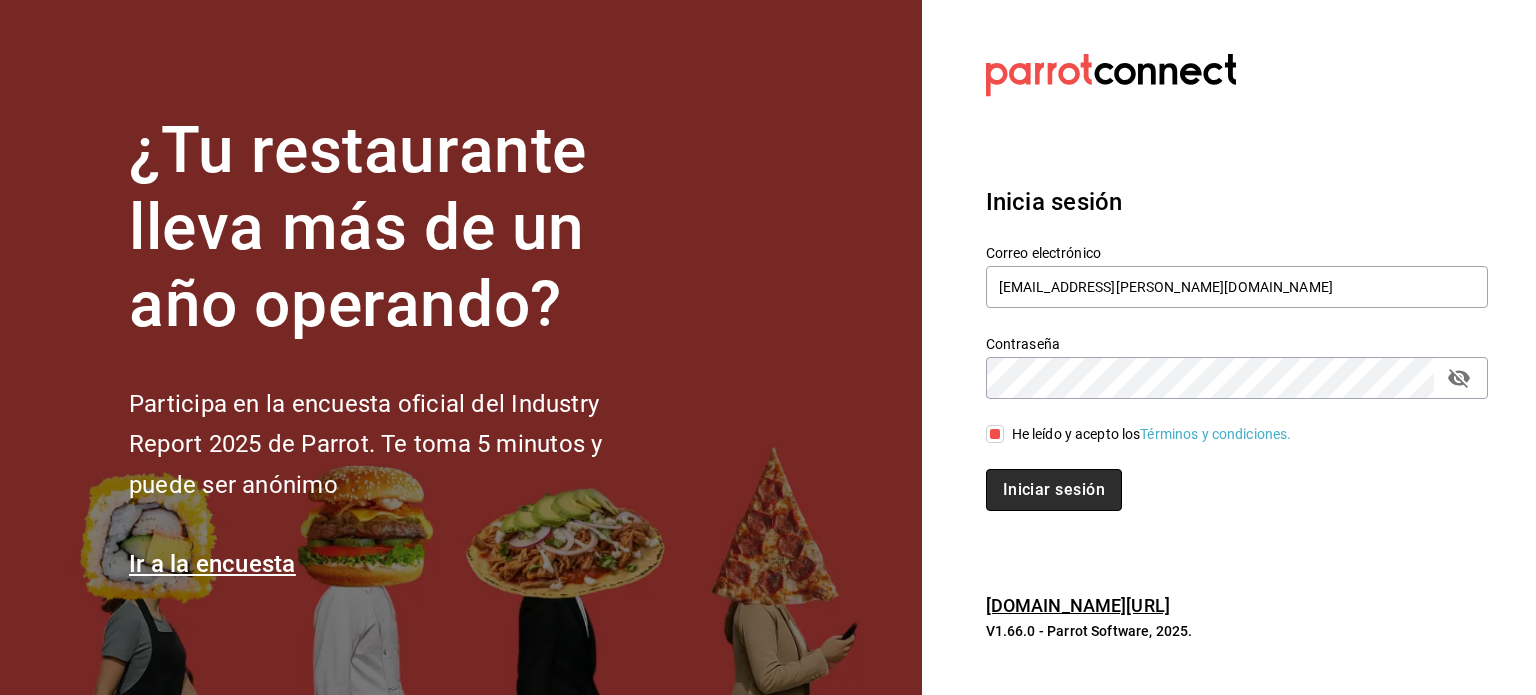 click on "Iniciar sesión" at bounding box center [1054, 490] 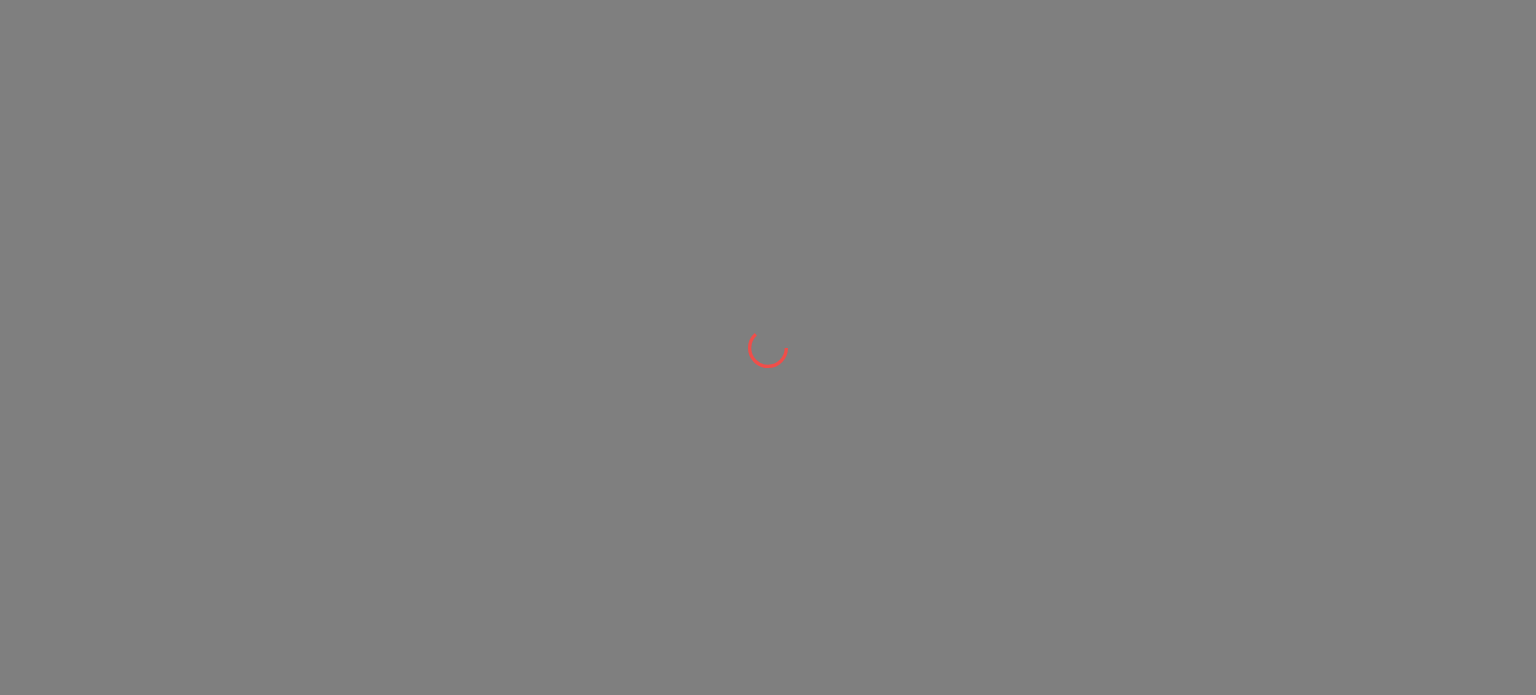 scroll, scrollTop: 0, scrollLeft: 0, axis: both 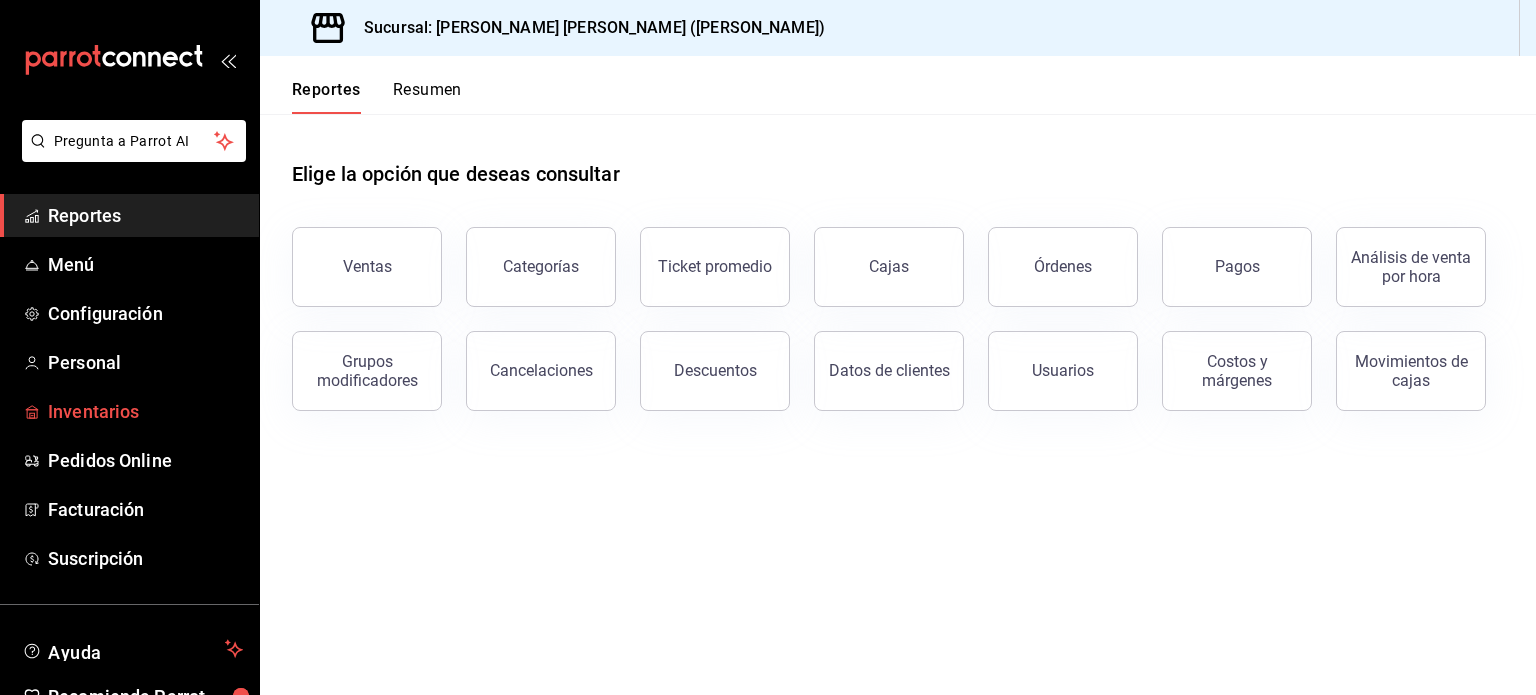 click on "Inventarios" at bounding box center [145, 411] 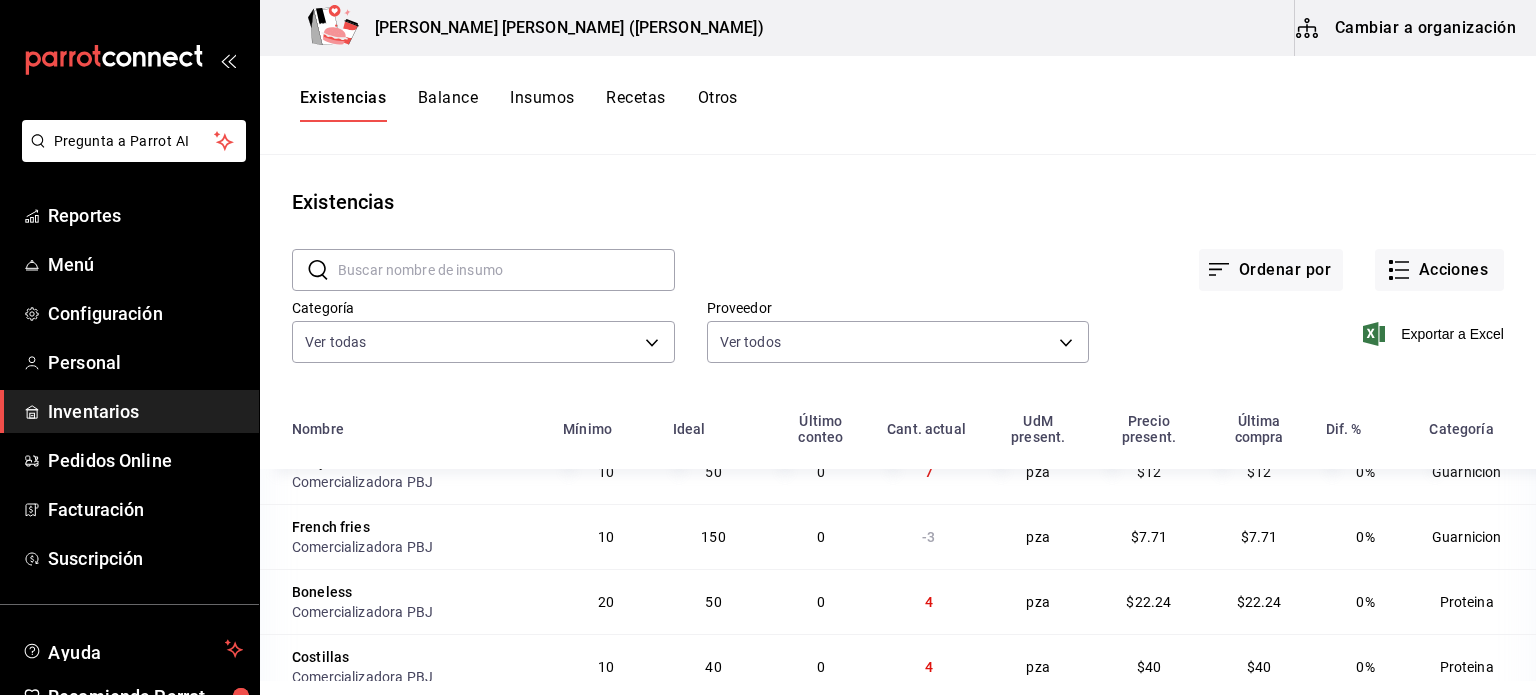 scroll, scrollTop: 1366, scrollLeft: 0, axis: vertical 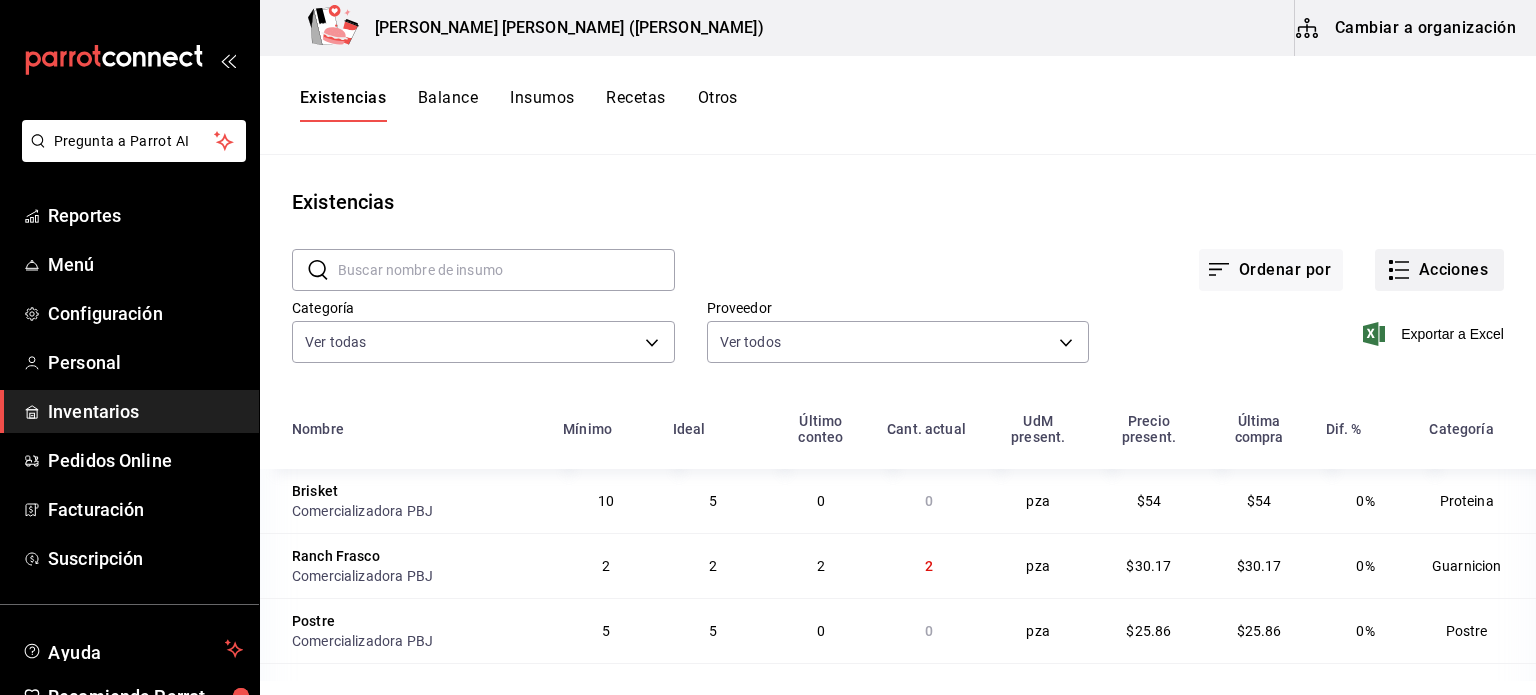 click on "Acciones" at bounding box center [1439, 270] 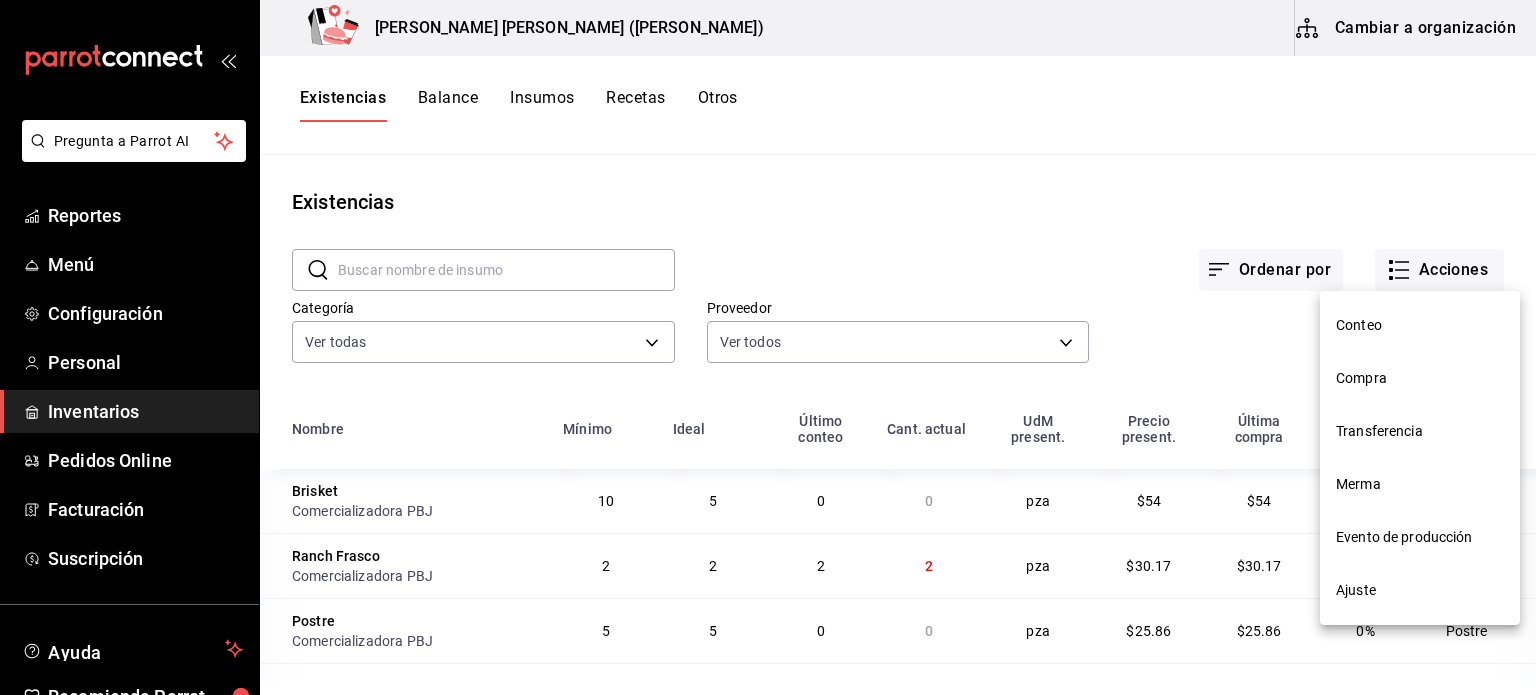 click on "Compra" at bounding box center [1420, 378] 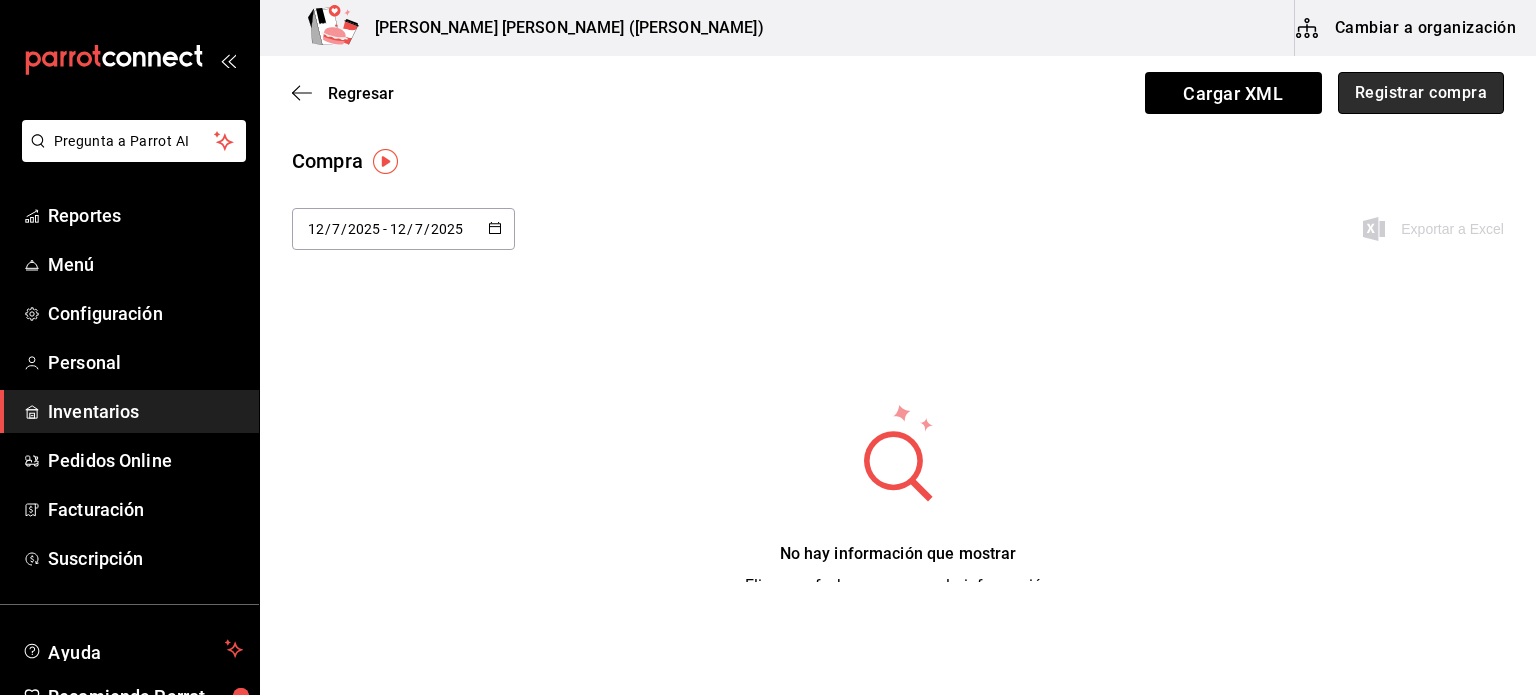 click on "Registrar compra" at bounding box center (1421, 93) 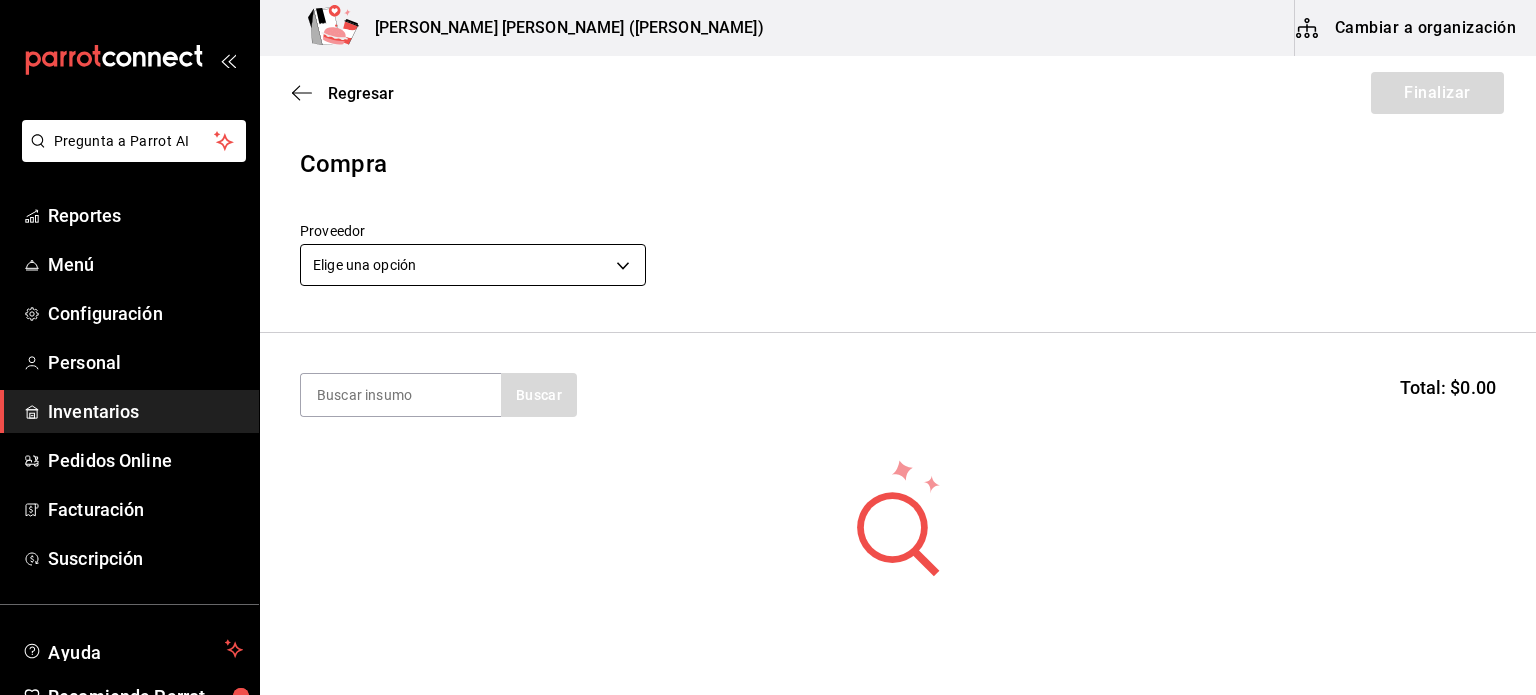 click on "Pregunta a Parrot AI Reportes   Menú   Configuración   Personal   Inventarios   Pedidos Online   Facturación   Suscripción   Ayuda Recomienda Parrot   [PERSON_NAME]   Sugerir nueva función   Pepe's [PERSON_NAME] ([PERSON_NAME]) Cambiar a organización Regresar Finalizar Compra Proveedor Elige una opción default Buscar Total: $0.00 No hay insumos a mostrar. Busca un insumo para agregarlo a la lista GANA 1 MES GRATIS EN TU SUSCRIPCIÓN AQUÍ ¿Recuerdas cómo empezó tu restaurante?
[DATE] puedes ayudar a un colega a tener el mismo cambio que tú viviste.
Recomienda Parrot directamente desde tu Portal Administrador.
Es fácil y rápido.
🎁 Por cada restaurante que se una, ganas 1 mes gratis. Ver video tutorial Ir a video Pregunta a Parrot AI Reportes   Menú   Configuración   Personal   Inventarios   Pedidos Online   Facturación   Suscripción   Ayuda Recomienda Parrot   [PERSON_NAME]   Sugerir nueva función   Editar Eliminar Visitar centro de ayuda [PHONE_NUMBER] [EMAIL_ADDRESS][DOMAIN_NAME] [PHONE_NUMBER]" at bounding box center (768, 291) 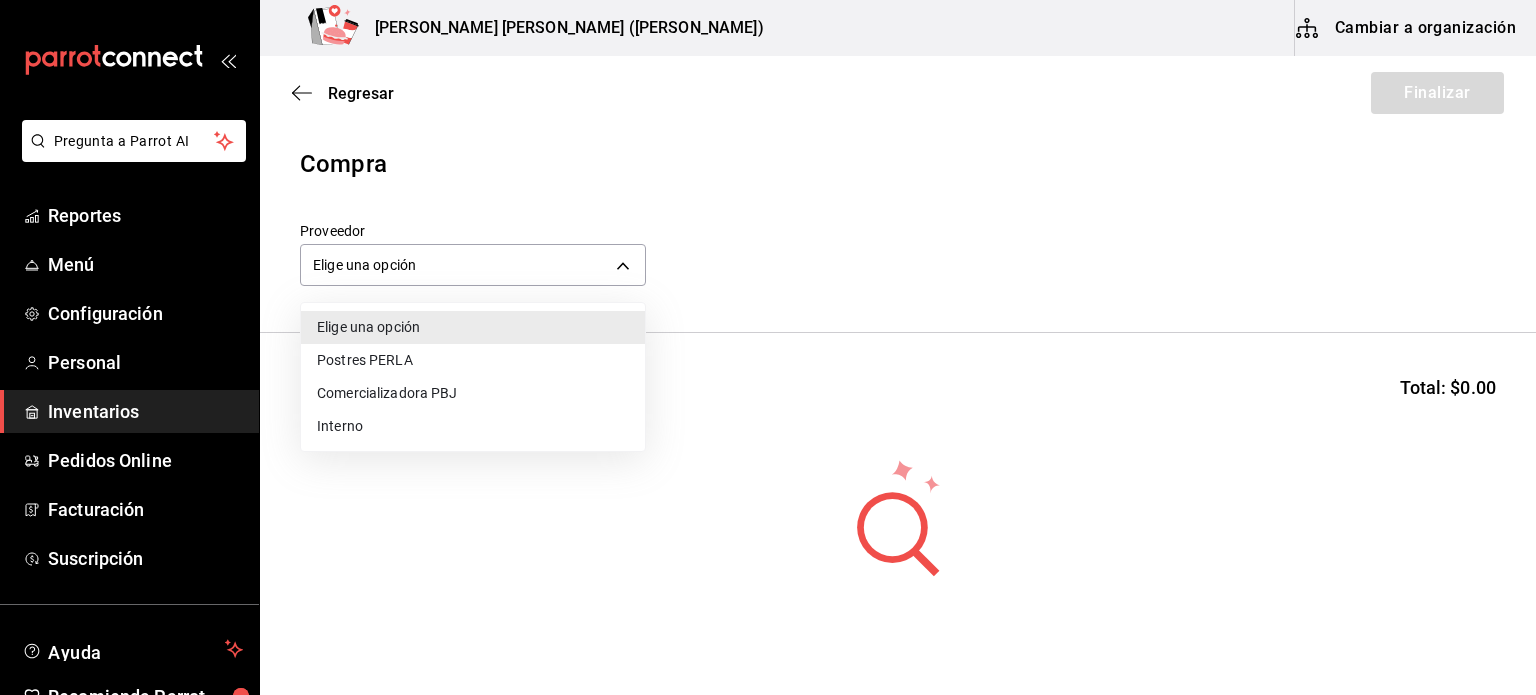 click on "Comercializadora PBJ" at bounding box center [473, 393] 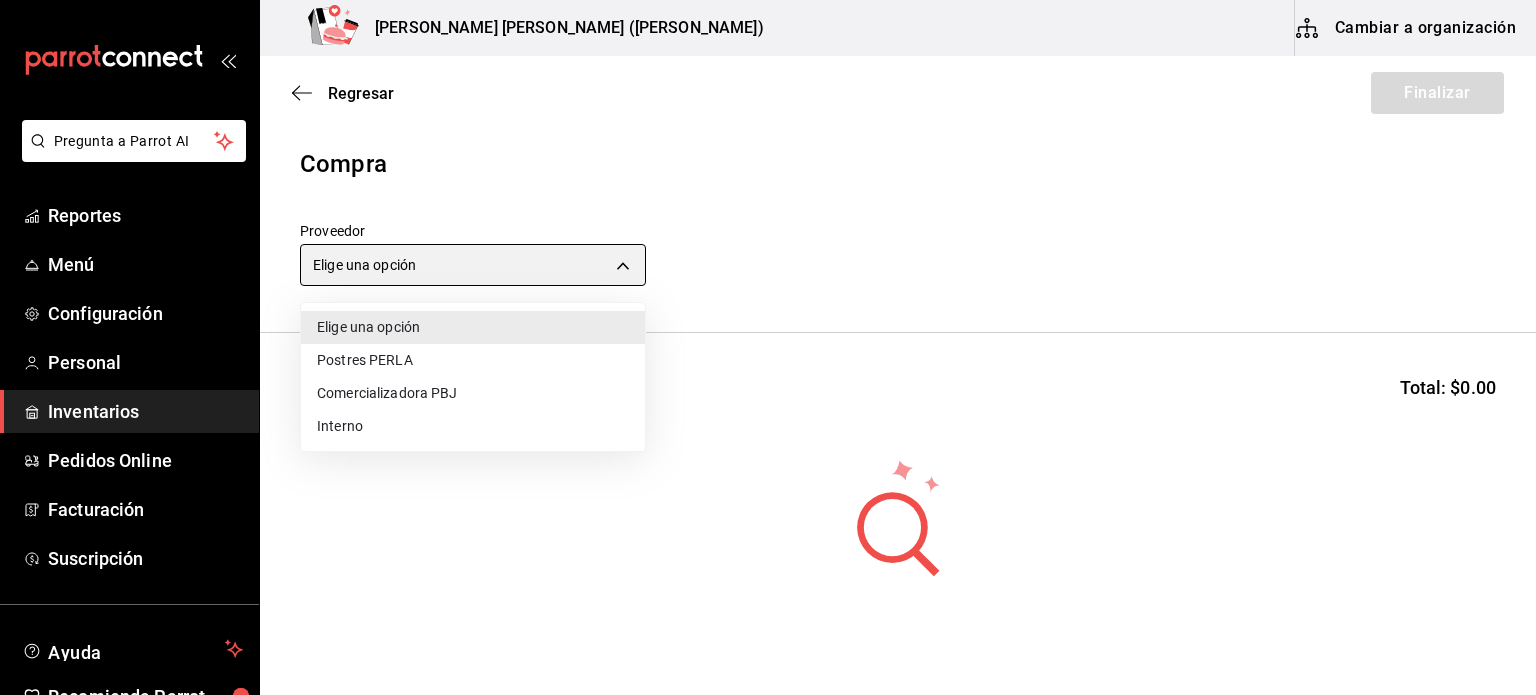 type on "73989370-521d-4bc8-8ea0-0c8e3494ddd7" 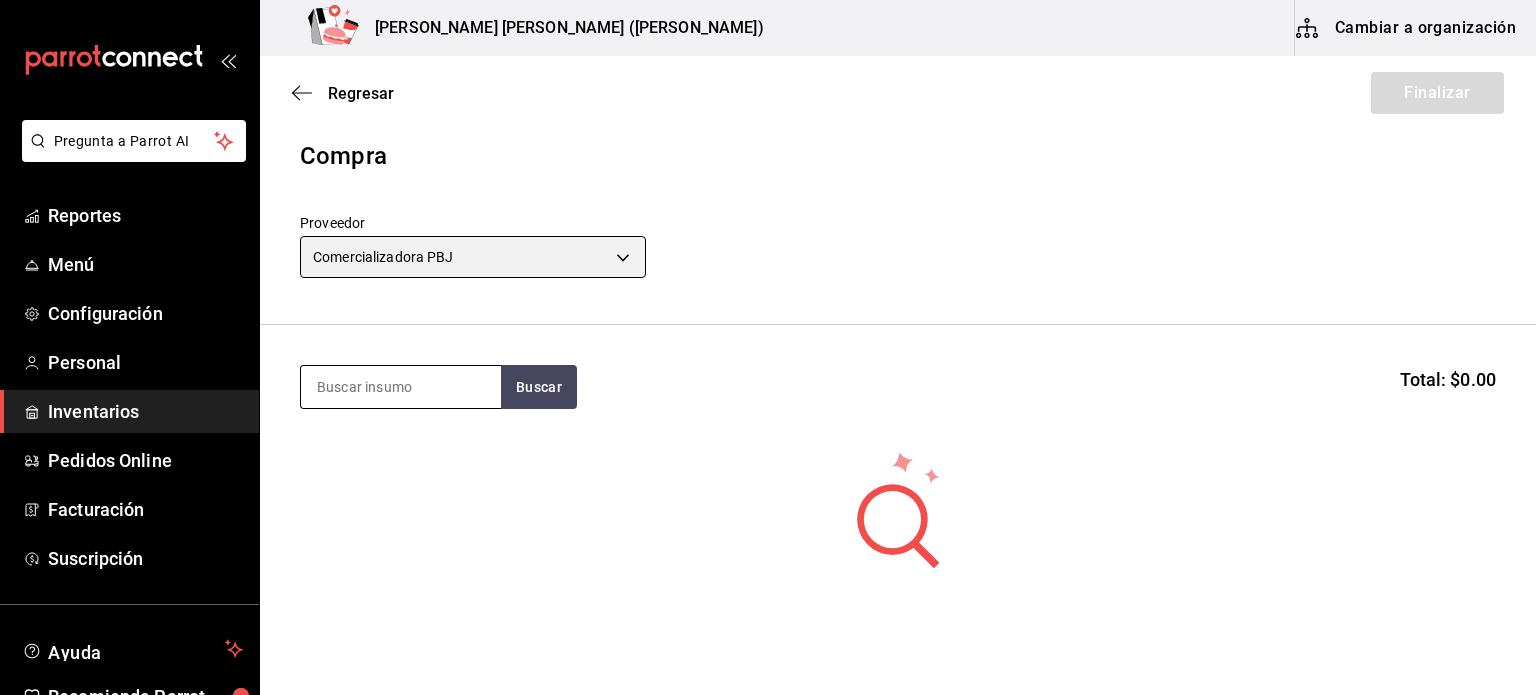 scroll, scrollTop: 11, scrollLeft: 0, axis: vertical 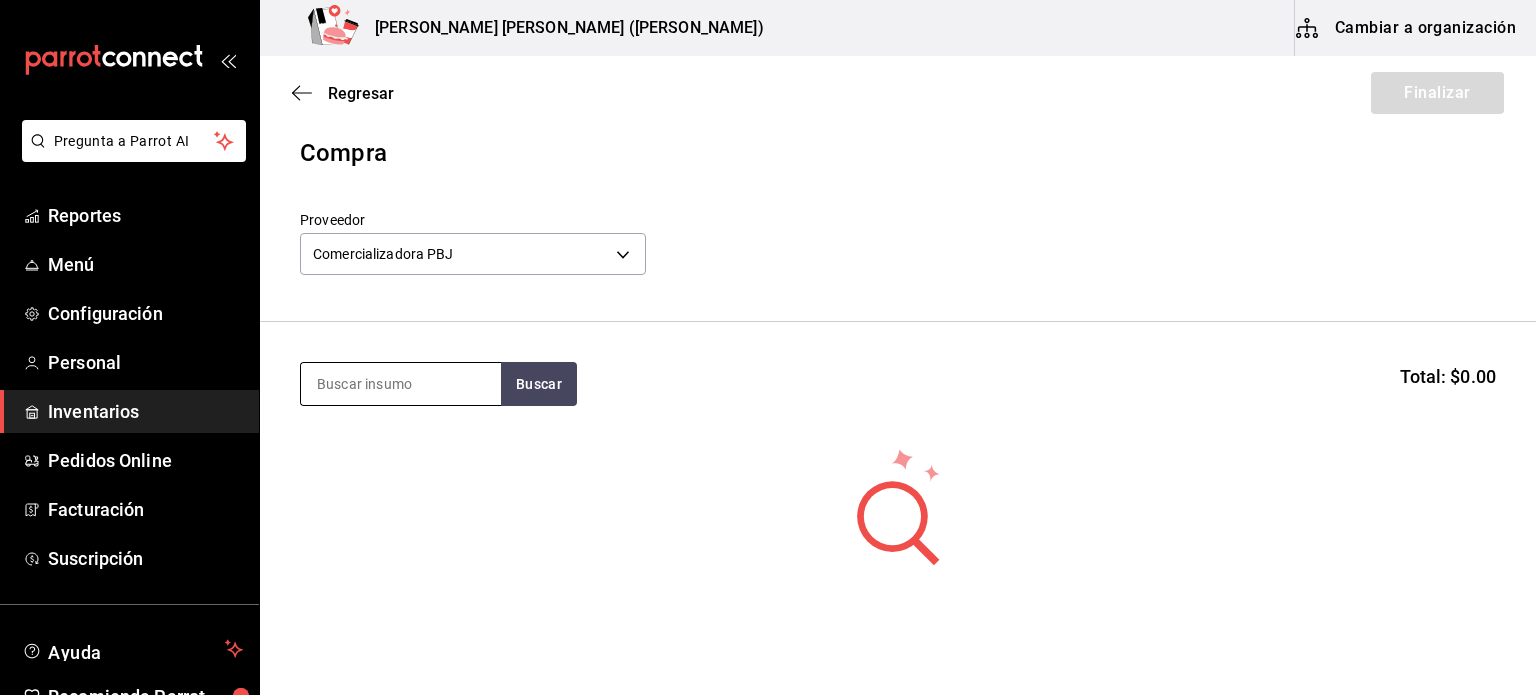click at bounding box center (401, 384) 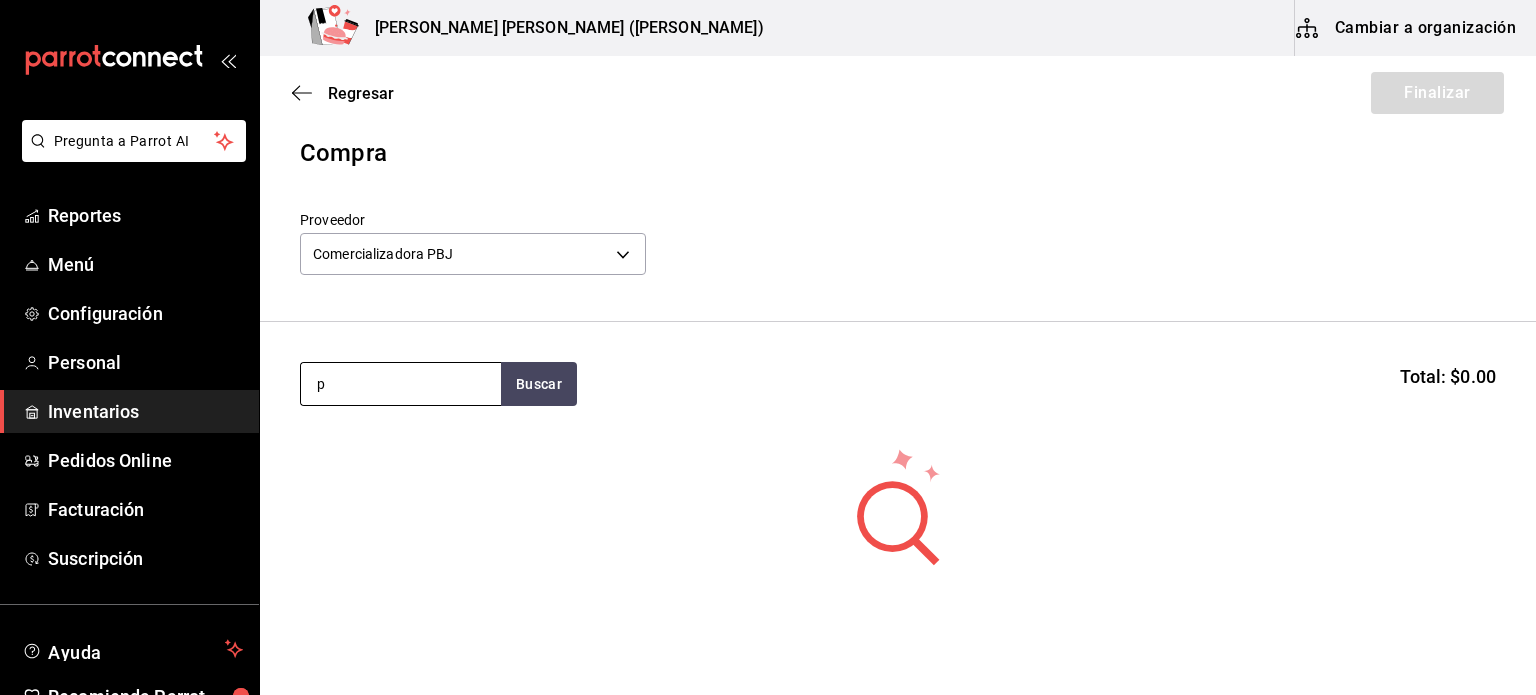 scroll, scrollTop: 16, scrollLeft: 0, axis: vertical 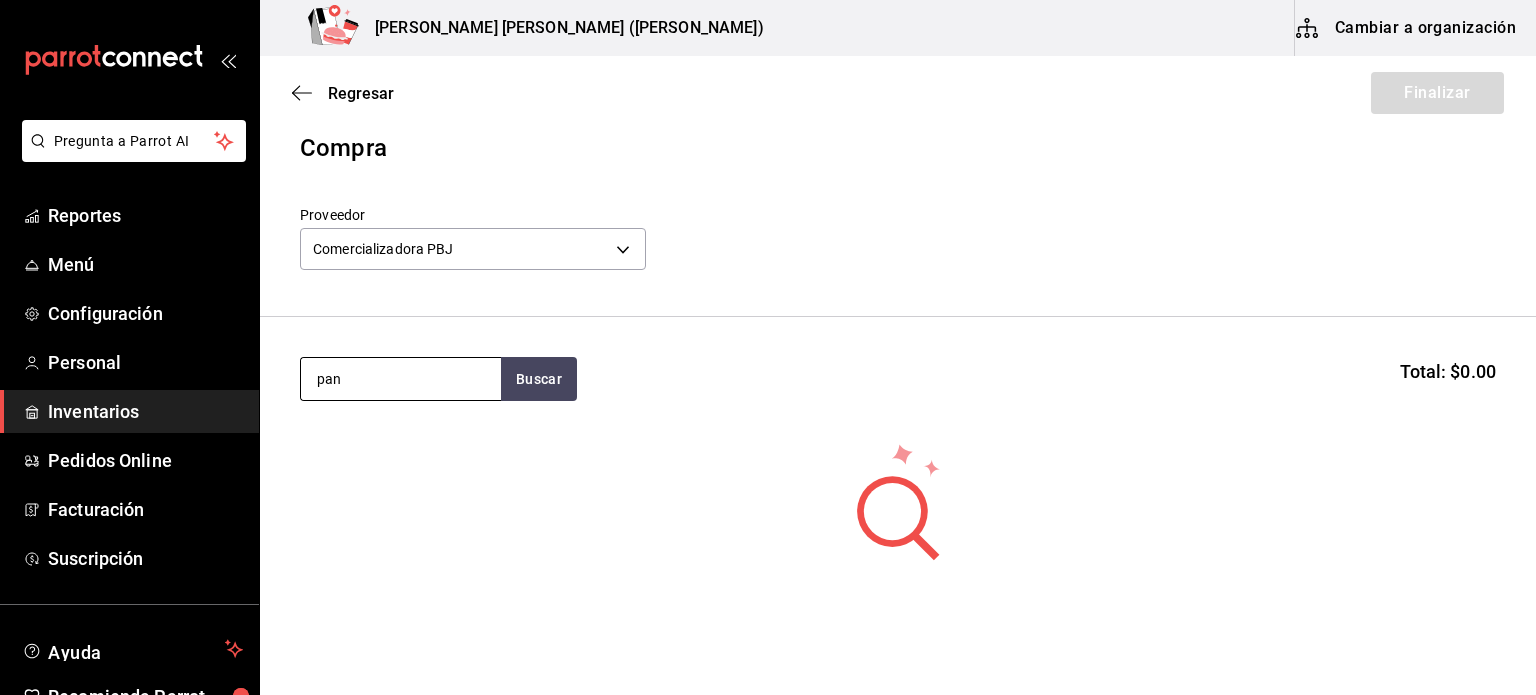 type on "pan" 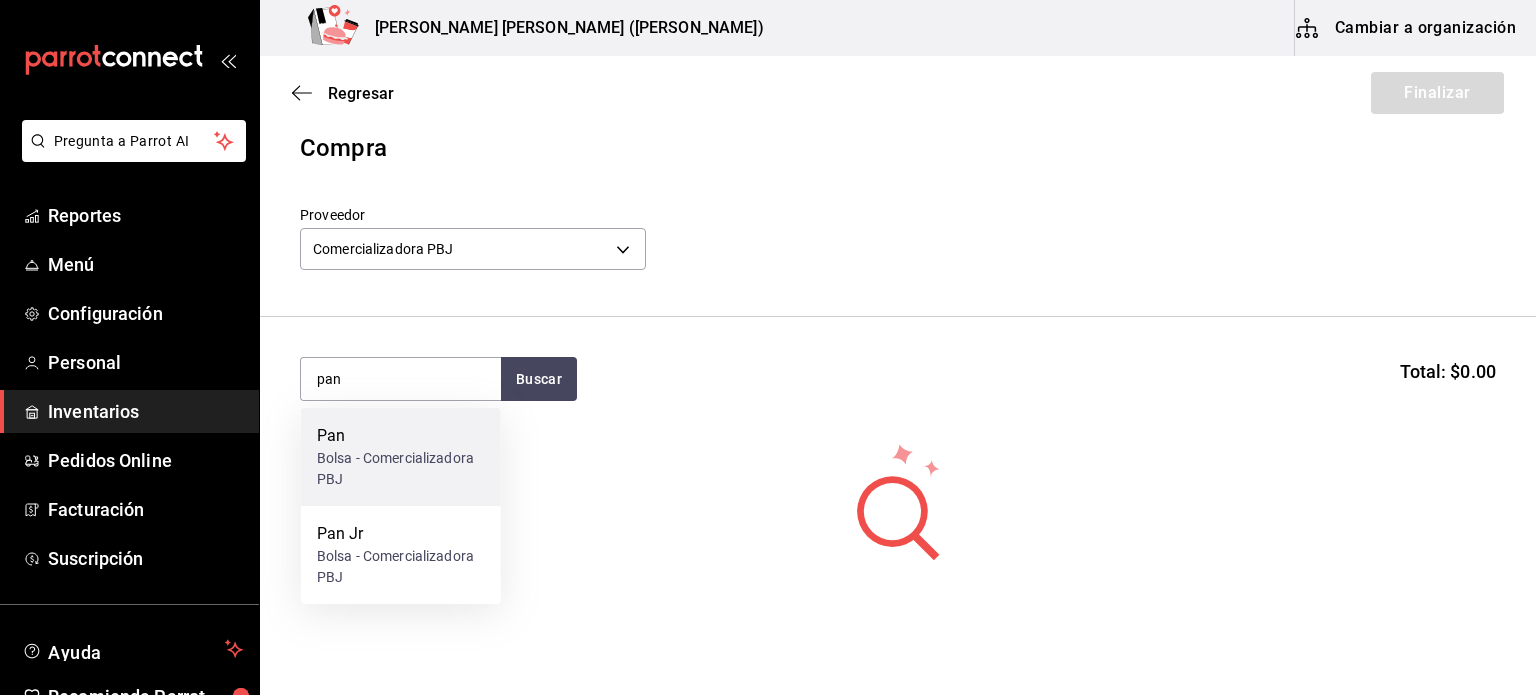 click on "Bolsa - Comercializadora PBJ" at bounding box center (401, 469) 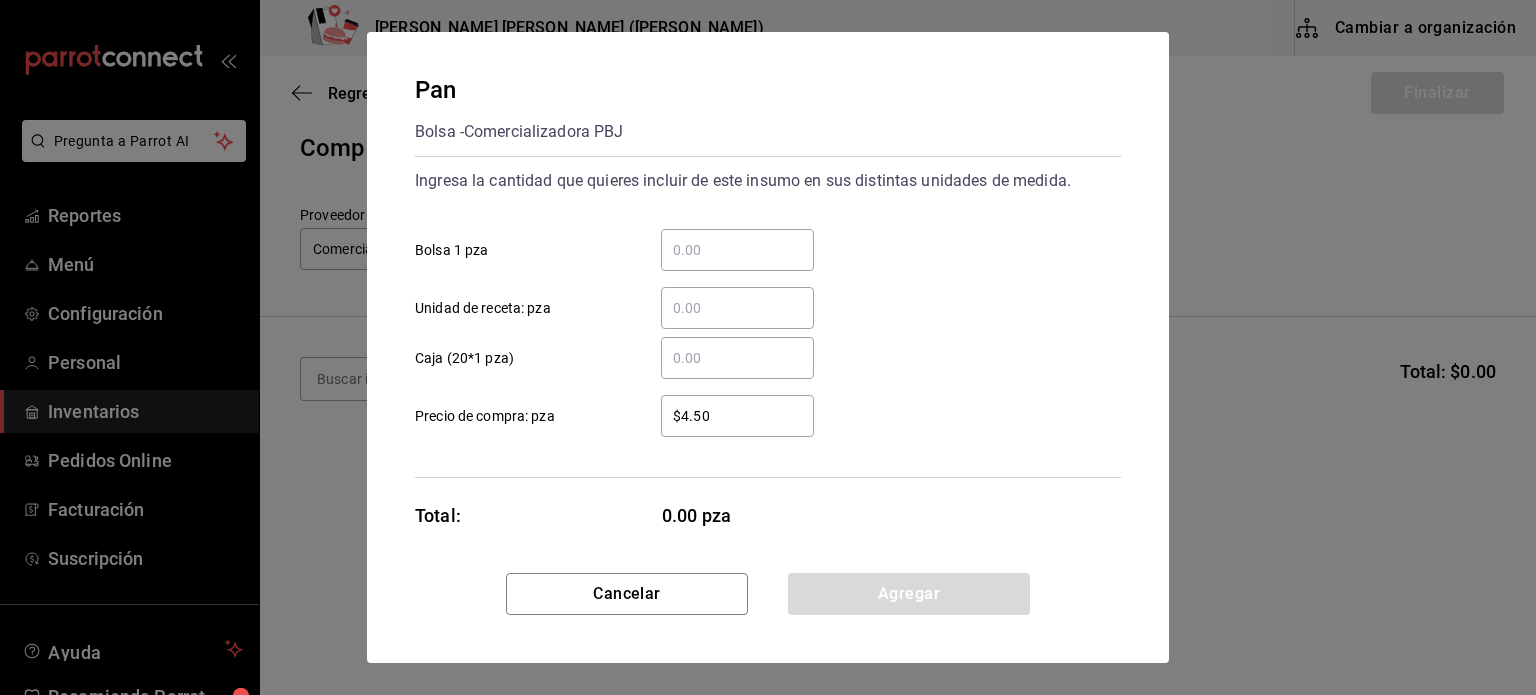 click on "​ Bolsa 1 pza" at bounding box center [737, 250] 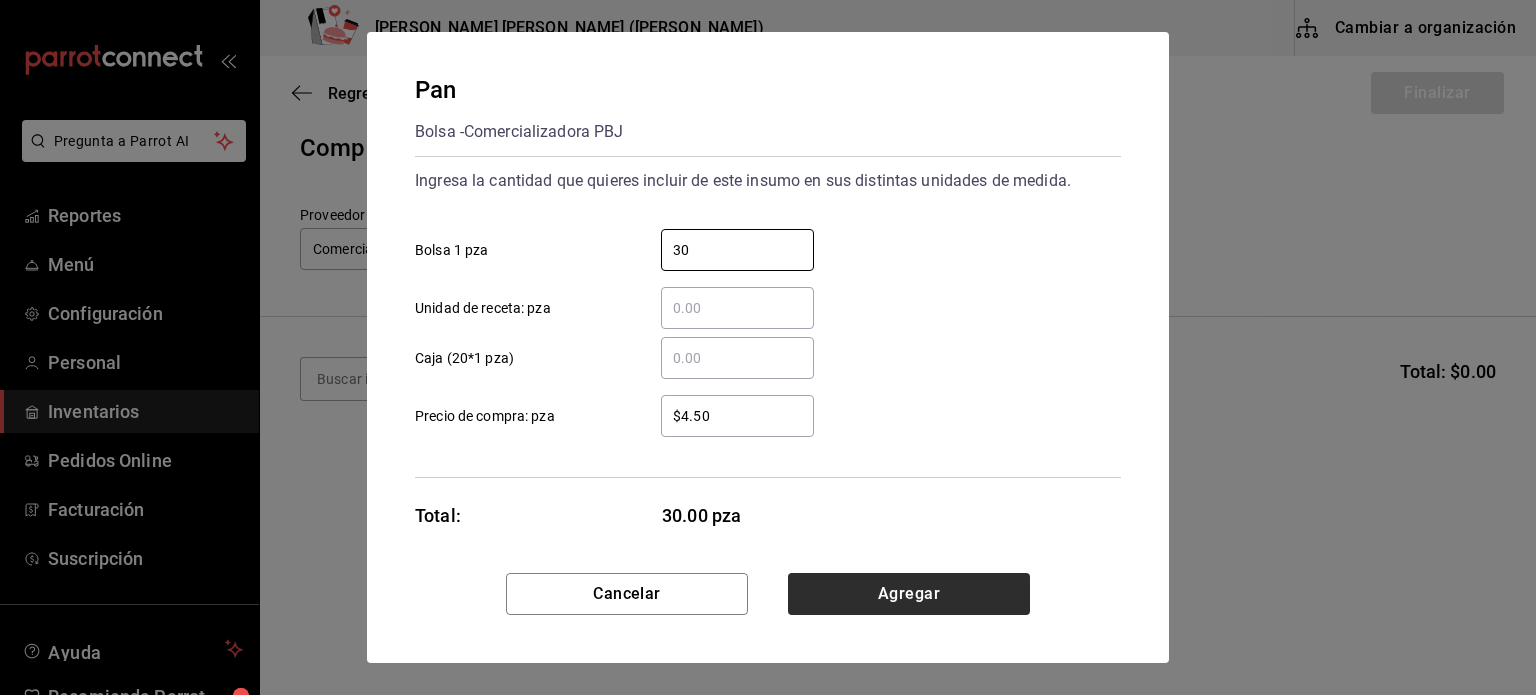 type on "30" 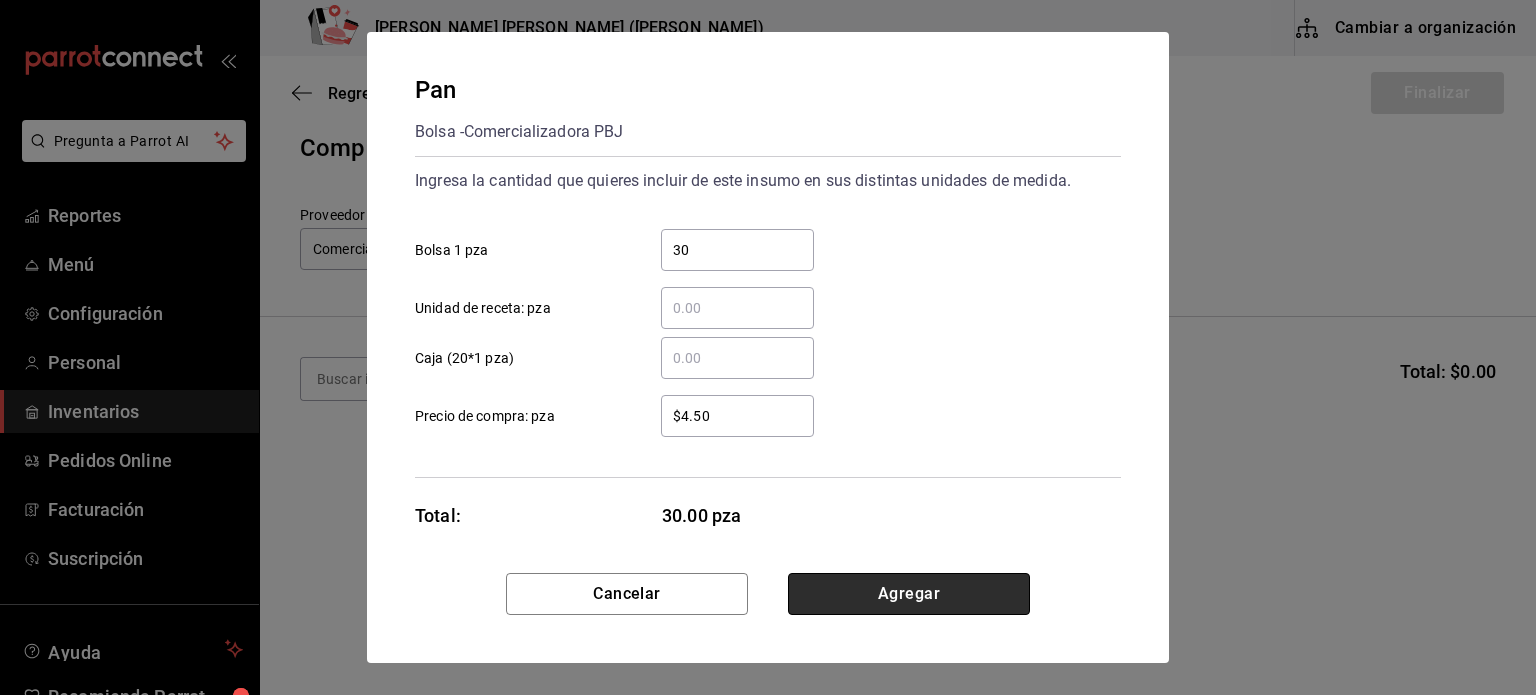 click on "Agregar" at bounding box center (909, 594) 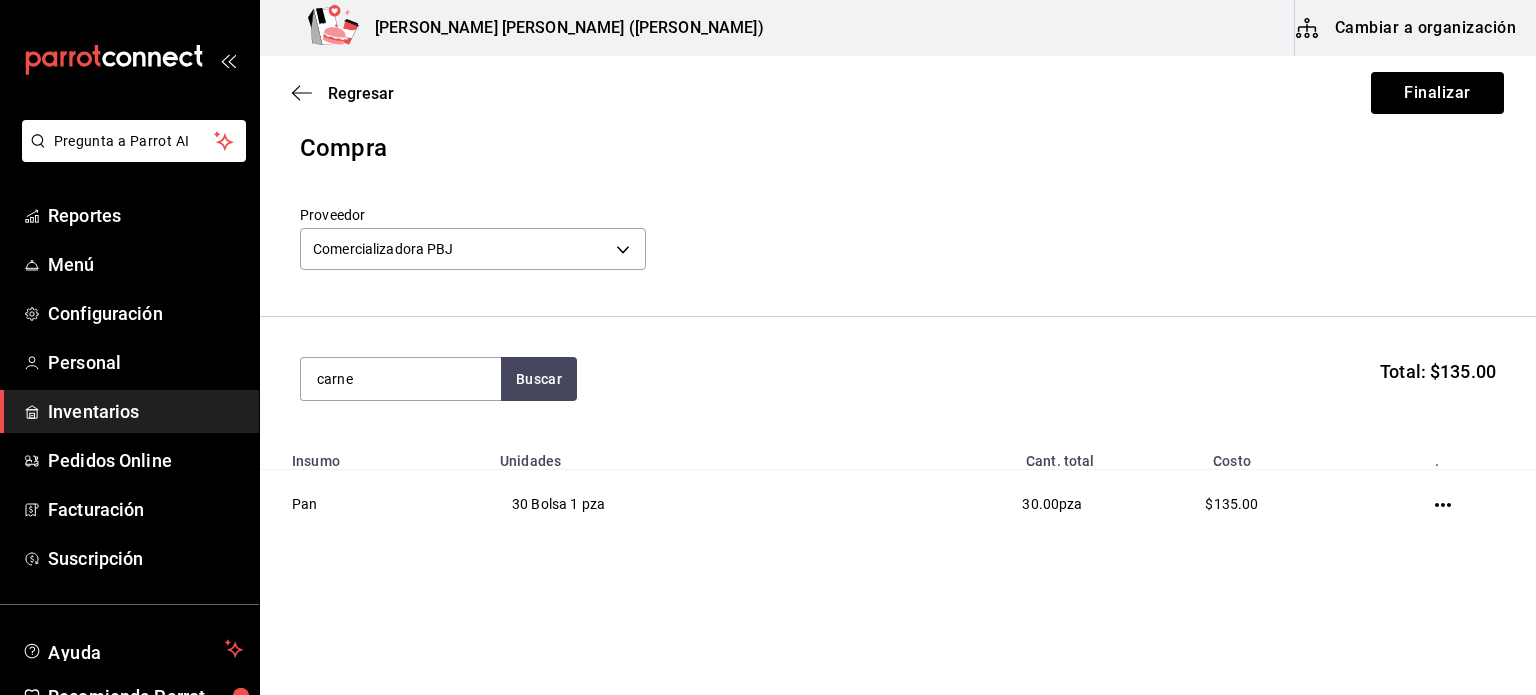 type on "carne" 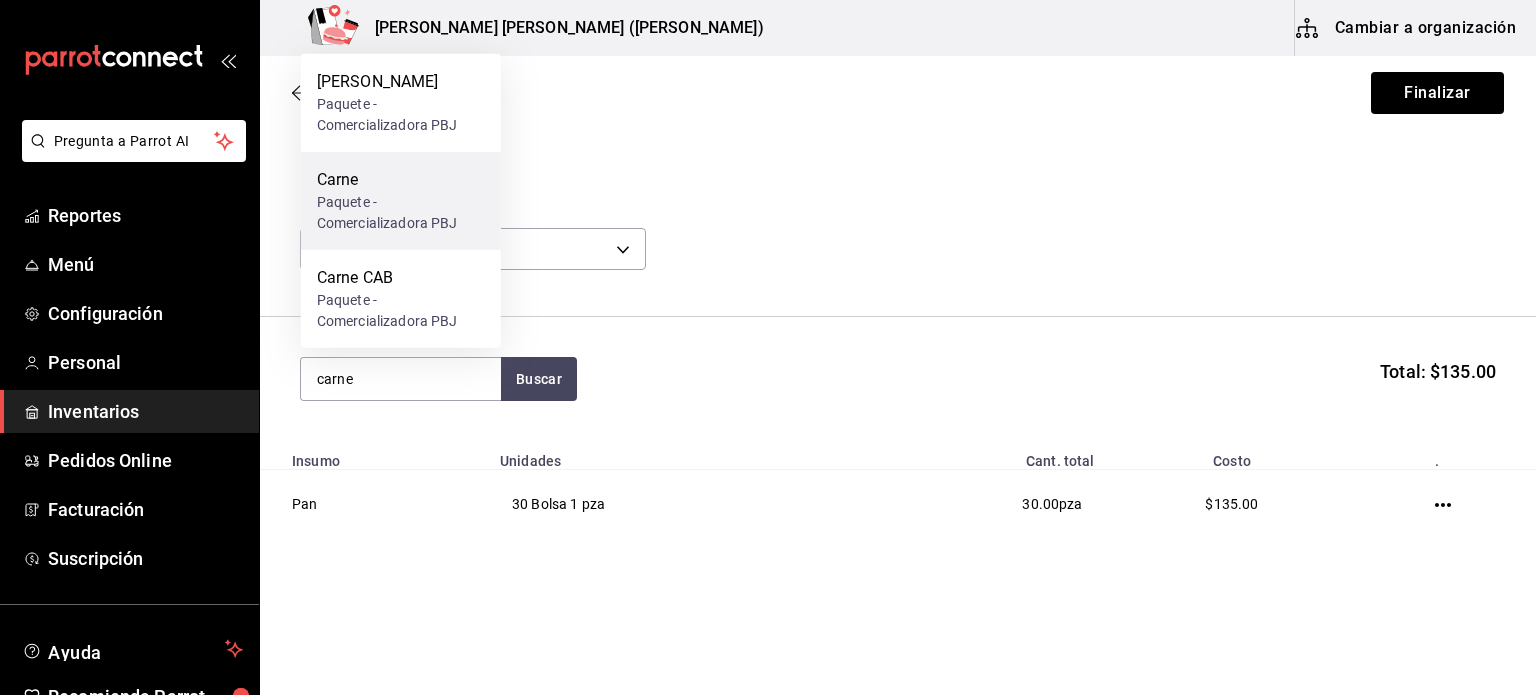 click on "Paquete - Comercializadora PBJ" at bounding box center (401, 213) 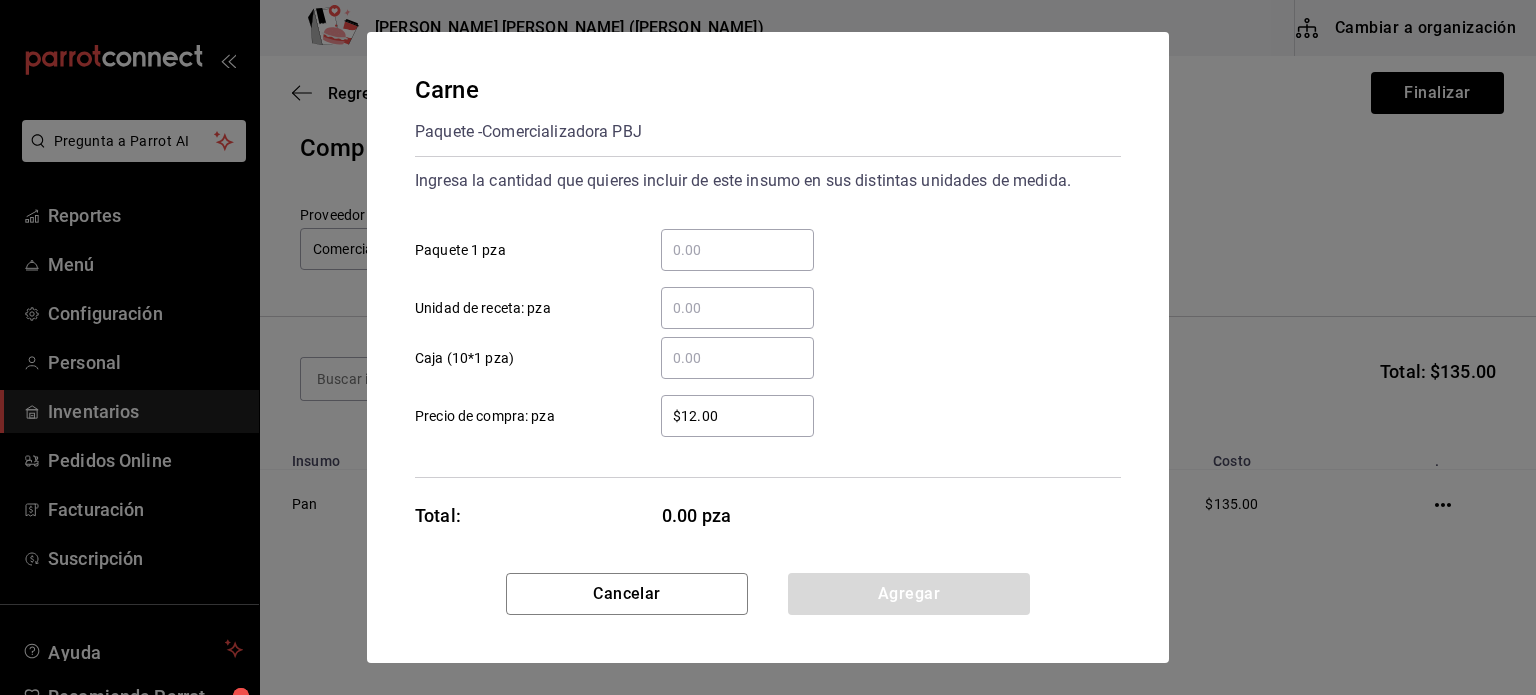 click on "​" at bounding box center [737, 250] 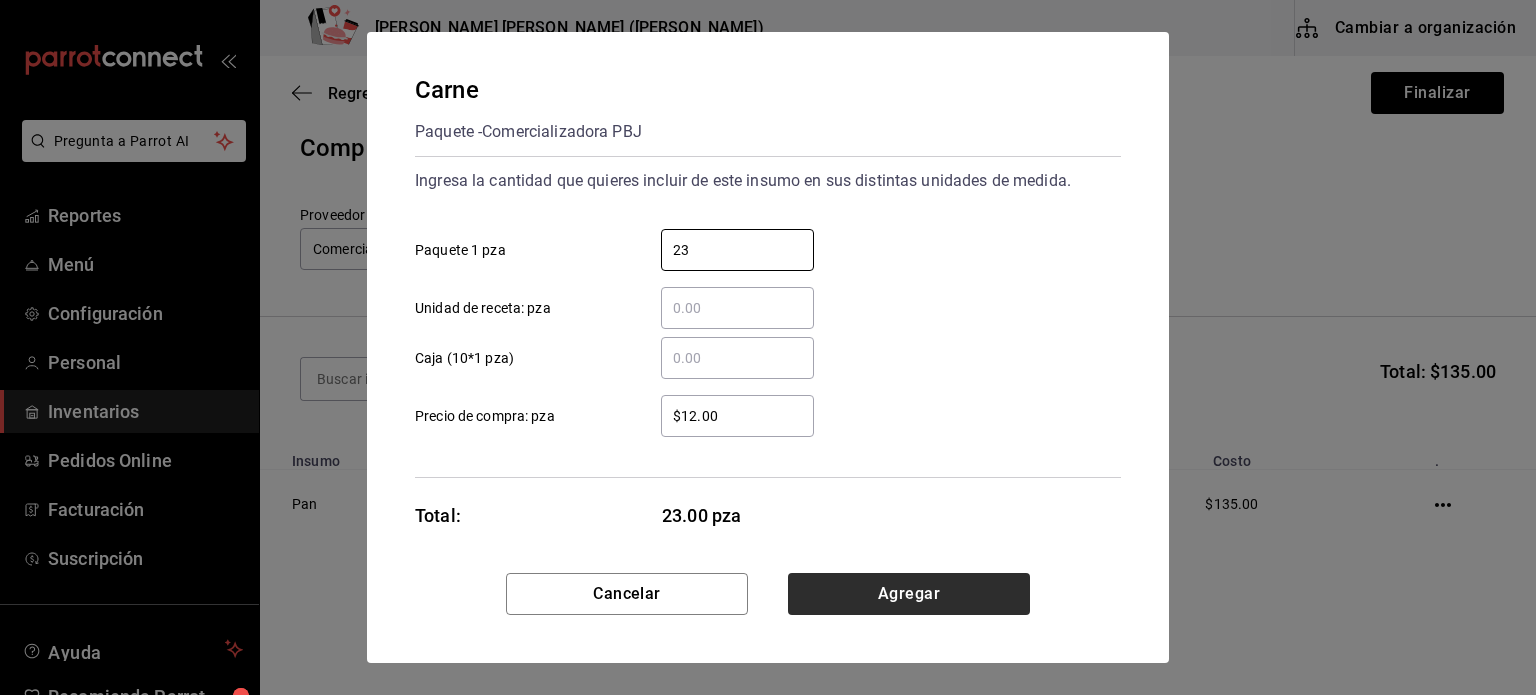 type on "23" 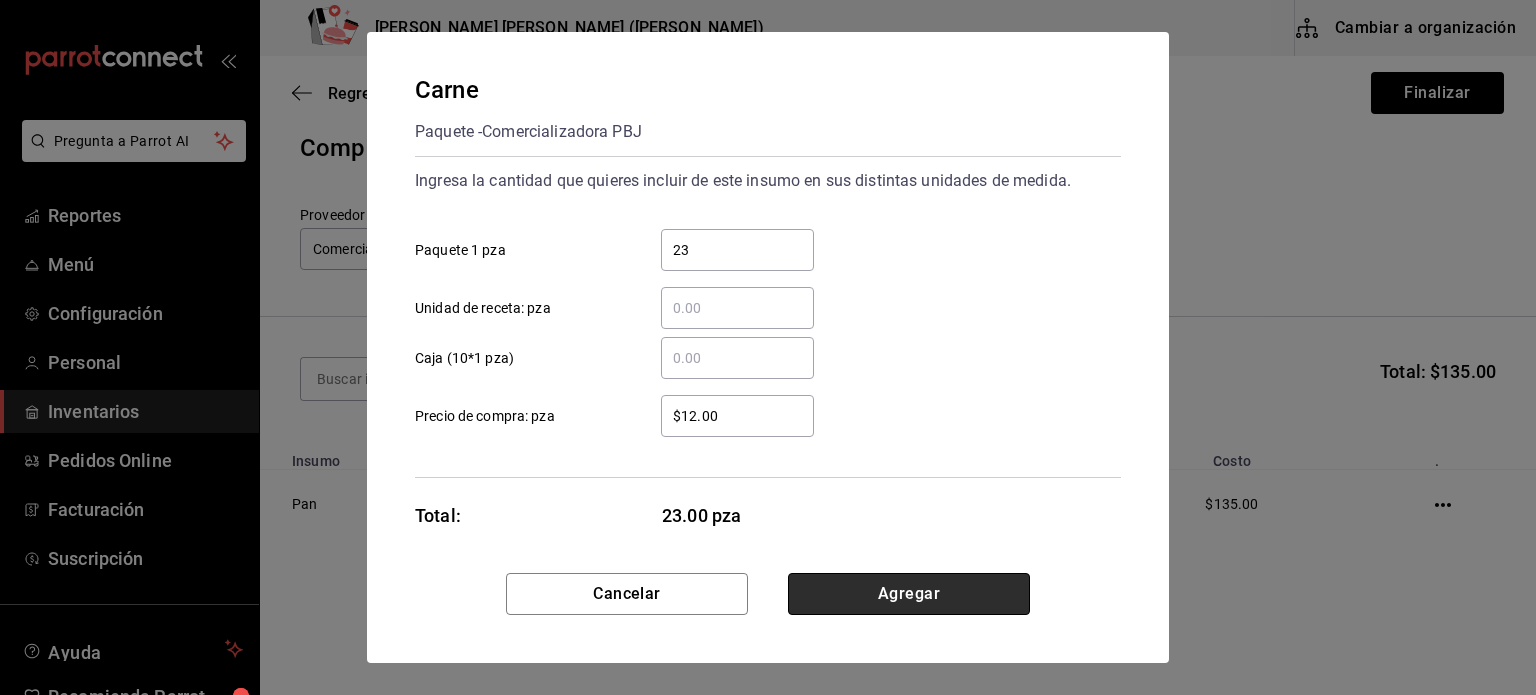 click on "Agregar" at bounding box center (909, 594) 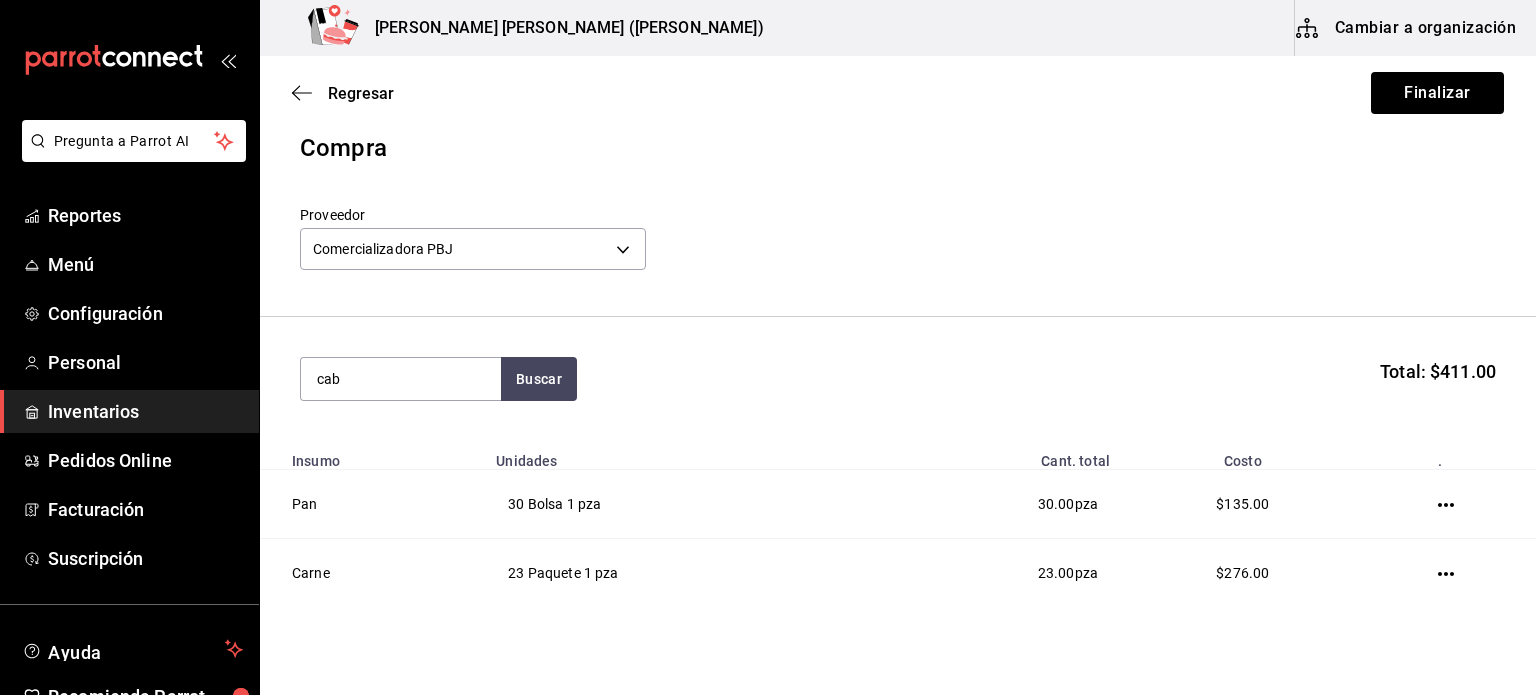 type on "cab" 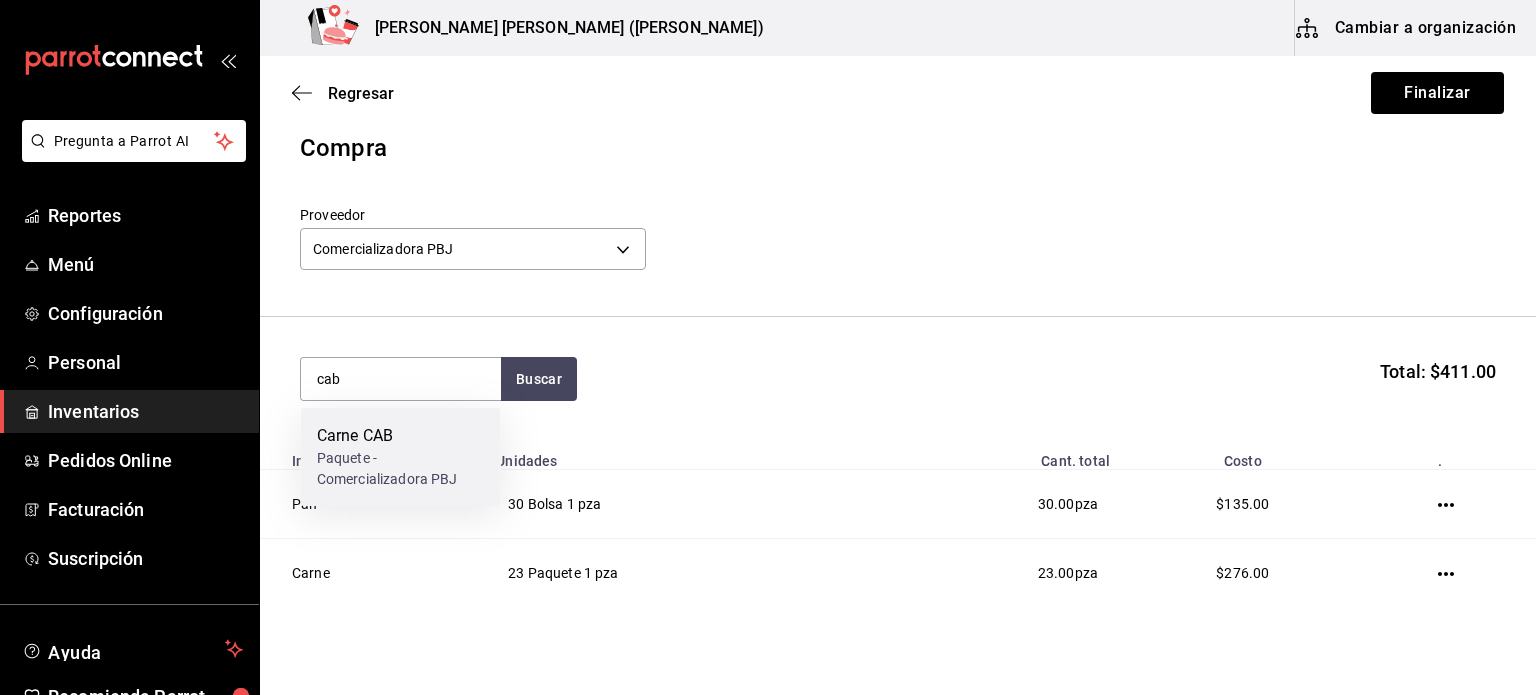 click on "Carne CAB" at bounding box center [401, 436] 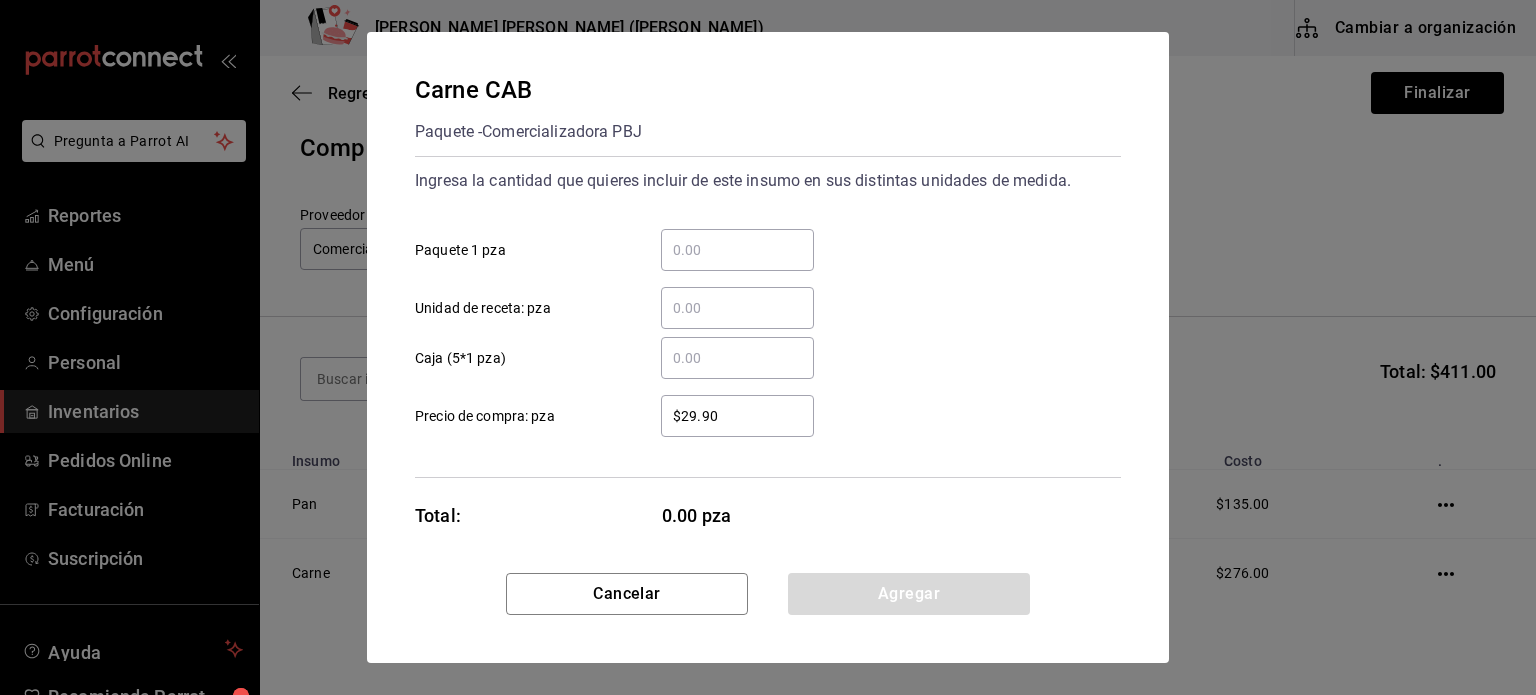 click on "​ Paquete 1 pza" at bounding box center (737, 250) 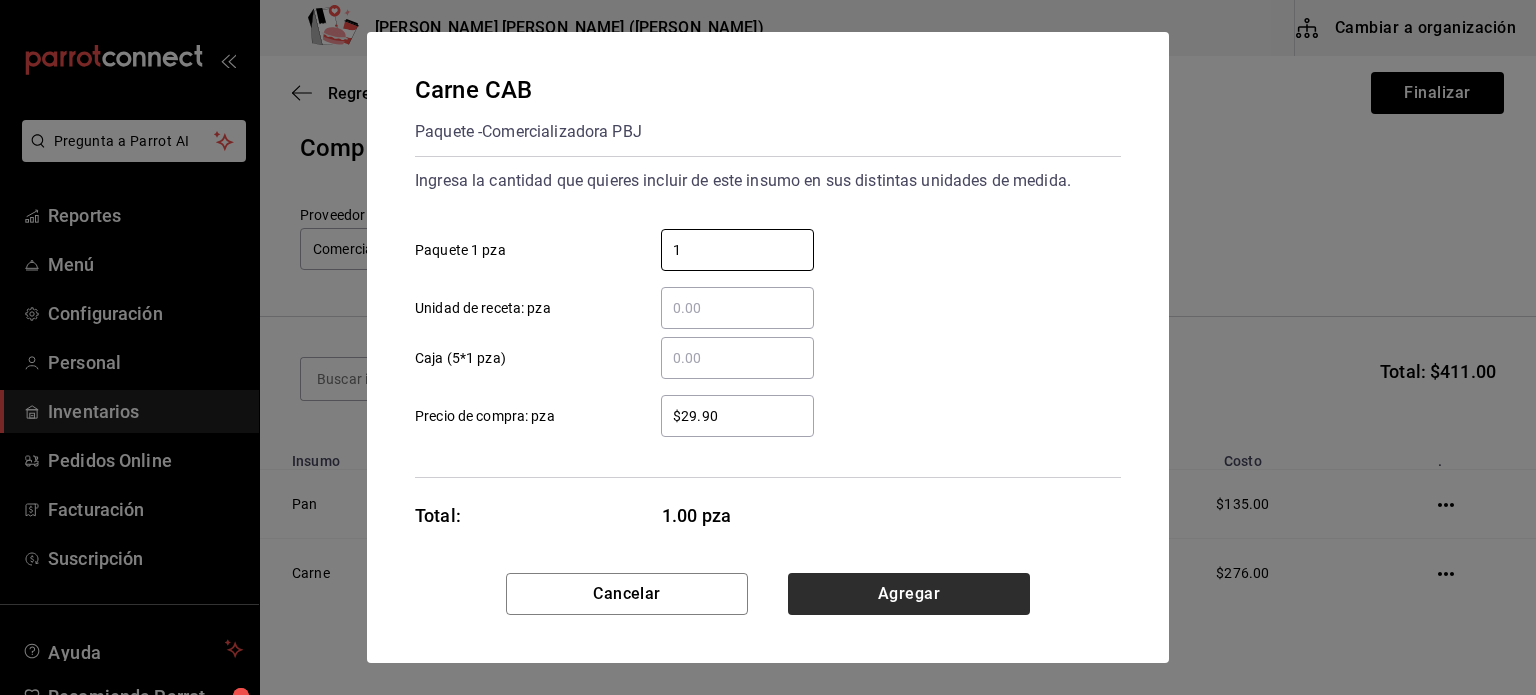 type on "1" 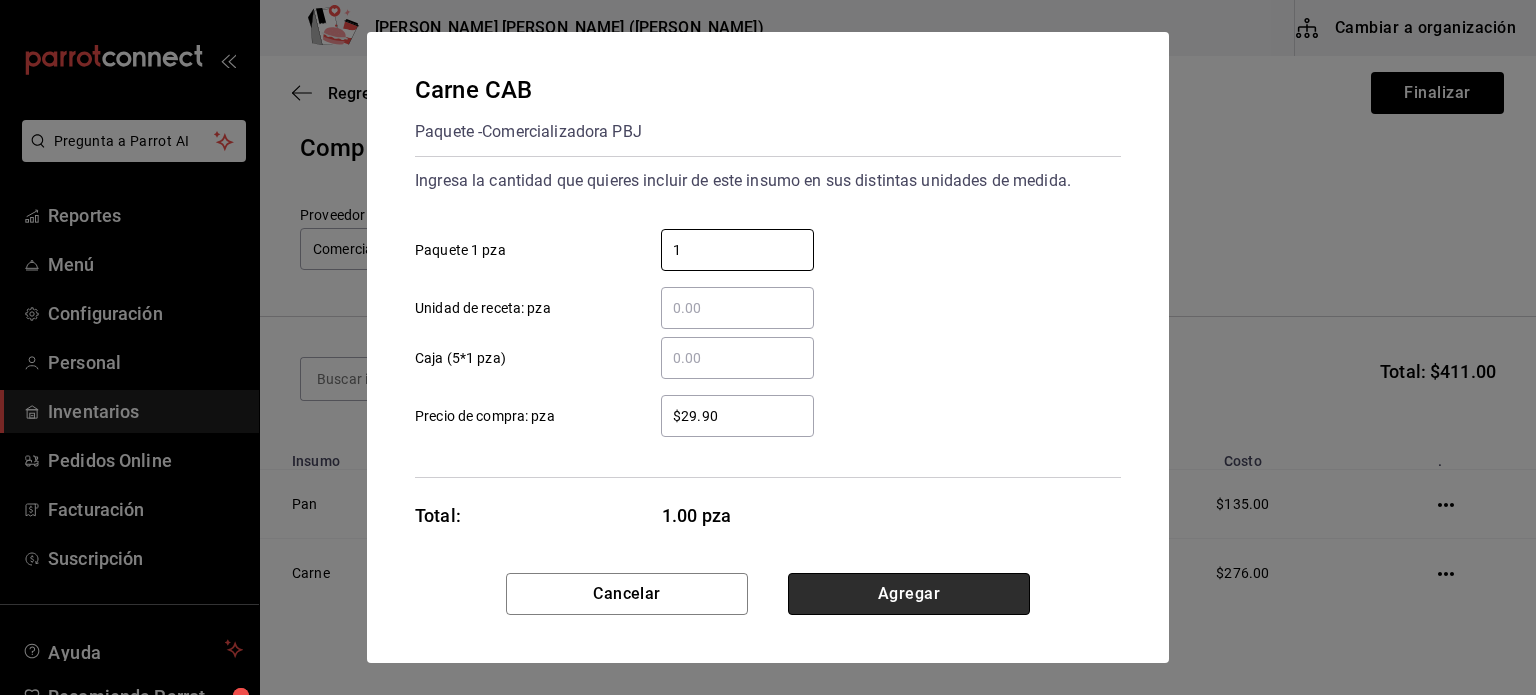 click on "Agregar" at bounding box center [909, 594] 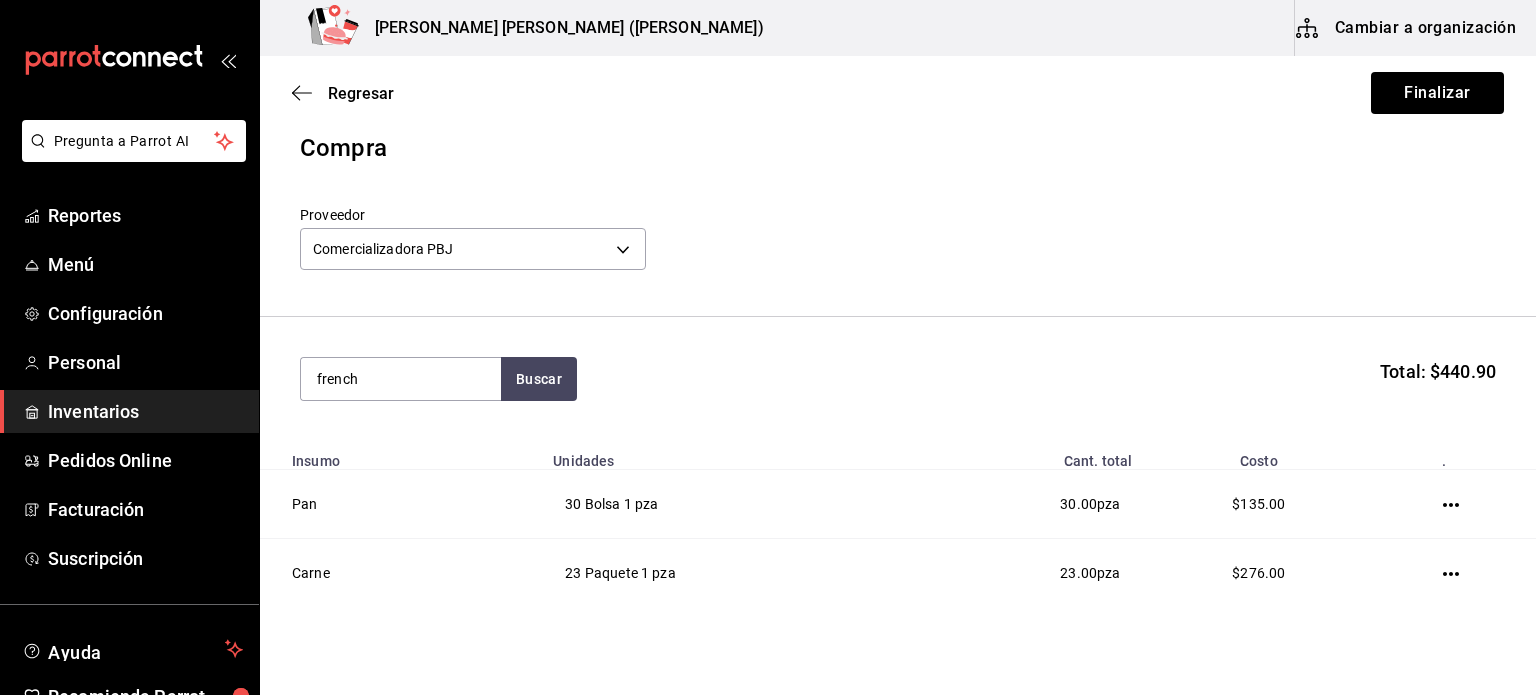 type on "french" 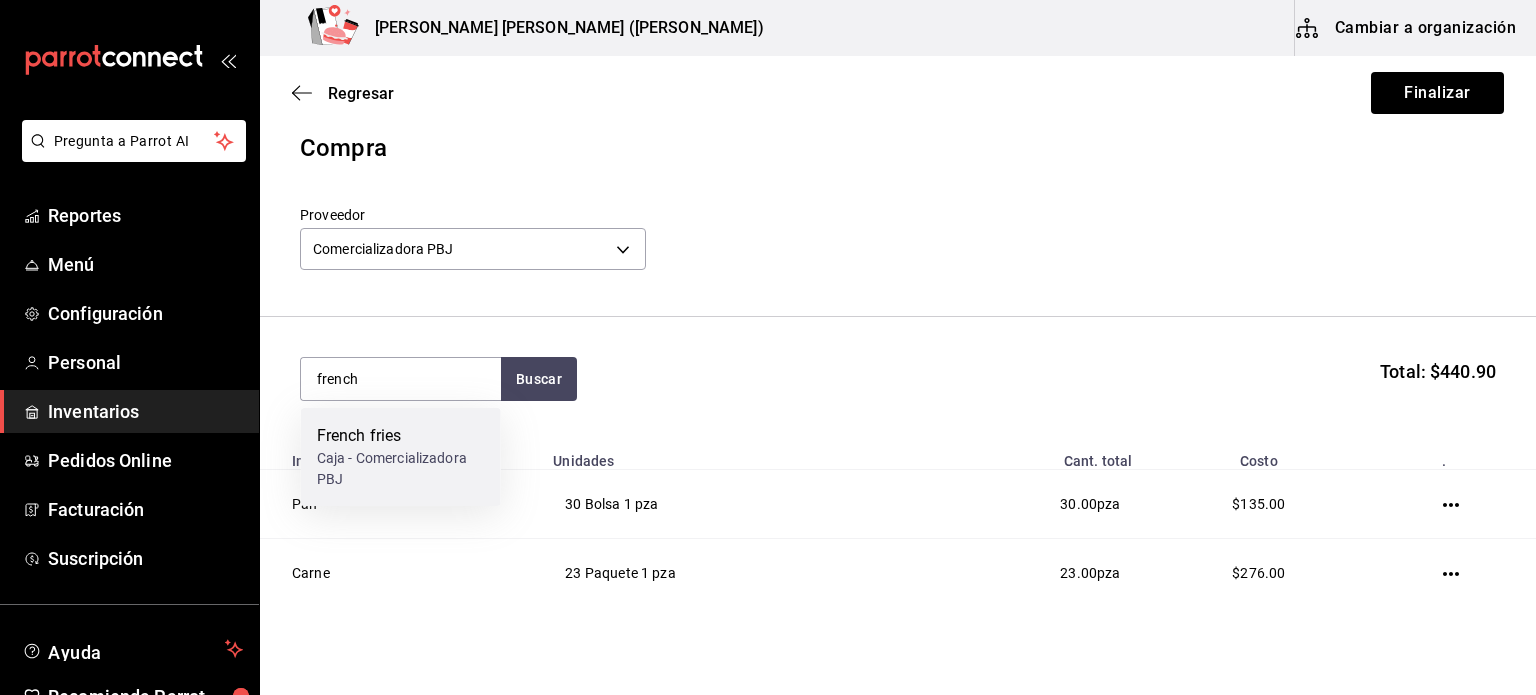 click on "French fries" at bounding box center [401, 436] 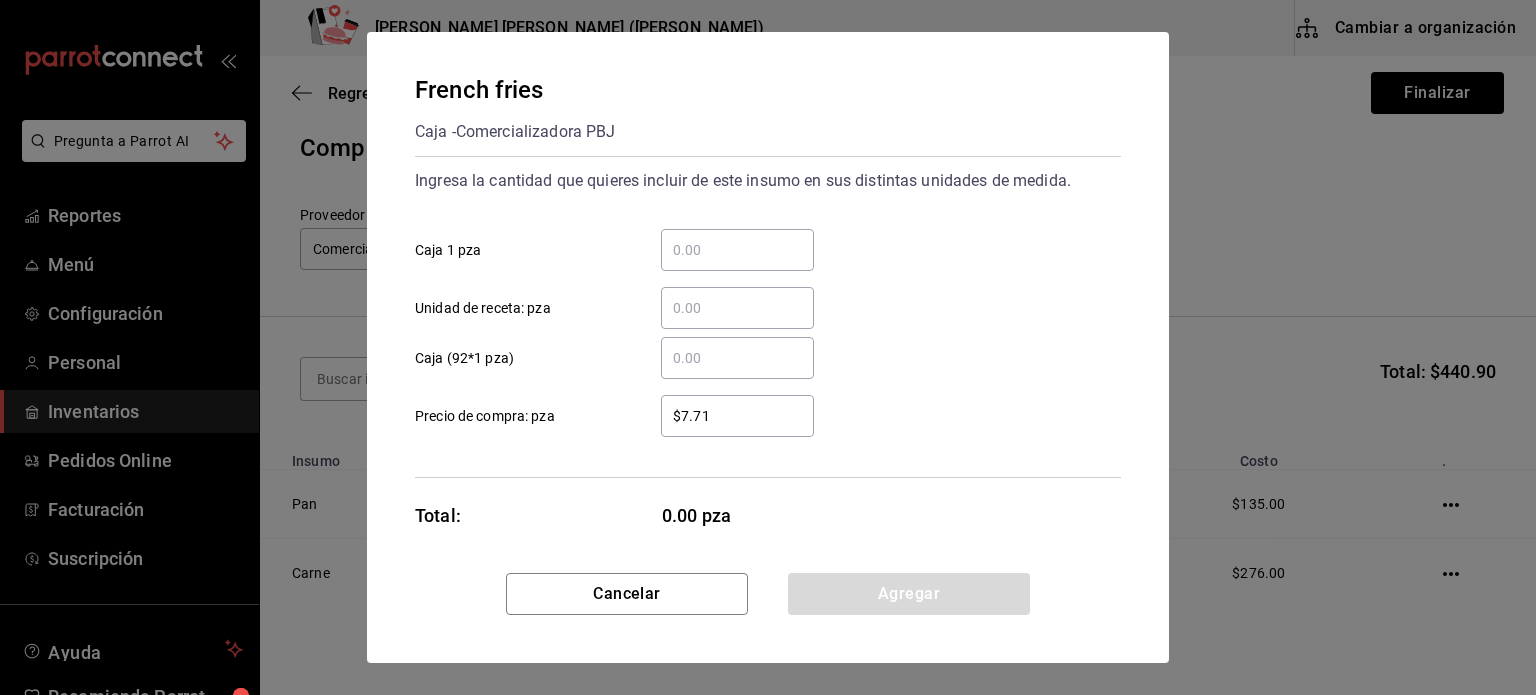 click on "​ Caja 1 pza" at bounding box center (737, 250) 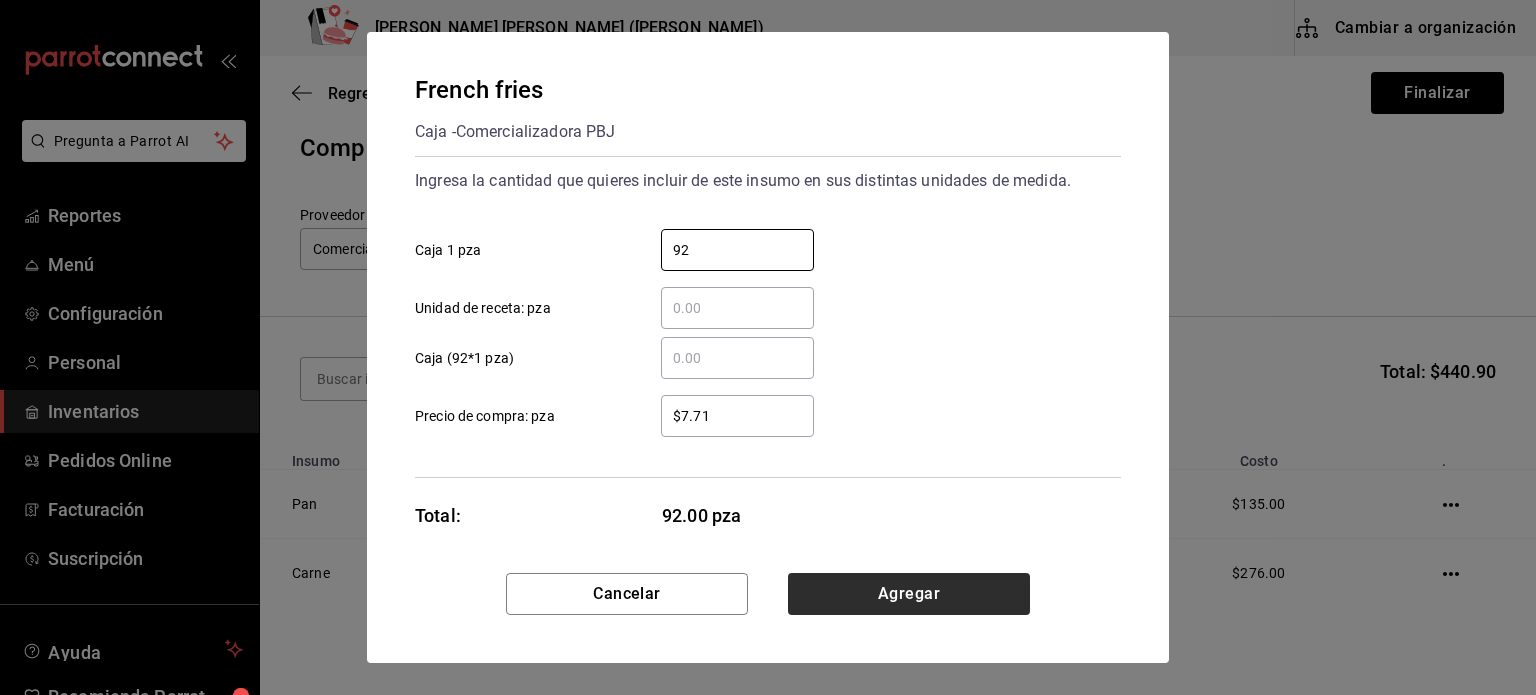 type on "92" 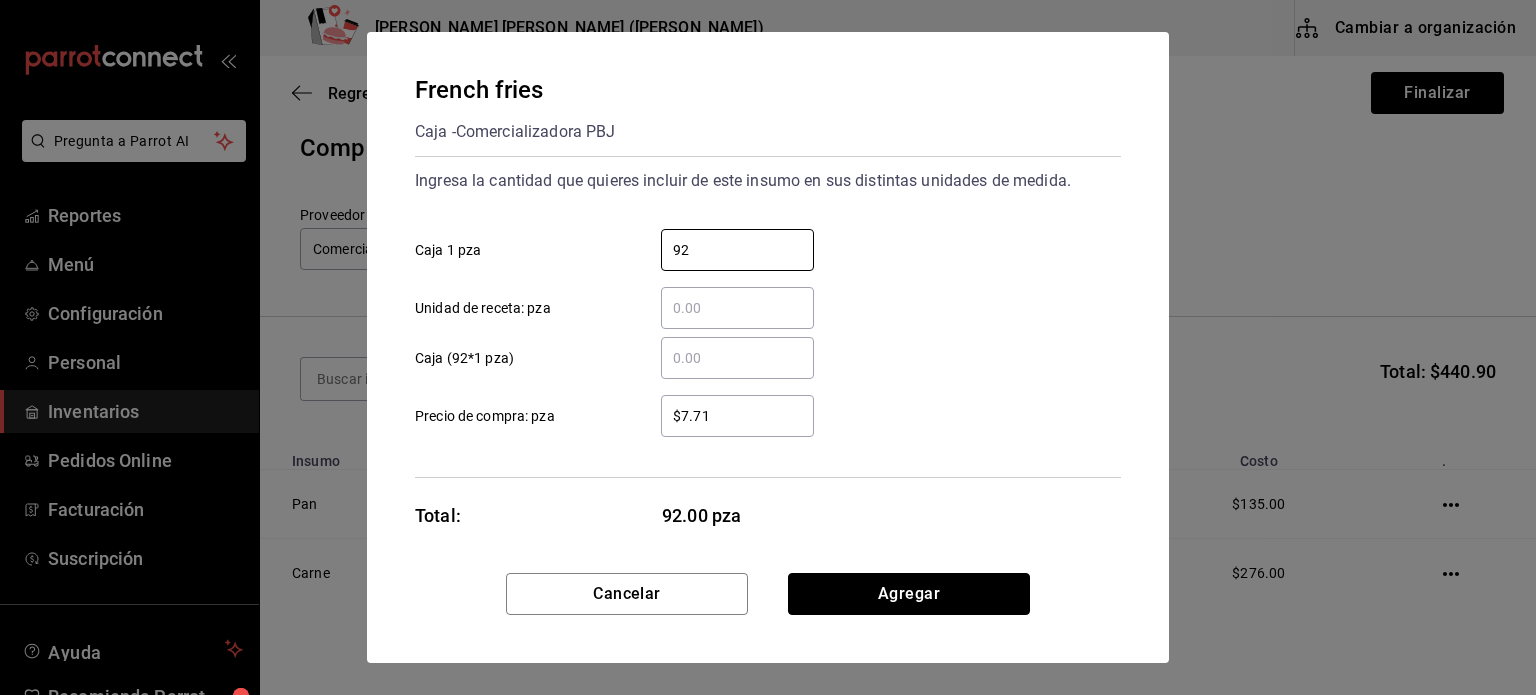 drag, startPoint x: 940, startPoint y: 607, endPoint x: 940, endPoint y: 640, distance: 33 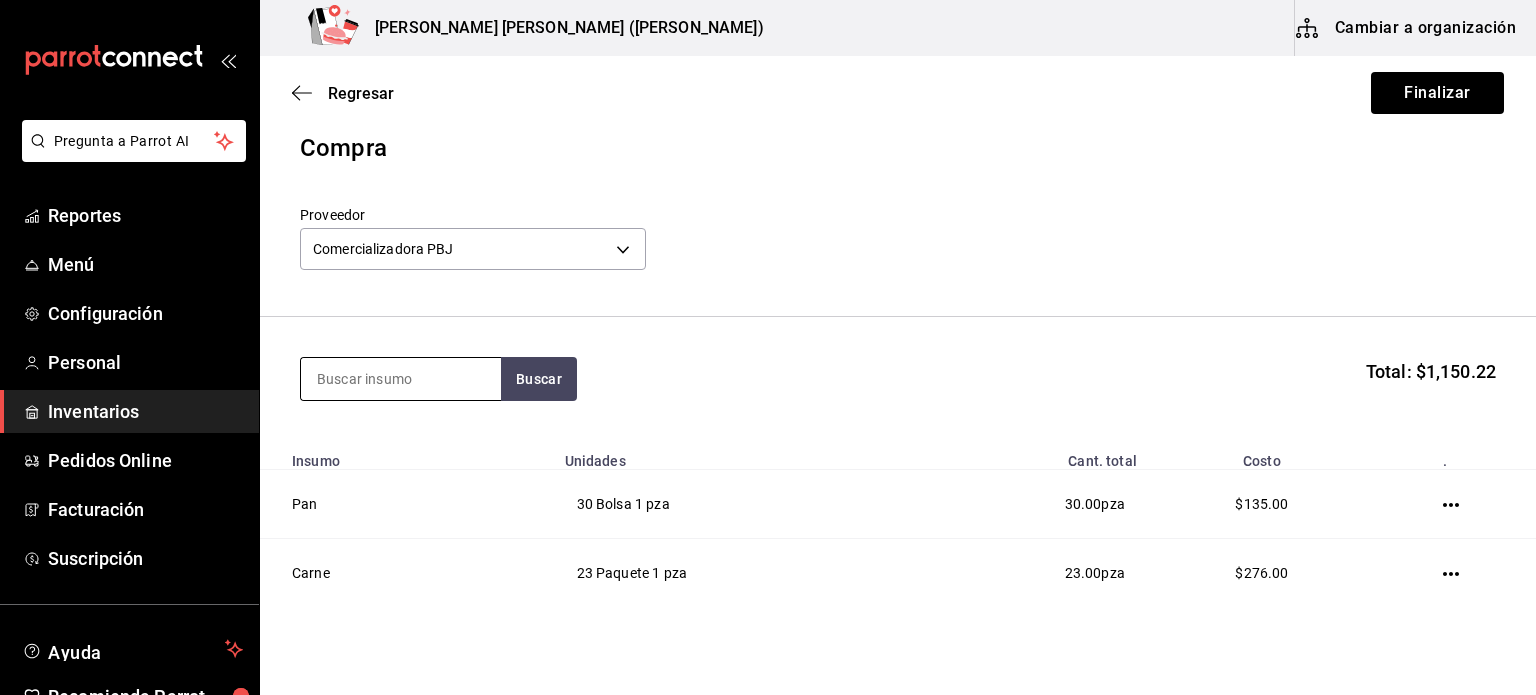 click at bounding box center (401, 379) 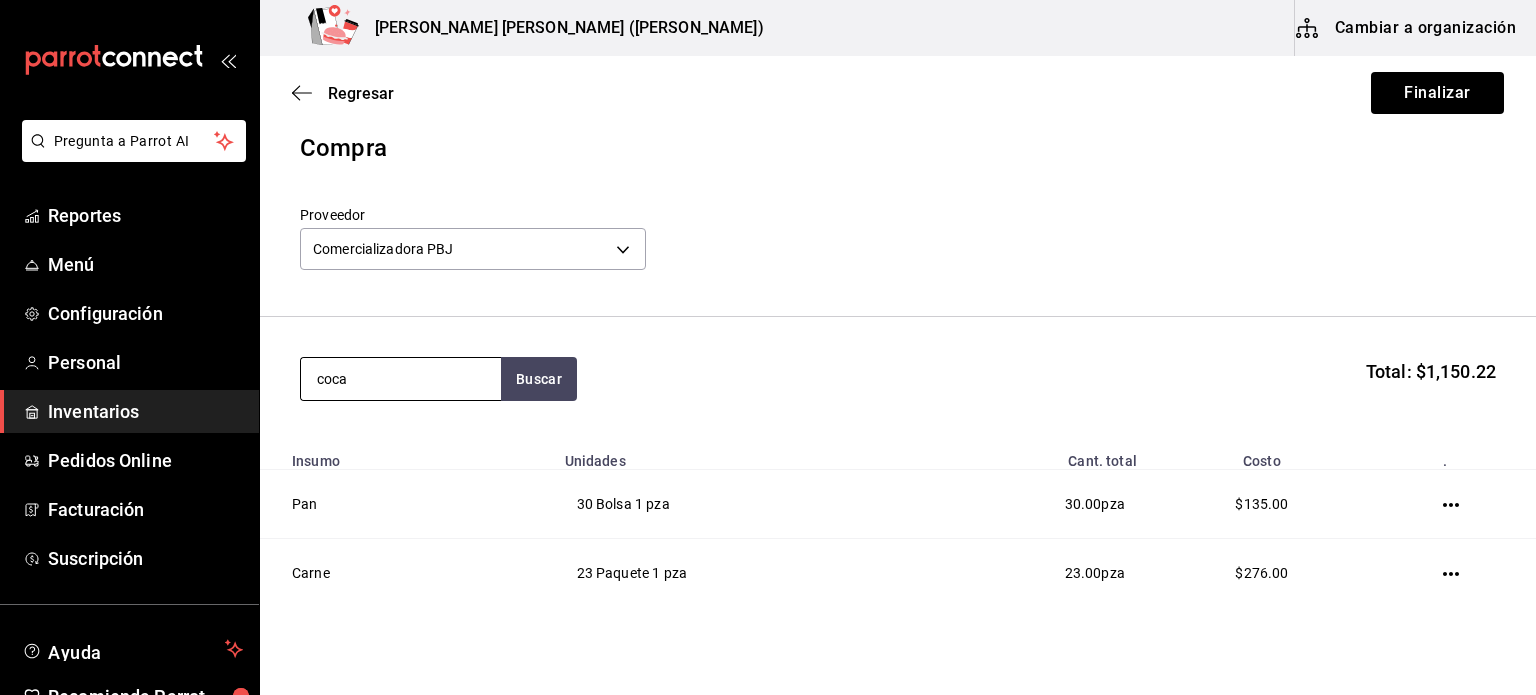 type on "coca" 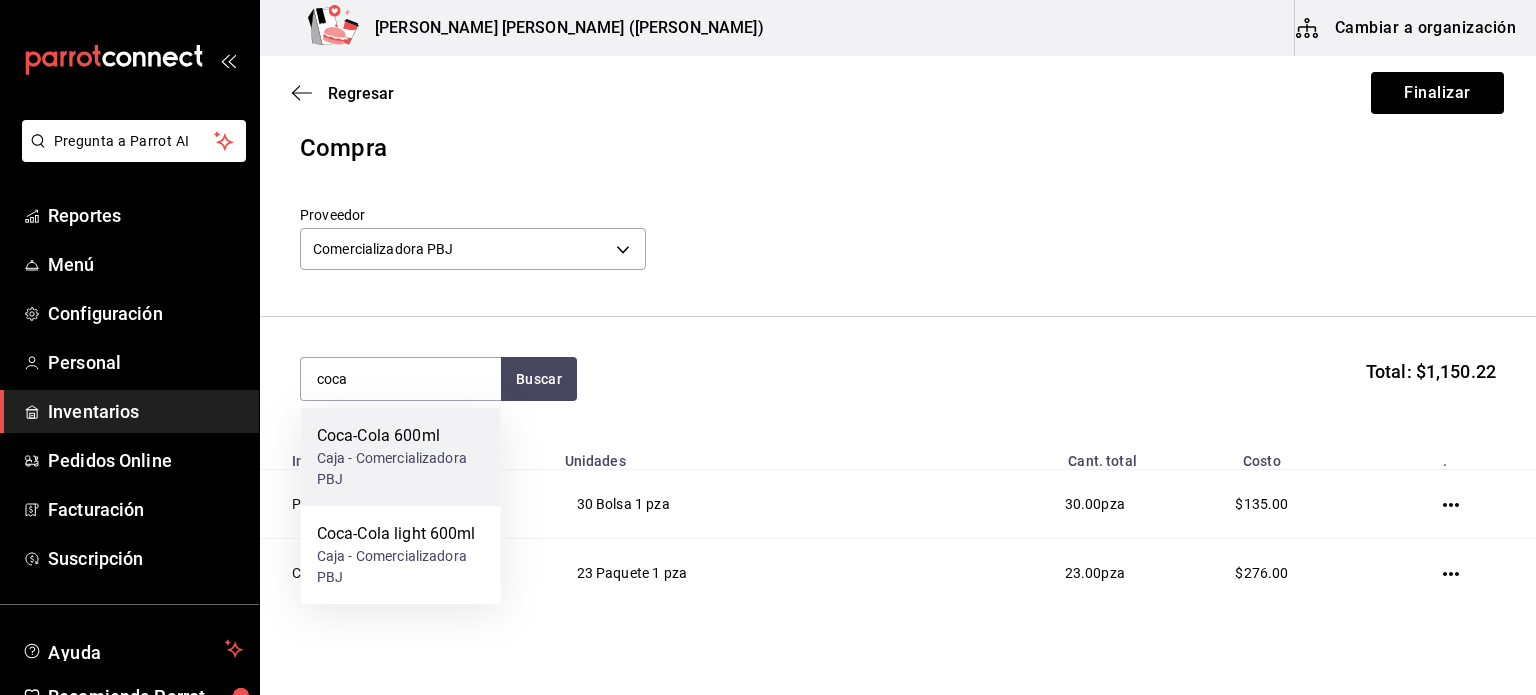 click on "Coca-Cola 600ml Caja - Comercializadora PBJ" at bounding box center (401, 457) 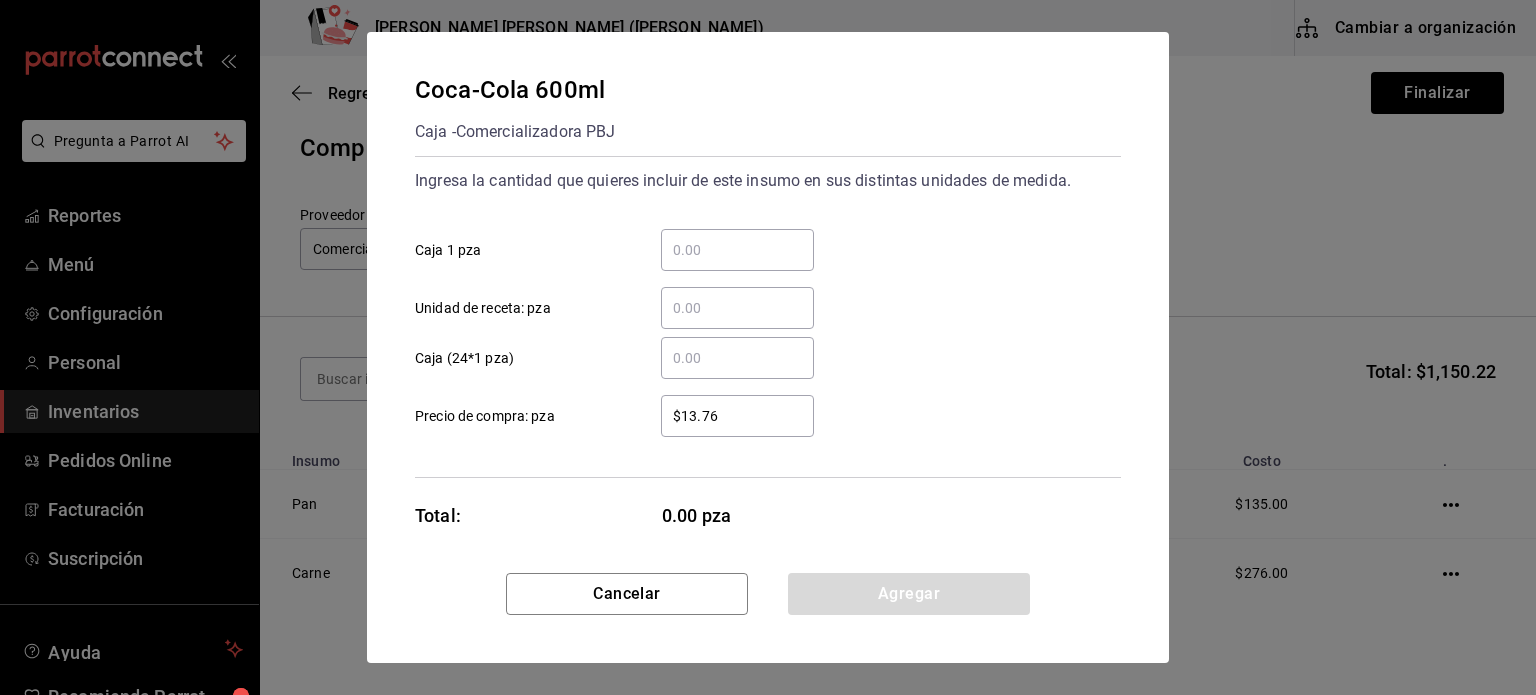 click on "​ Caja 1 pza" at bounding box center (737, 250) 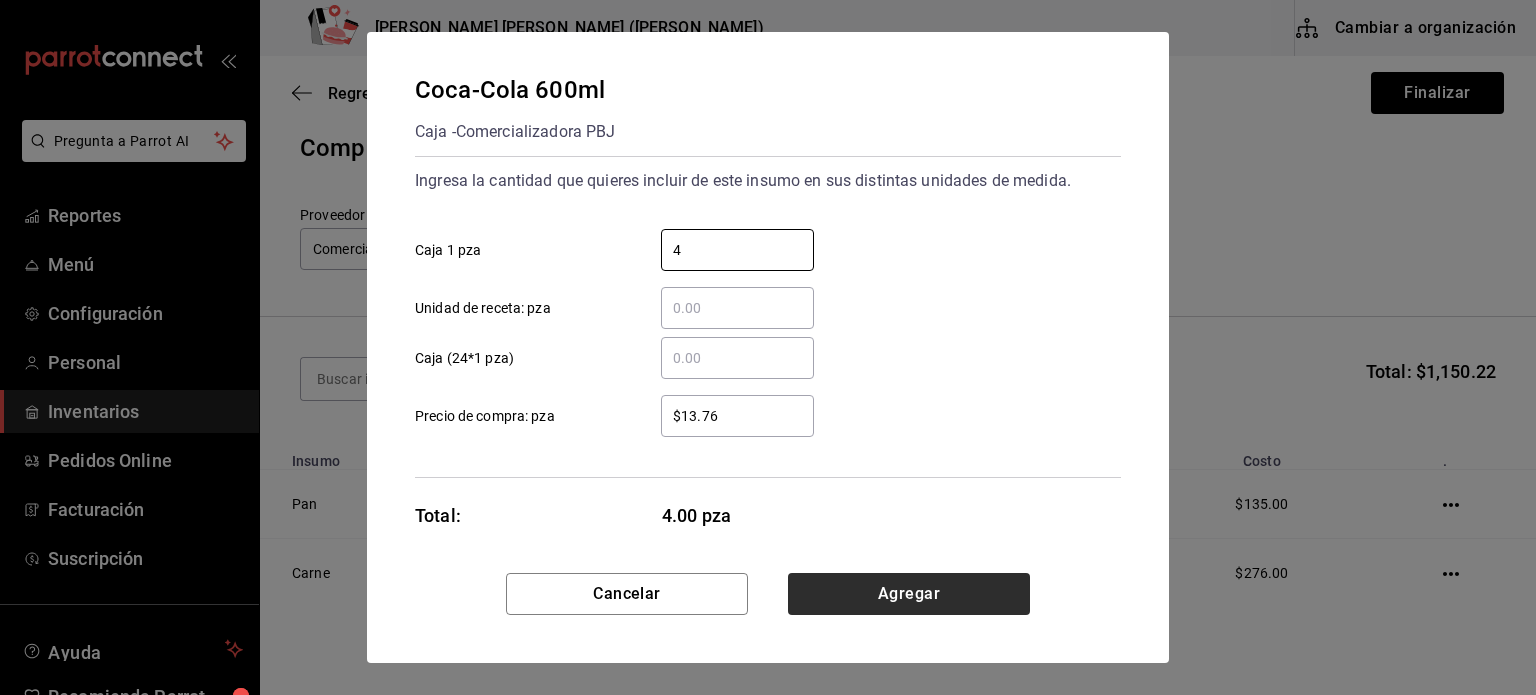 type on "4" 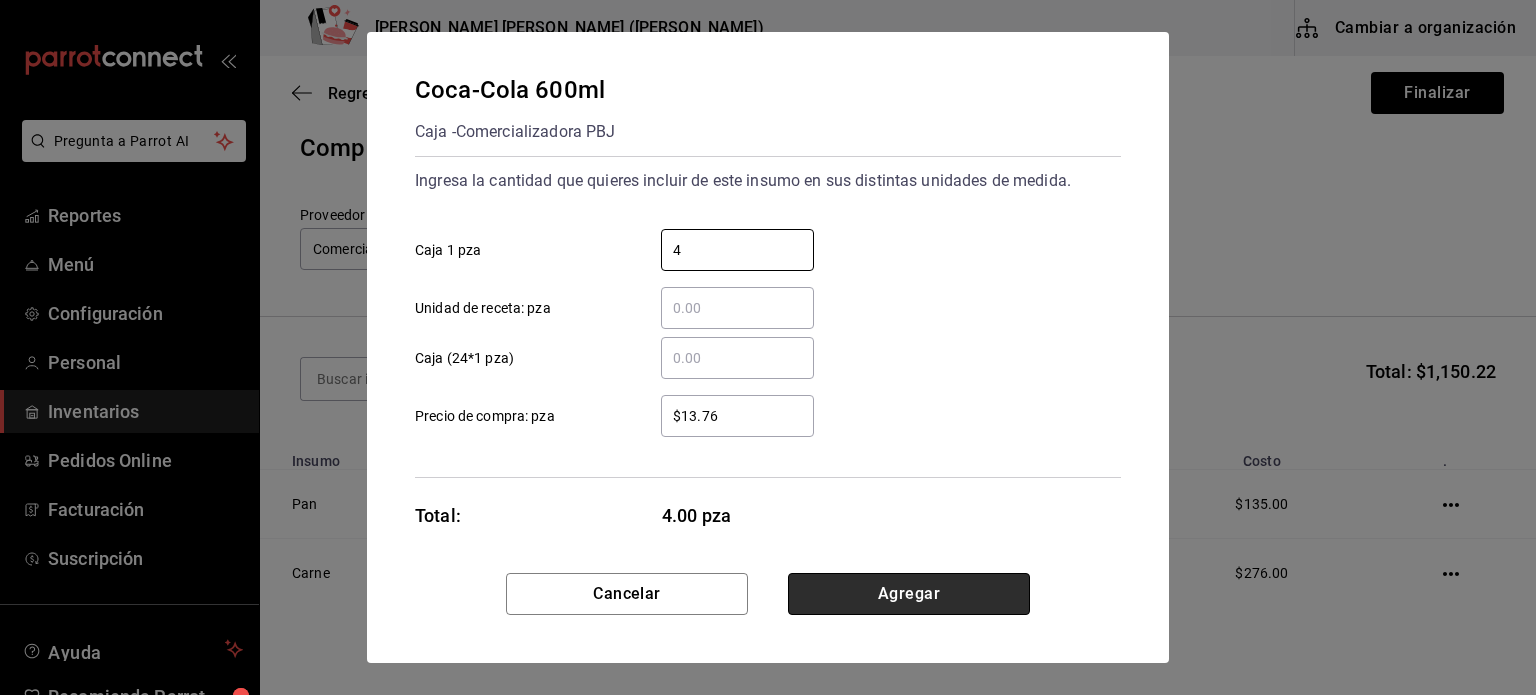 click on "Agregar" at bounding box center [909, 594] 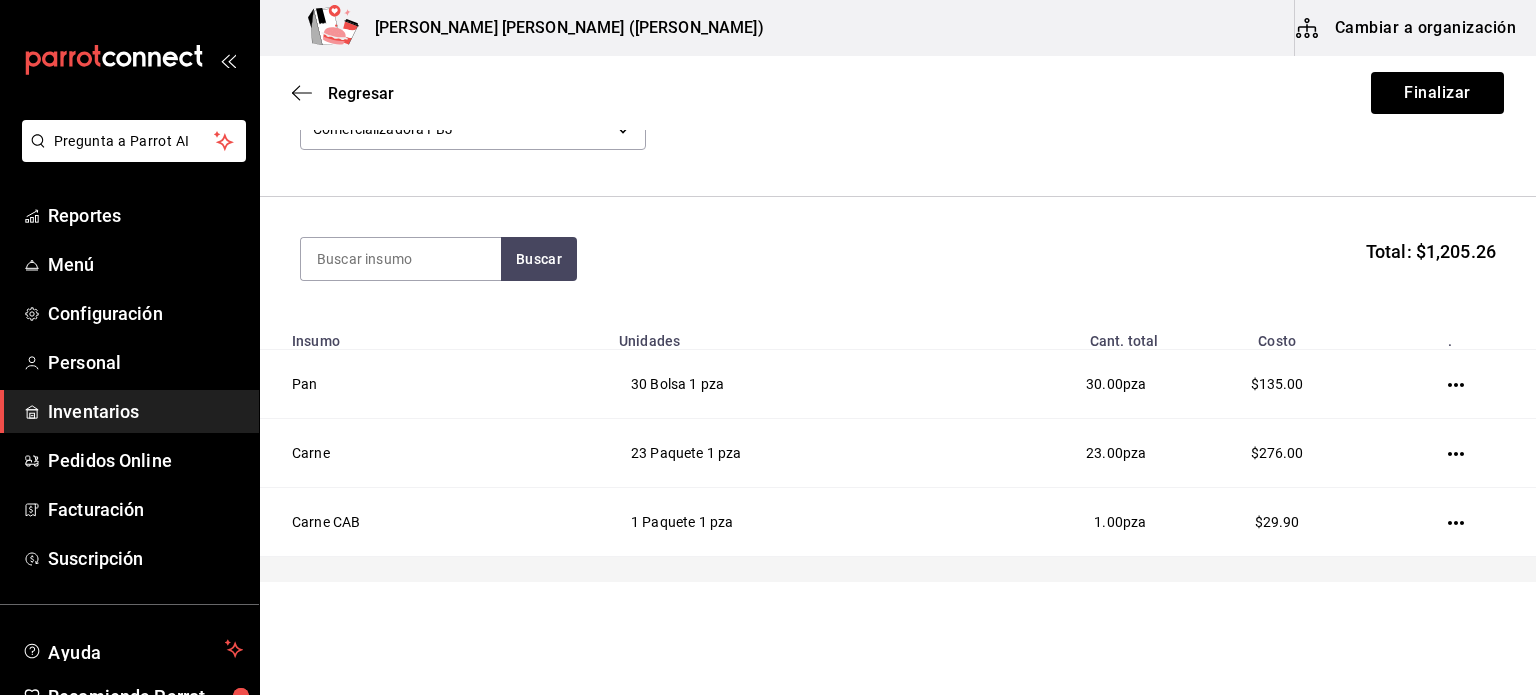 scroll, scrollTop: 311, scrollLeft: 0, axis: vertical 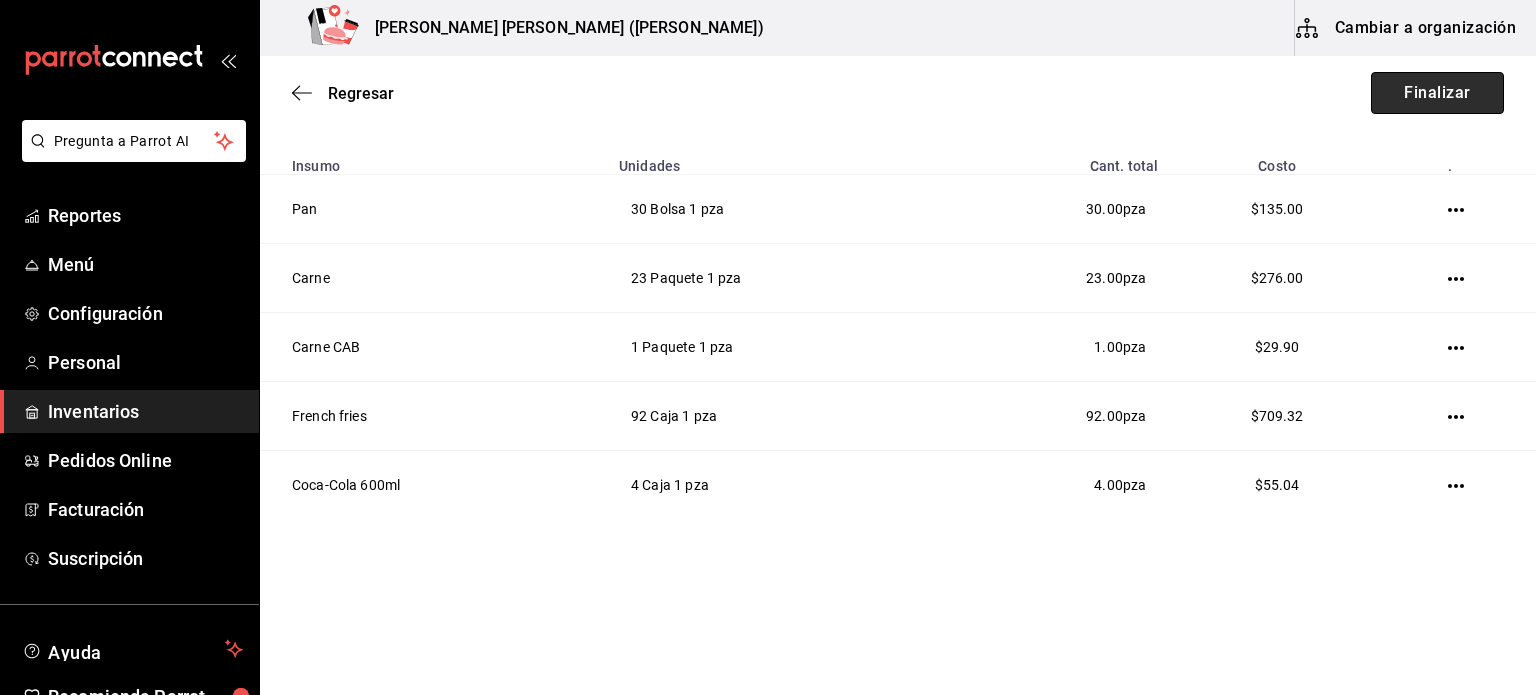click on "Finalizar" at bounding box center [1437, 93] 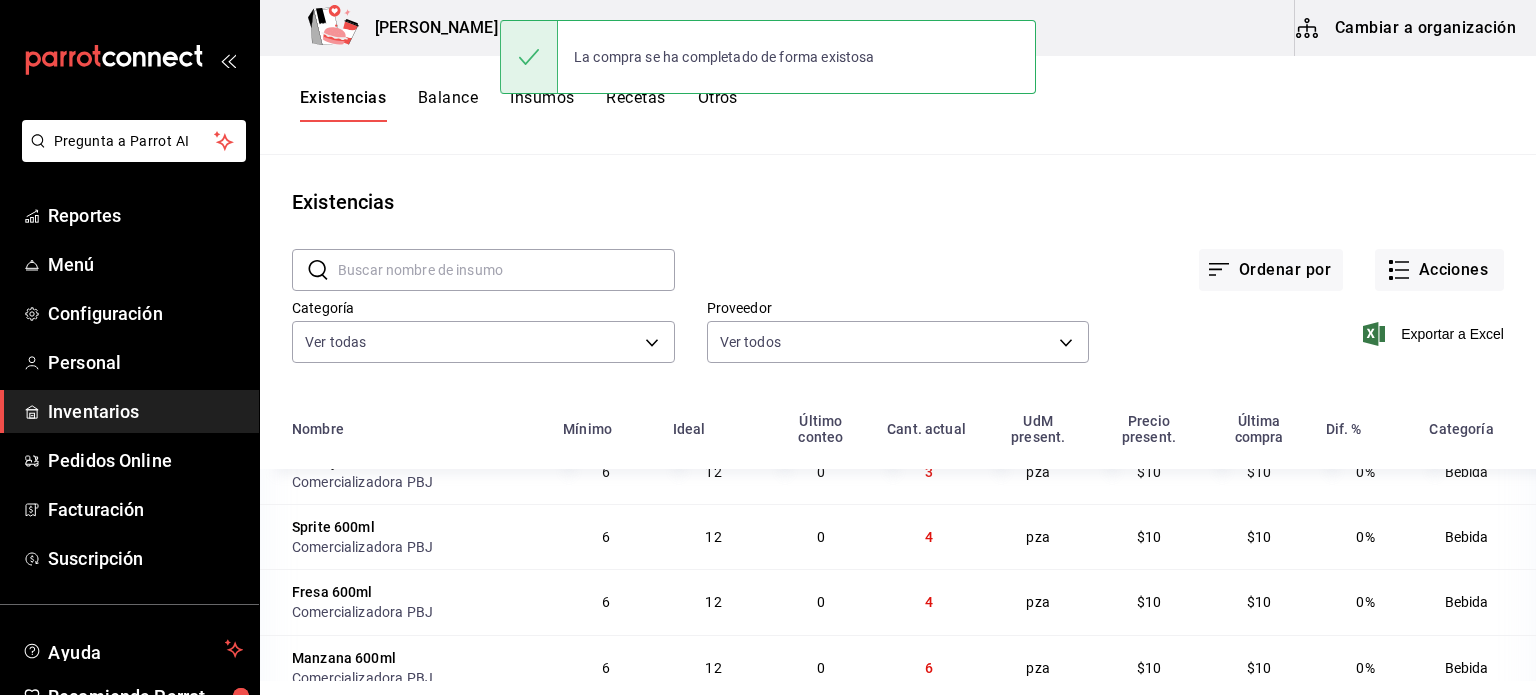 scroll, scrollTop: 900, scrollLeft: 0, axis: vertical 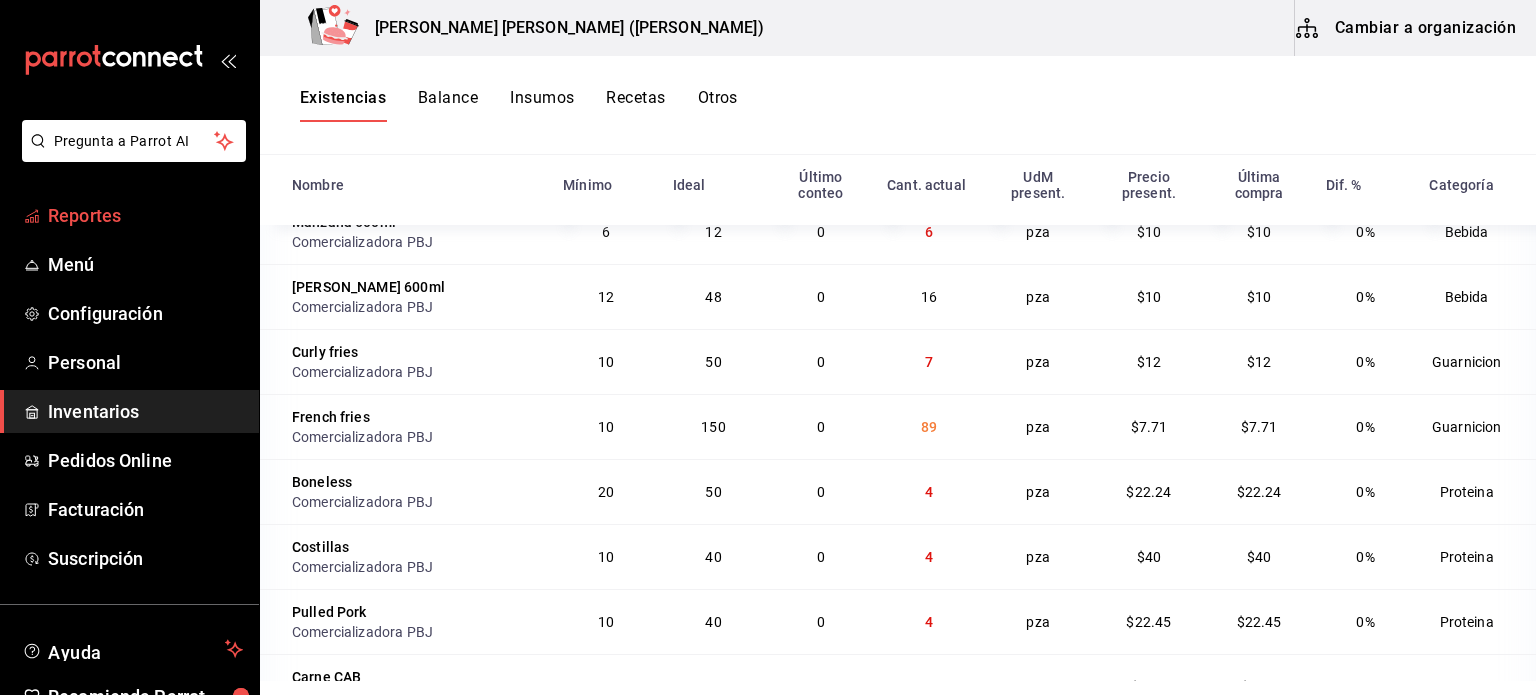 click on "Reportes" at bounding box center (145, 215) 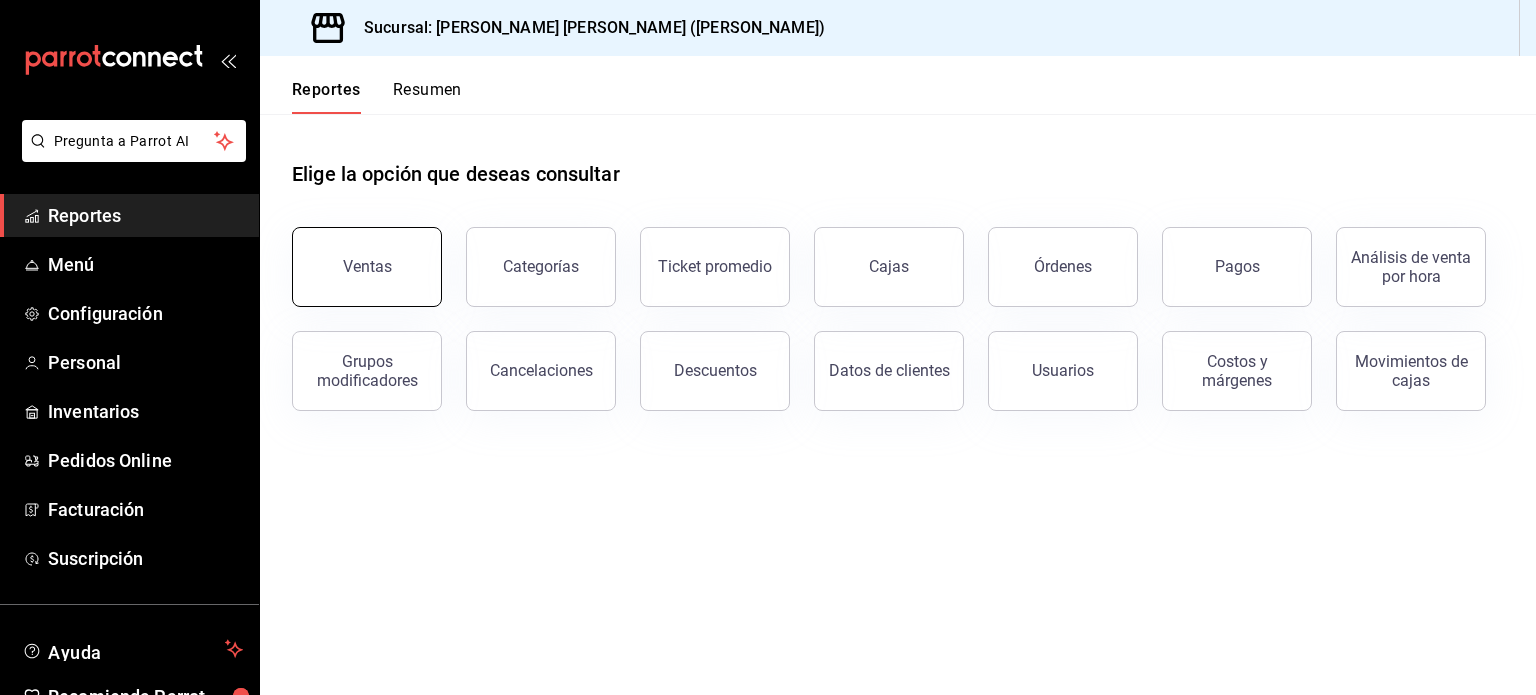 click on "Ventas" at bounding box center [367, 267] 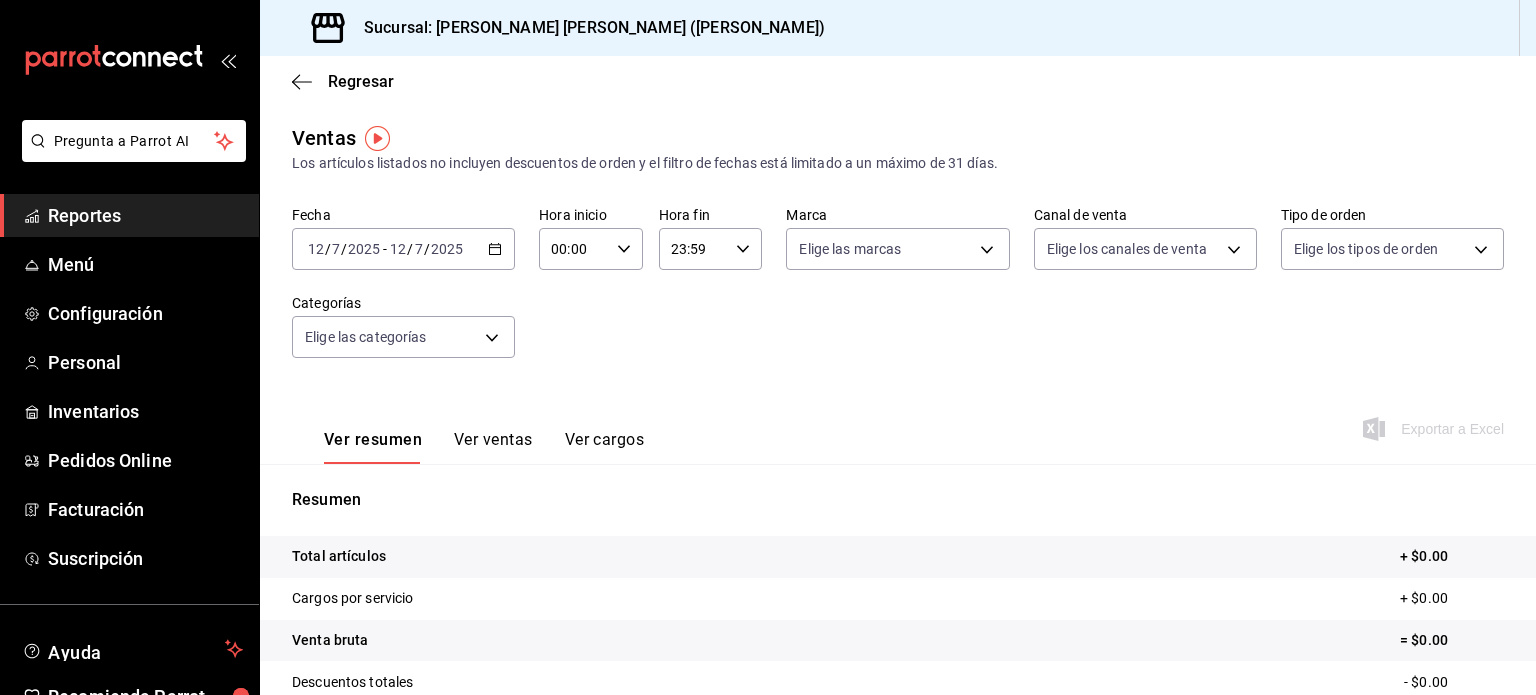 click on "[DATE] [DATE] - [DATE] [DATE]" at bounding box center (403, 249) 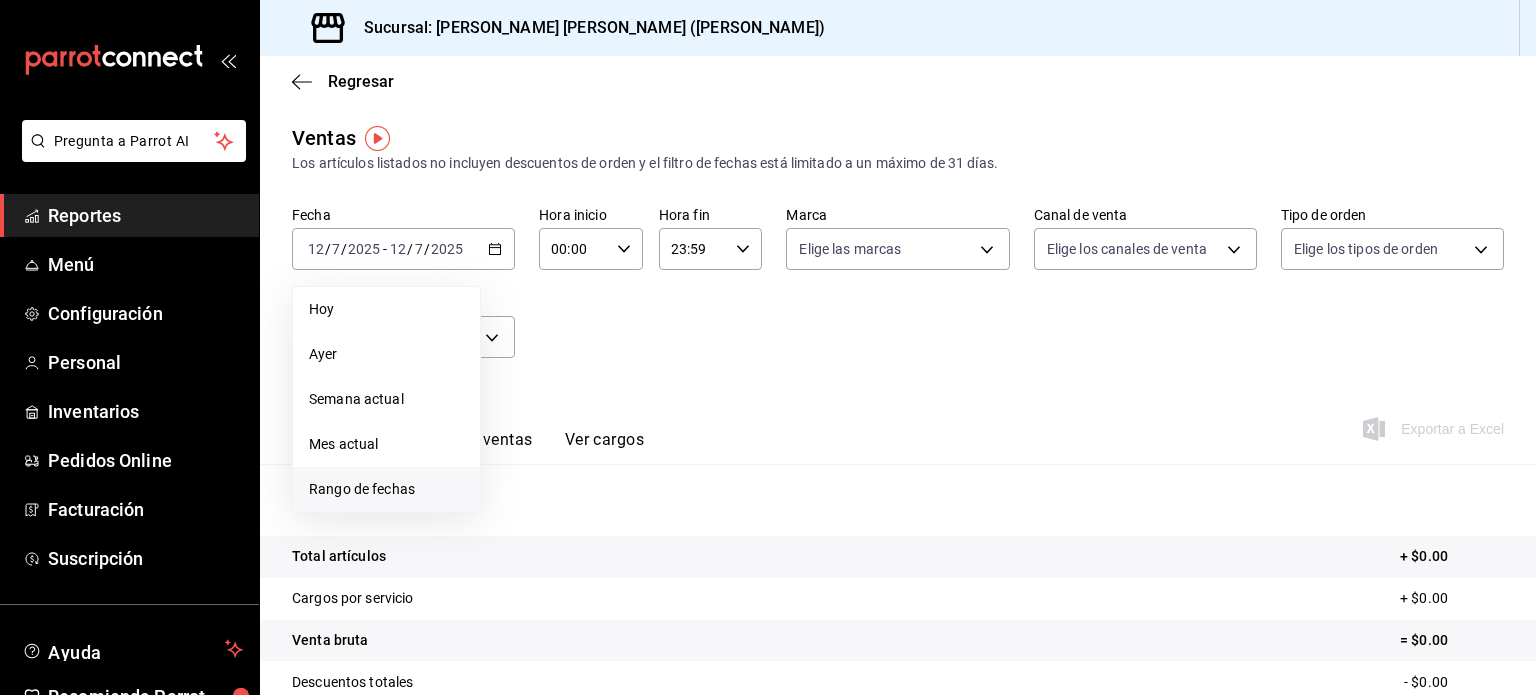 click on "Rango de fechas" at bounding box center [386, 489] 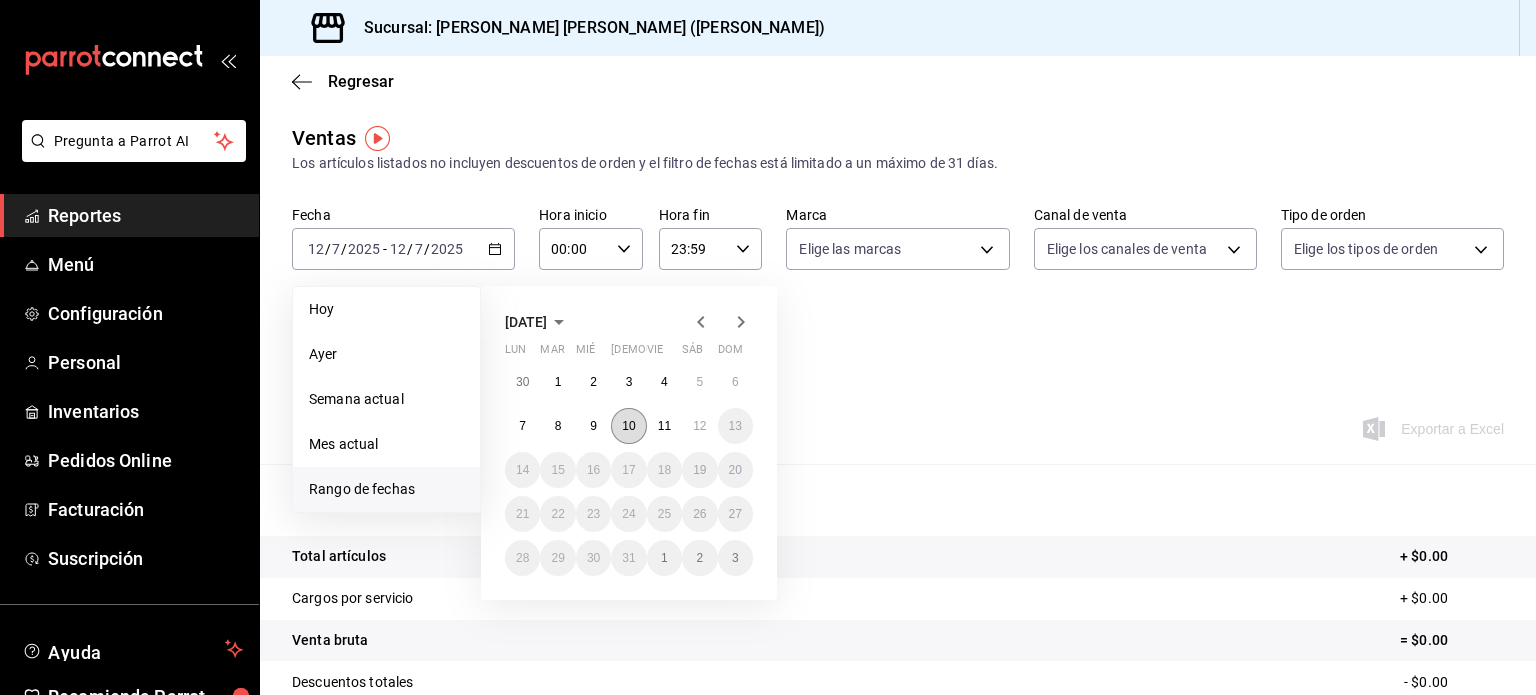 click on "10" at bounding box center [628, 426] 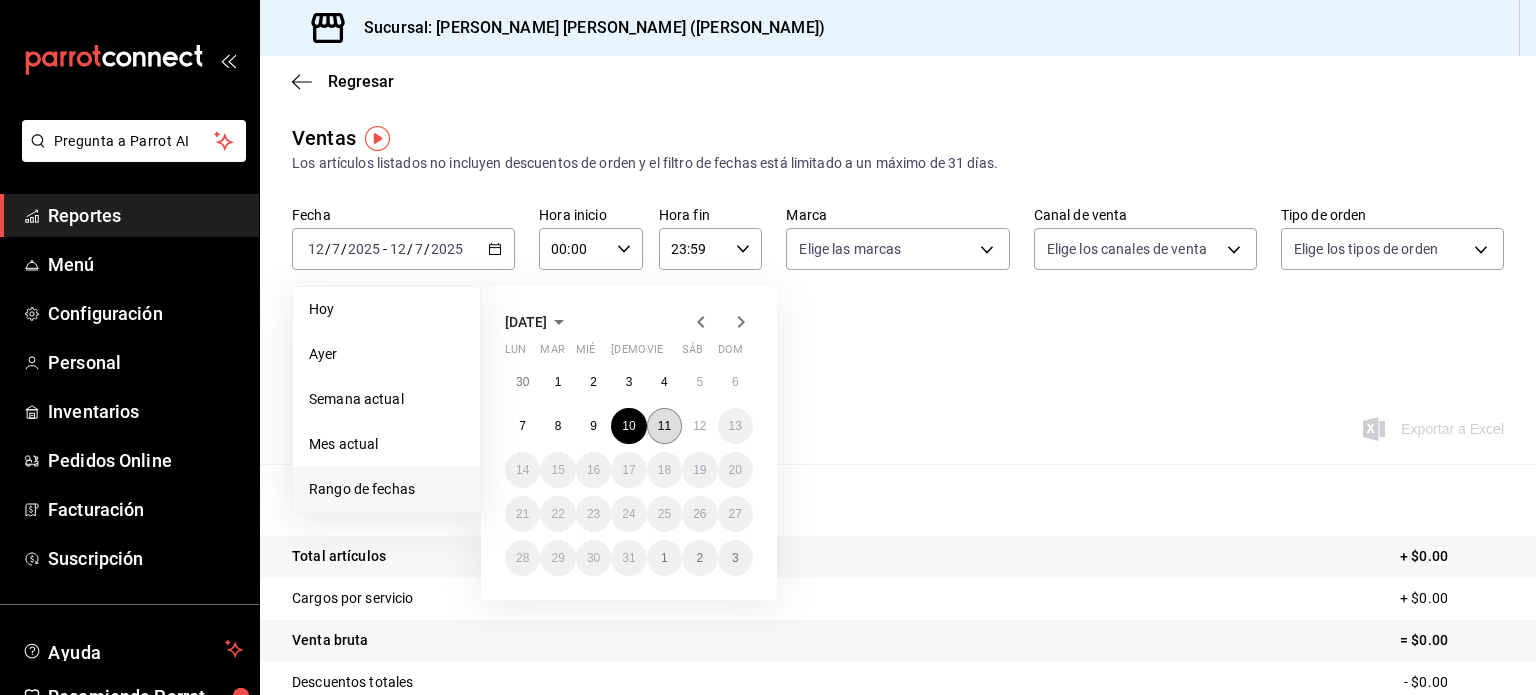 click on "11" at bounding box center [664, 426] 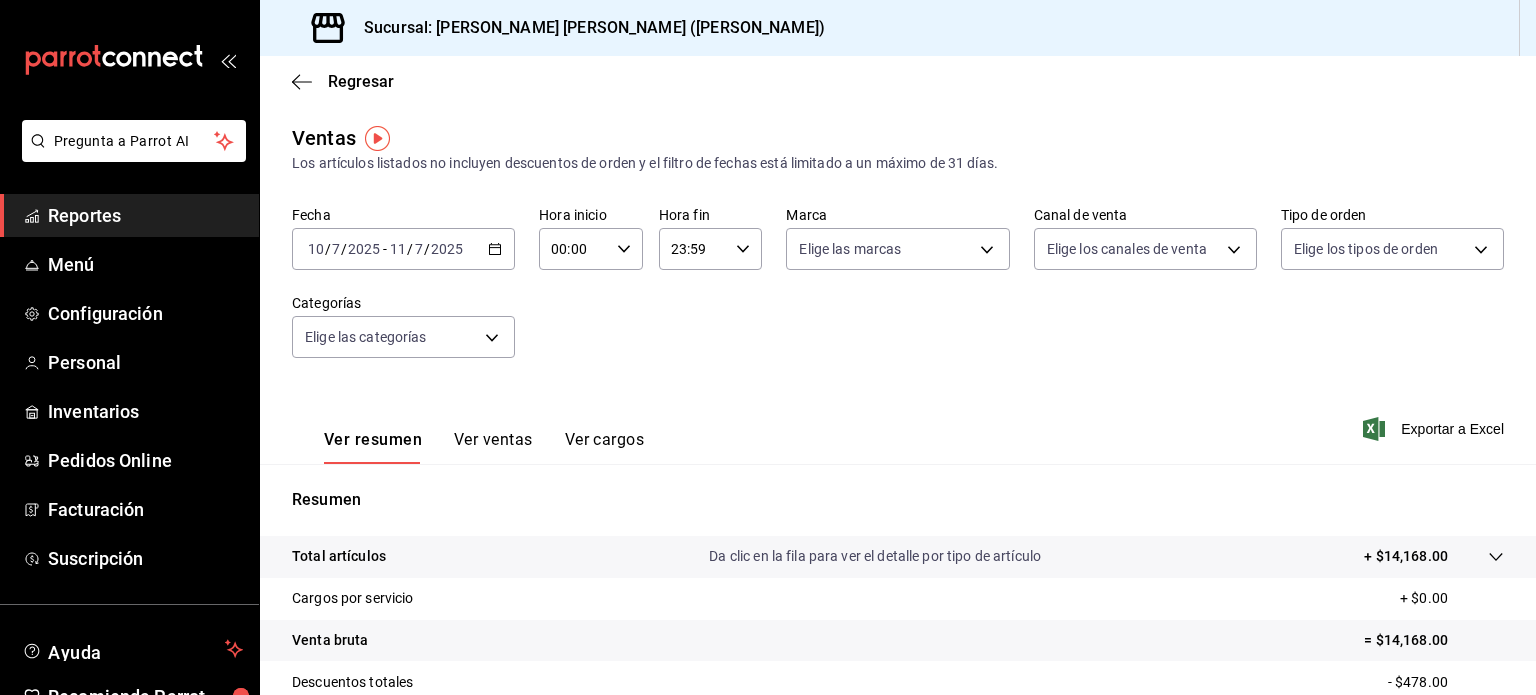 click on "Ver ventas" at bounding box center [493, 447] 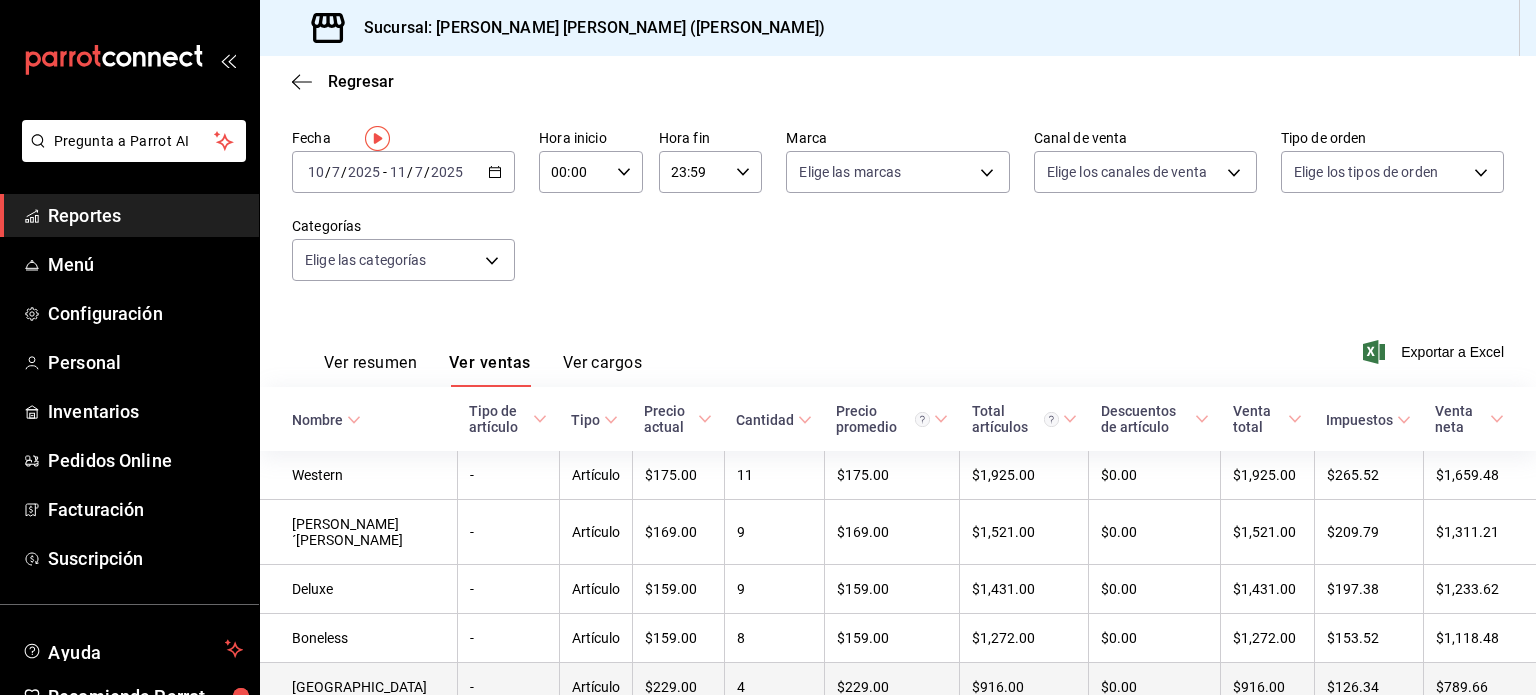 scroll, scrollTop: 300, scrollLeft: 0, axis: vertical 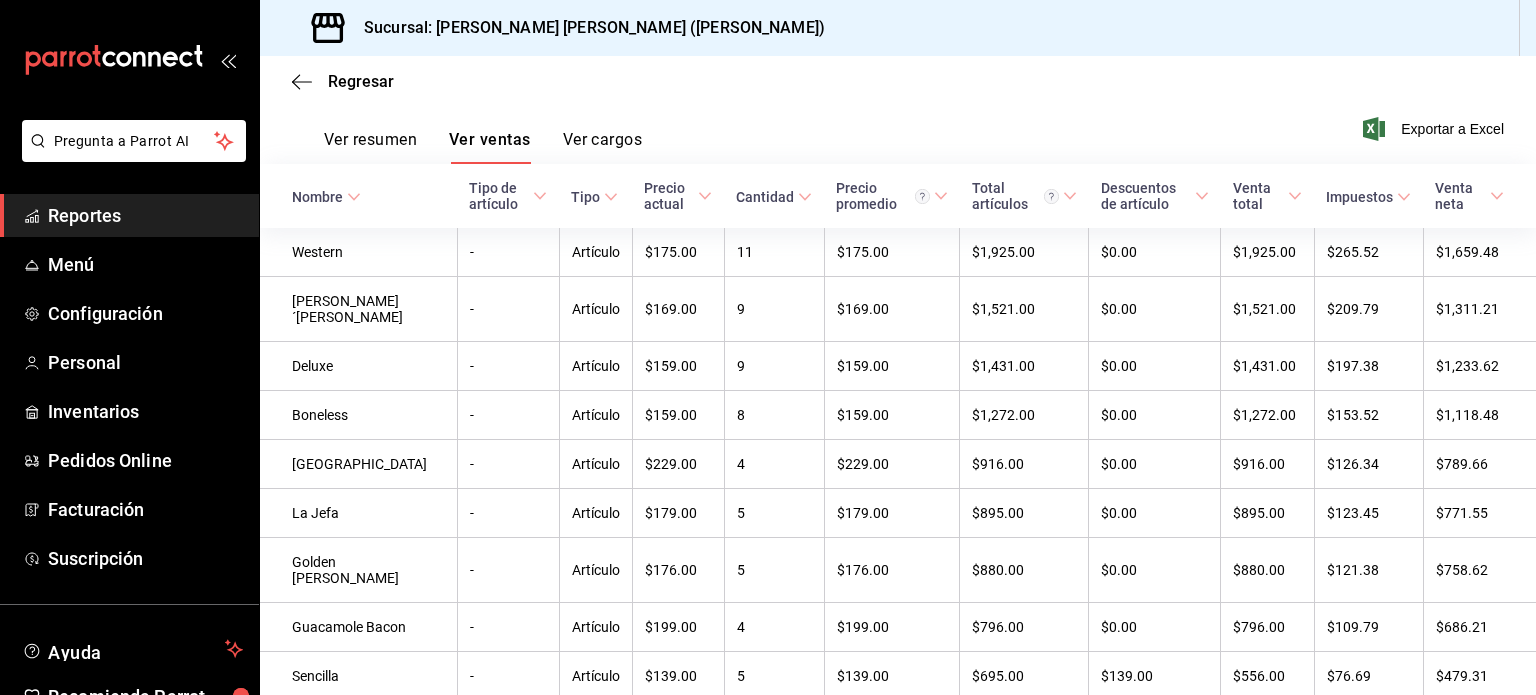 click on "Nombre" at bounding box center (317, 197) 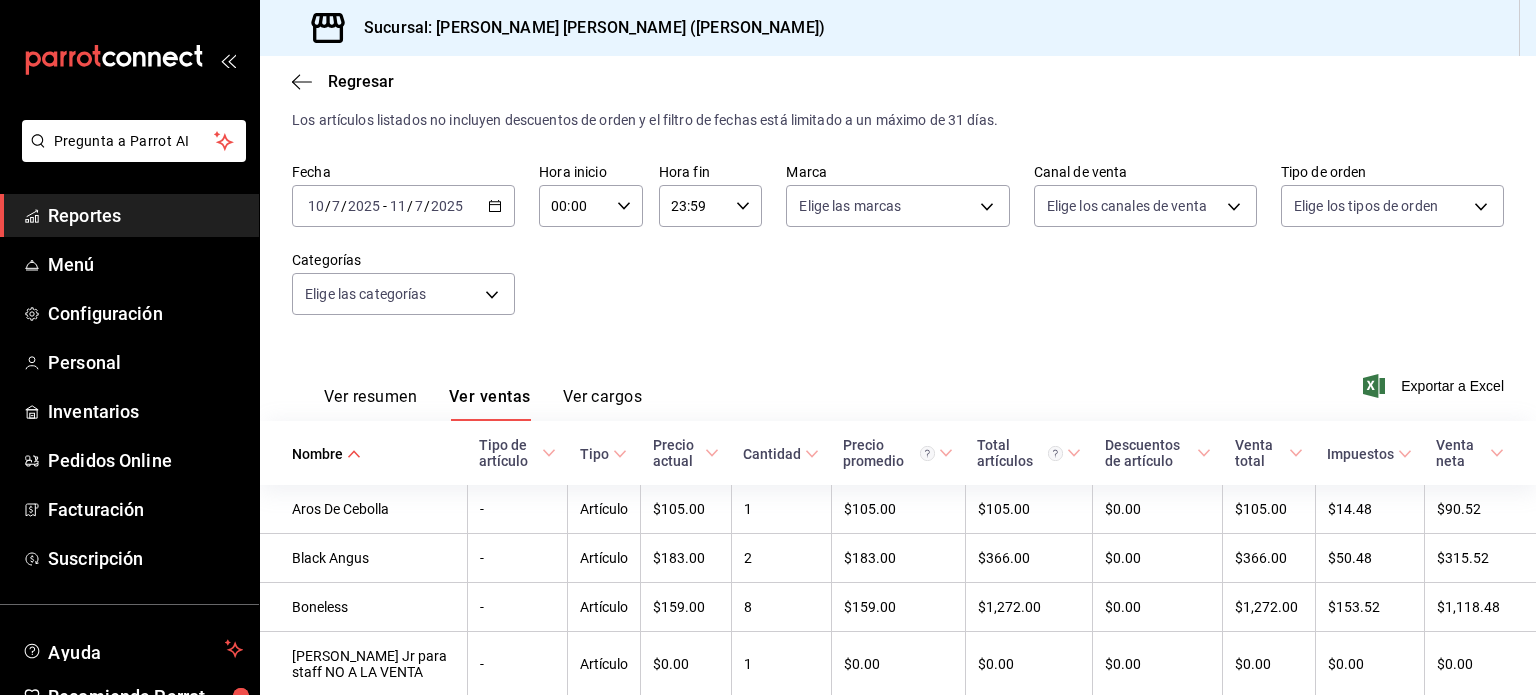 scroll, scrollTop: 300, scrollLeft: 0, axis: vertical 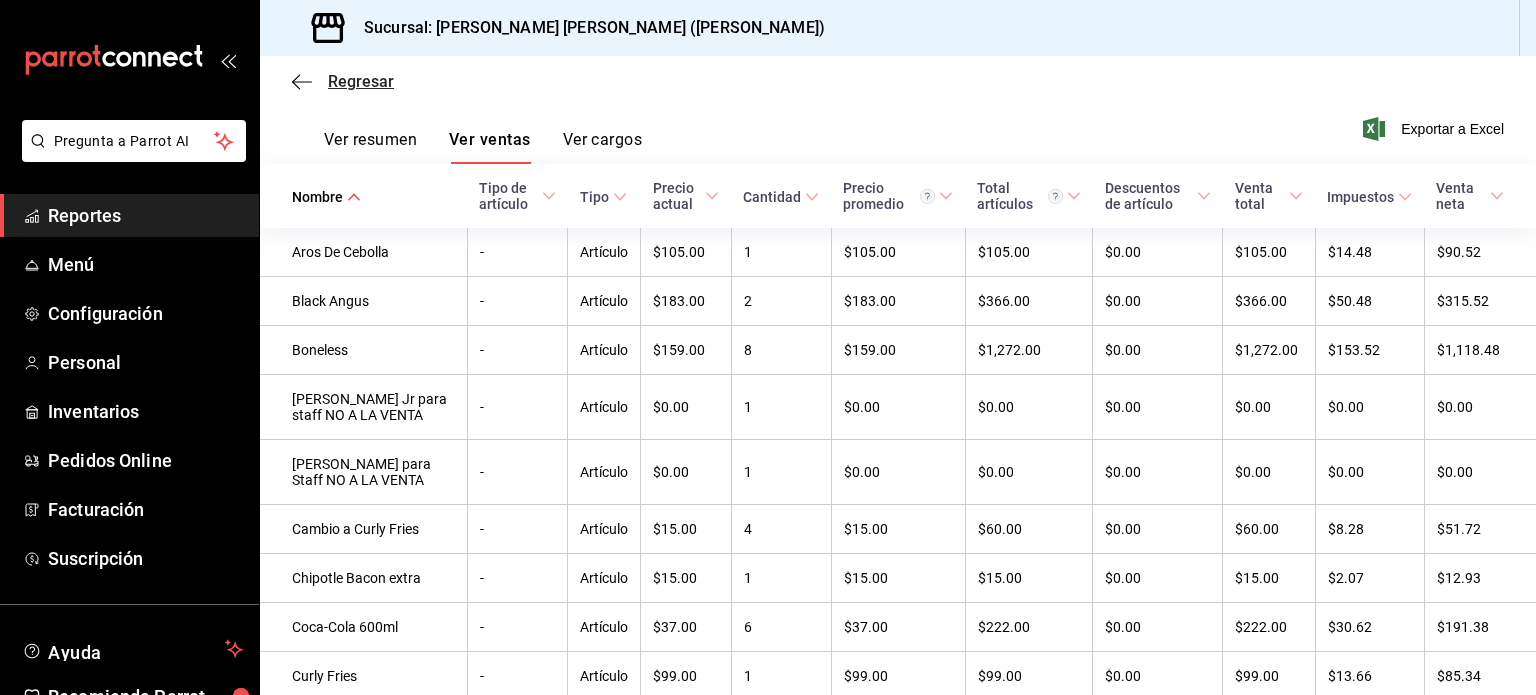 click on "Regresar" at bounding box center [361, 81] 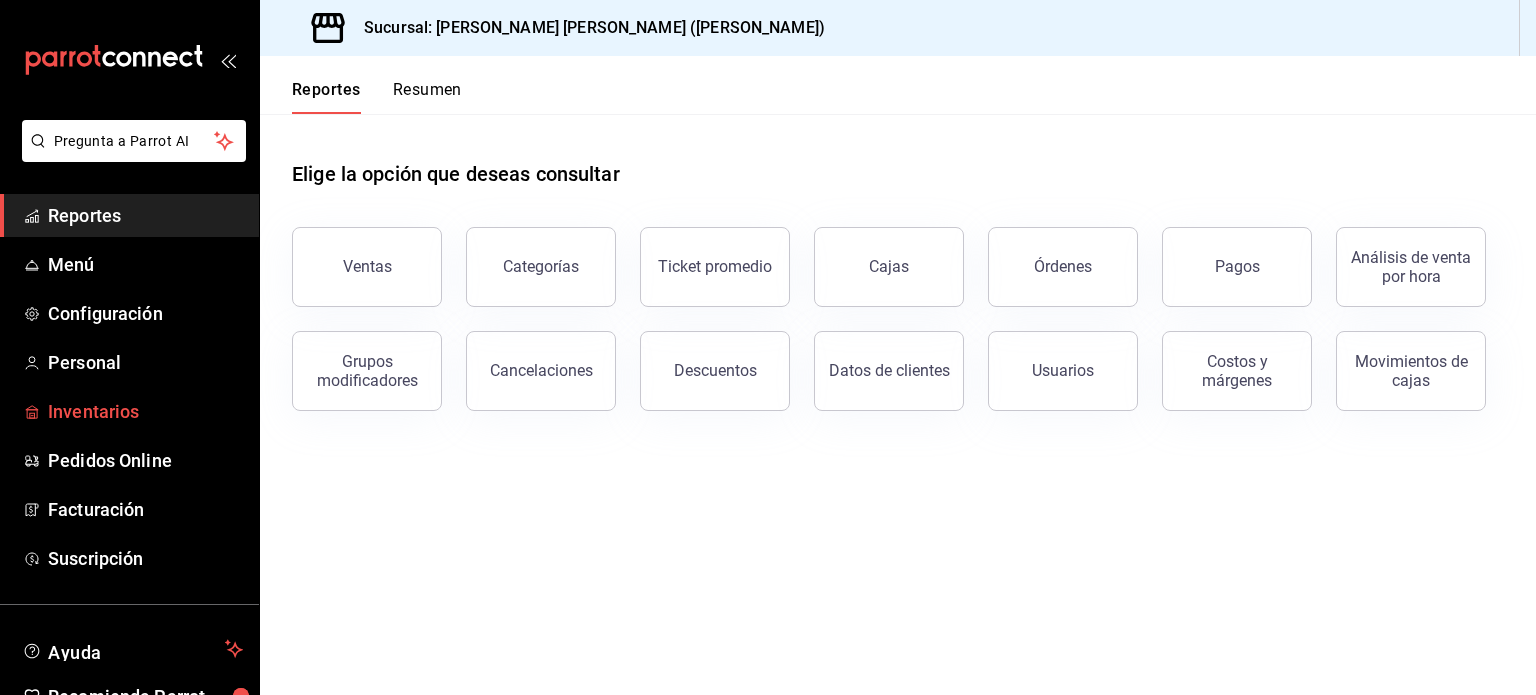 click on "Inventarios" at bounding box center [145, 411] 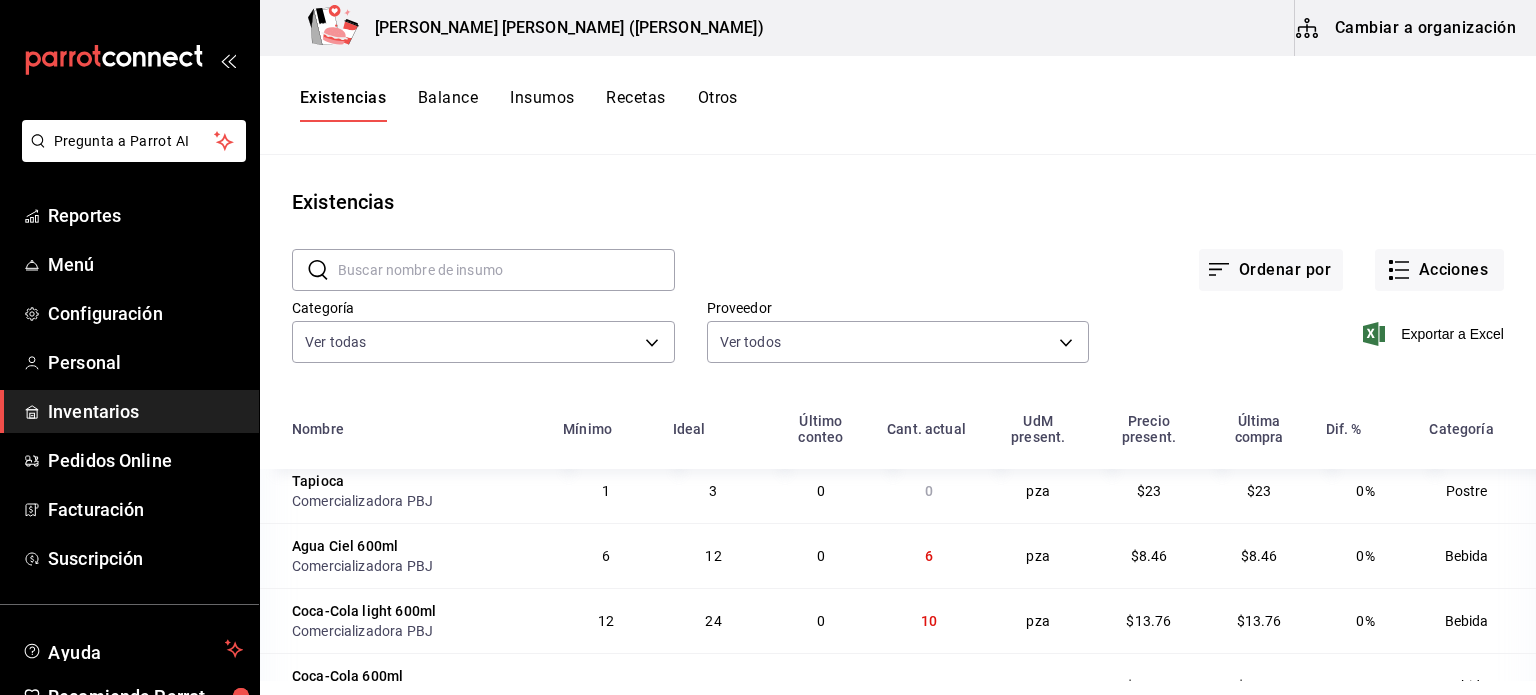 scroll, scrollTop: 500, scrollLeft: 0, axis: vertical 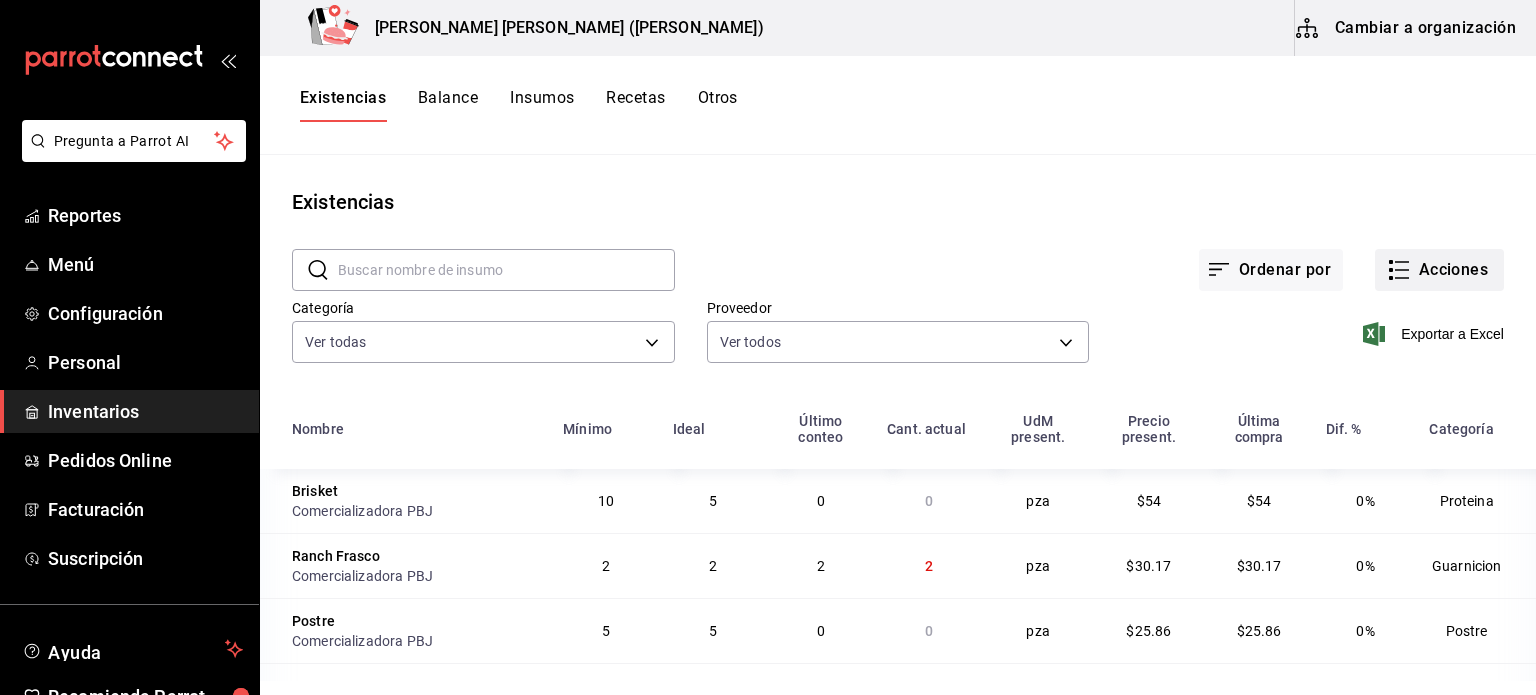 click on "Acciones" at bounding box center [1439, 270] 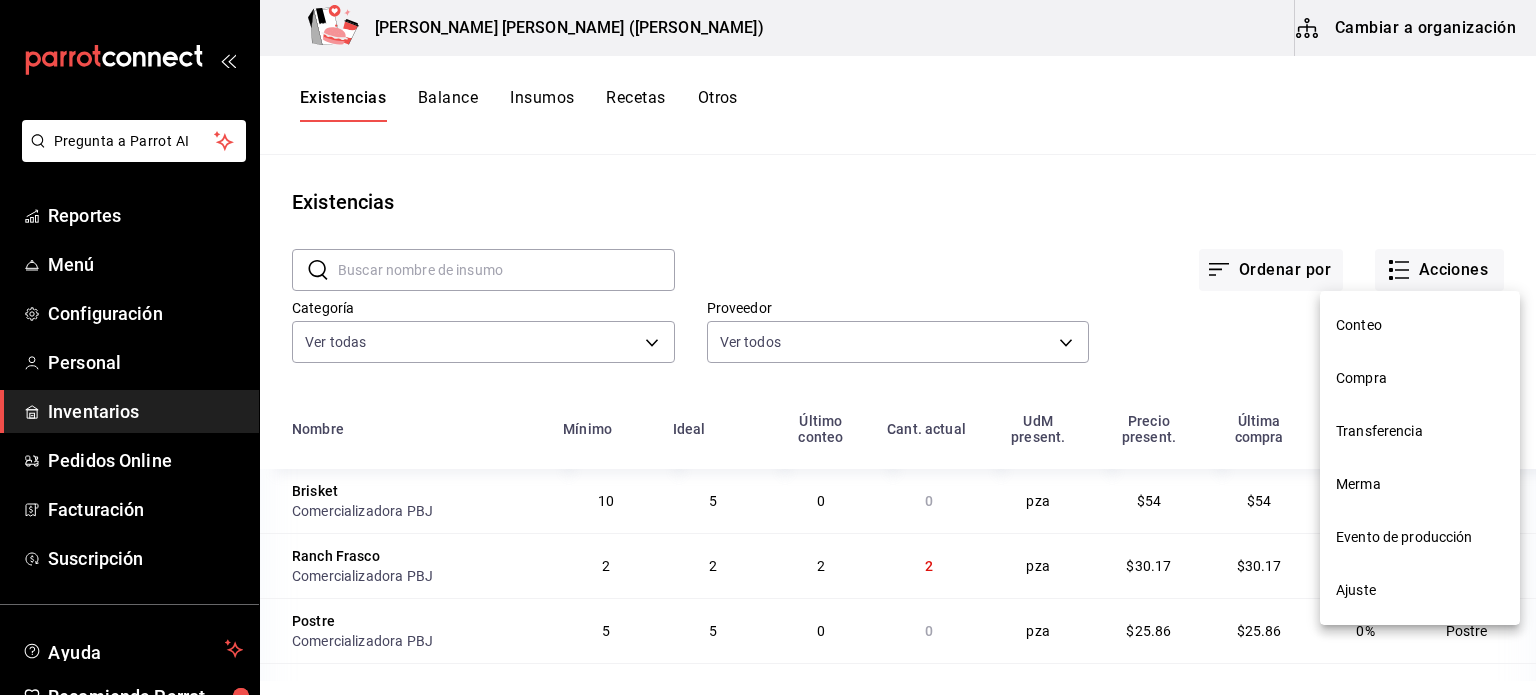 click on "Ajuste" at bounding box center (1420, 590) 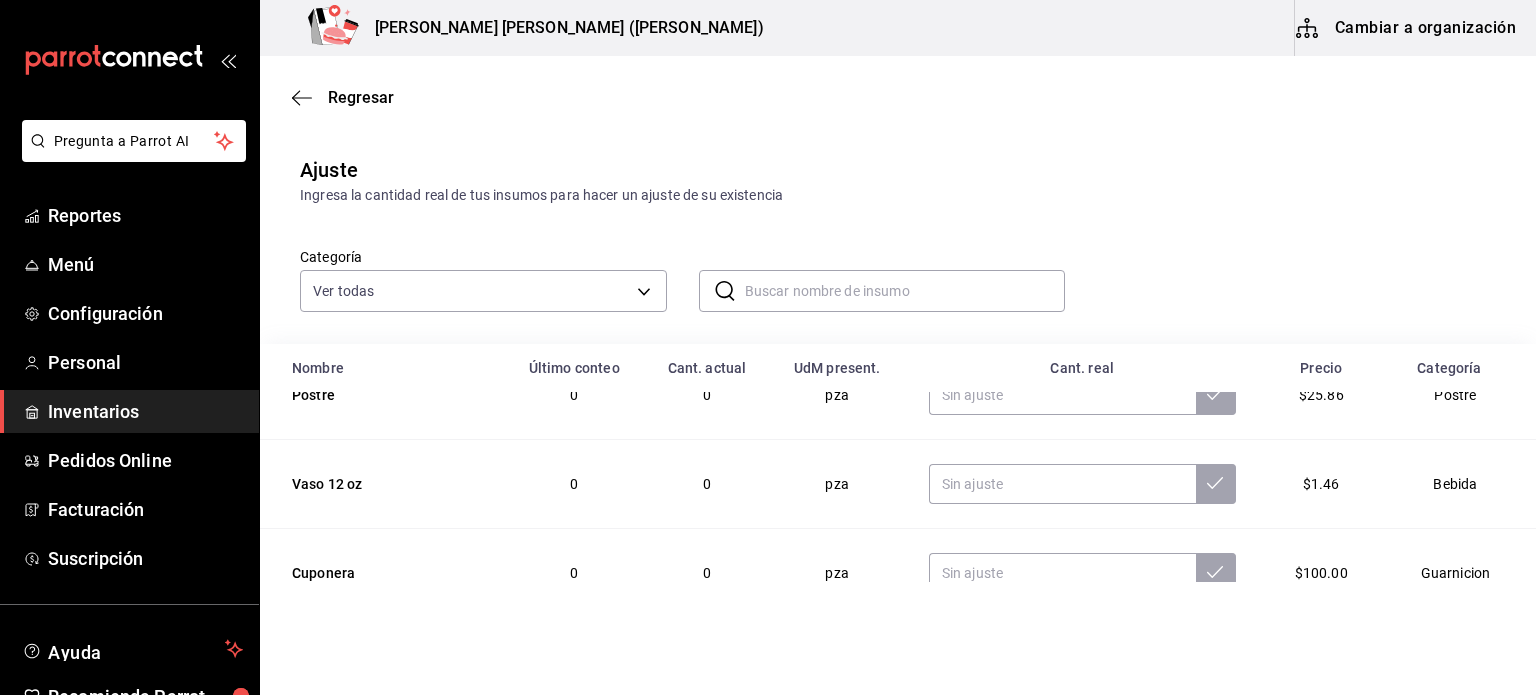 scroll, scrollTop: 374, scrollLeft: 0, axis: vertical 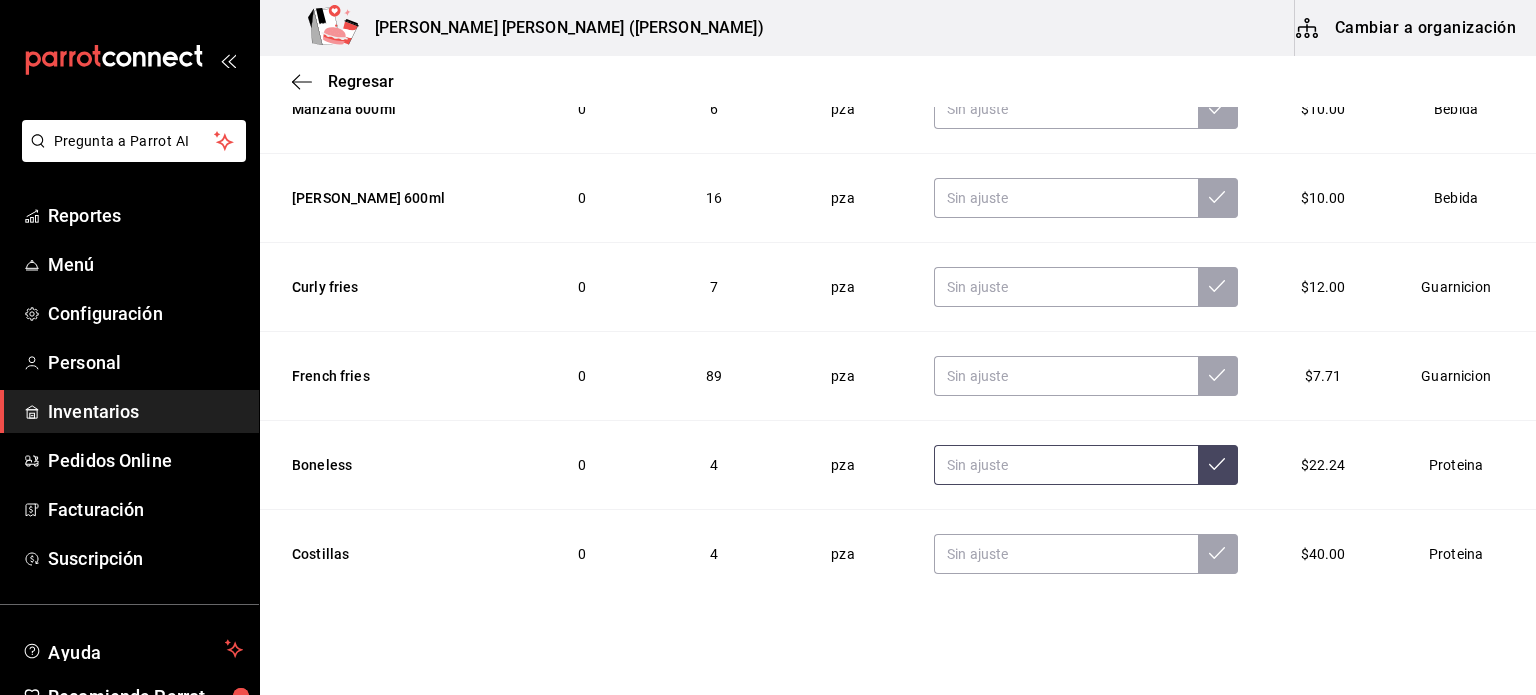 click at bounding box center (1066, 465) 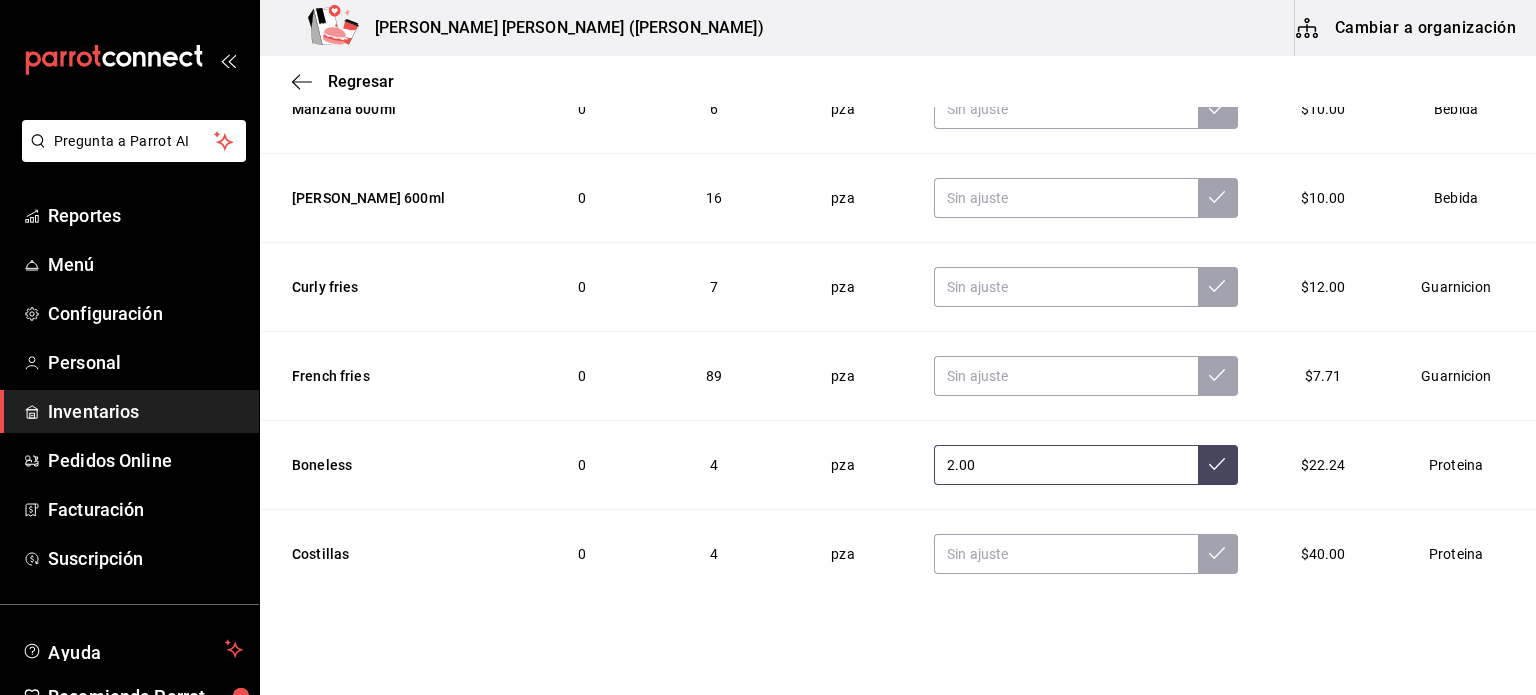 type on "2.00" 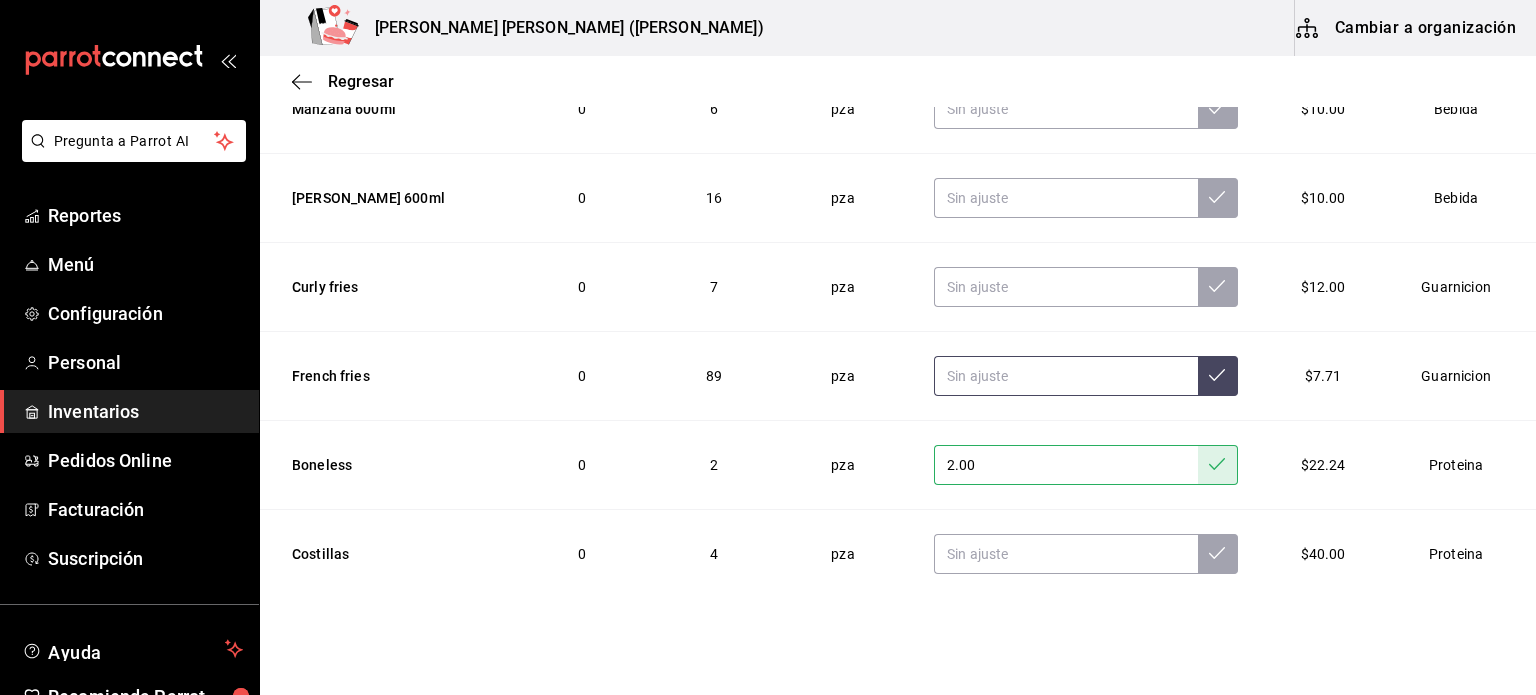 click at bounding box center (1066, 376) 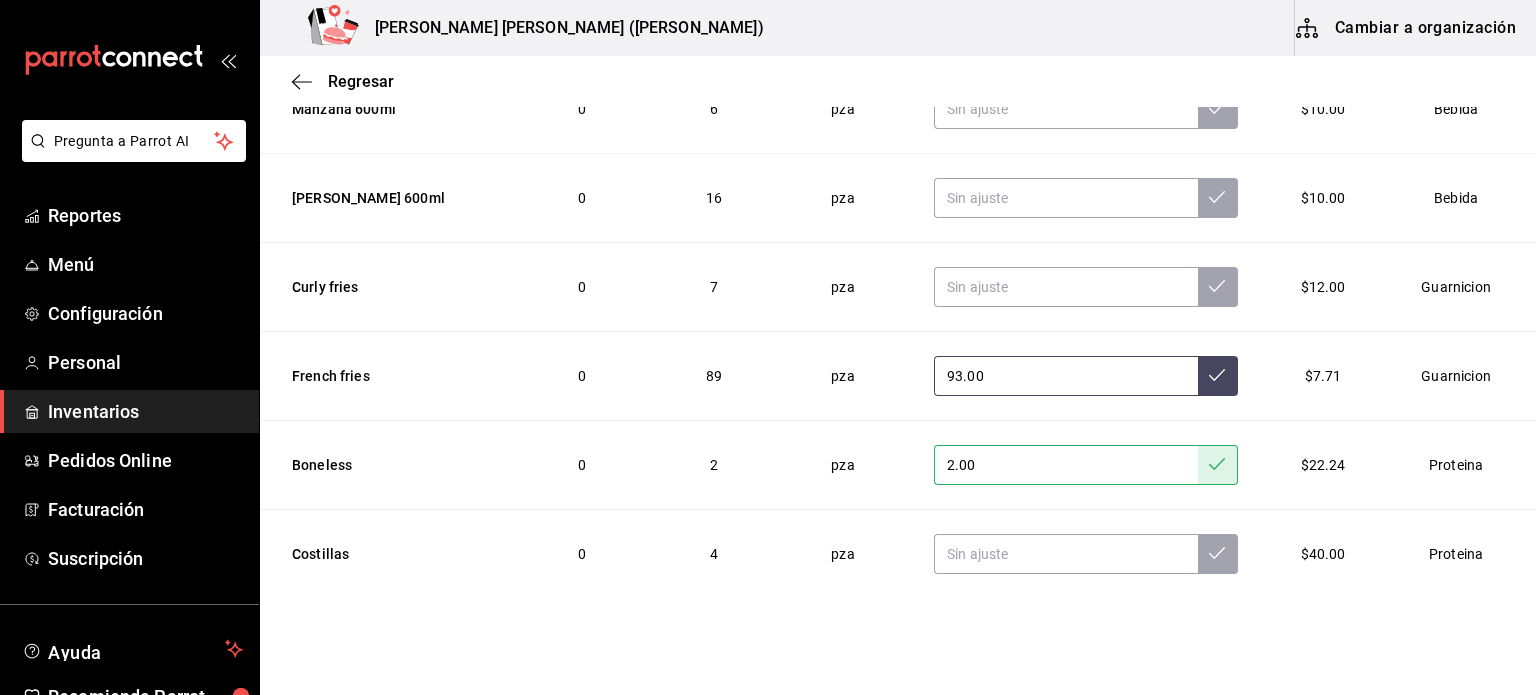 type on "93.00" 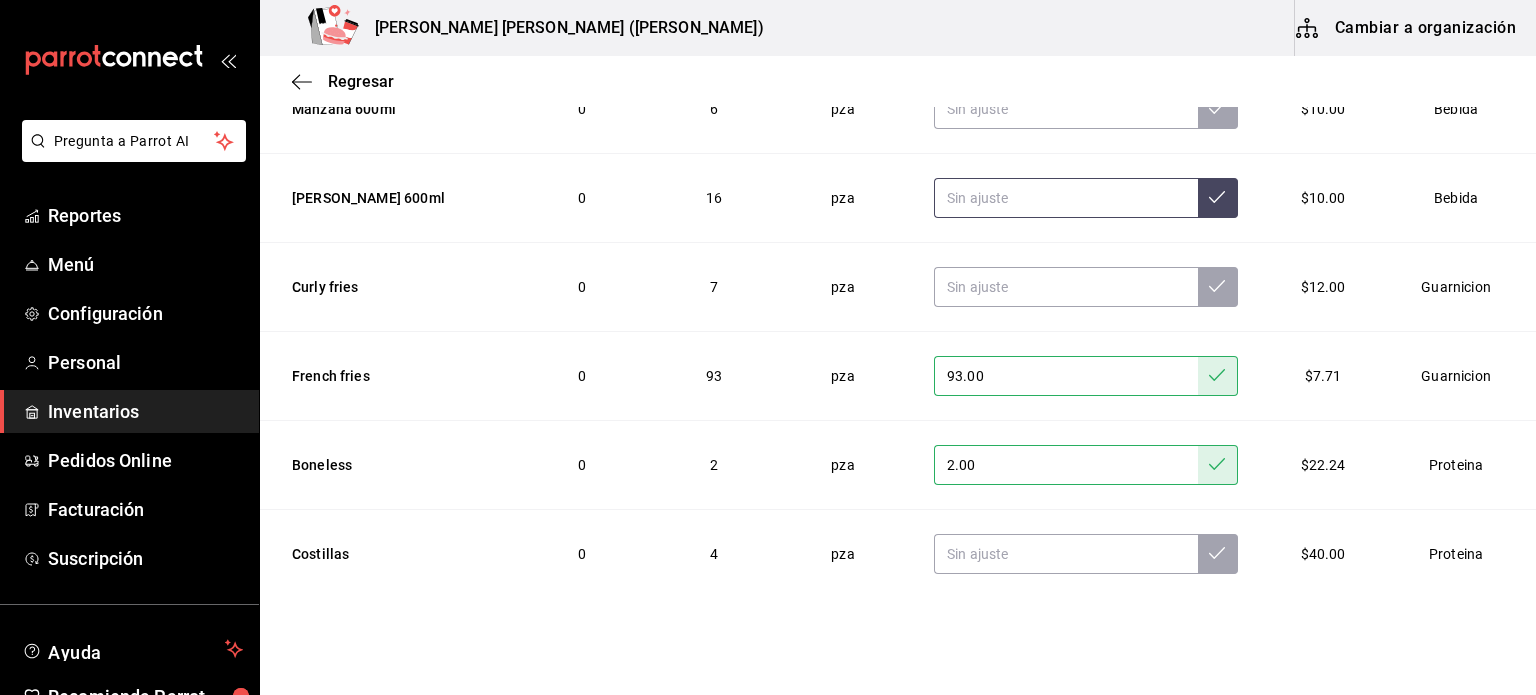 click at bounding box center [1066, 198] 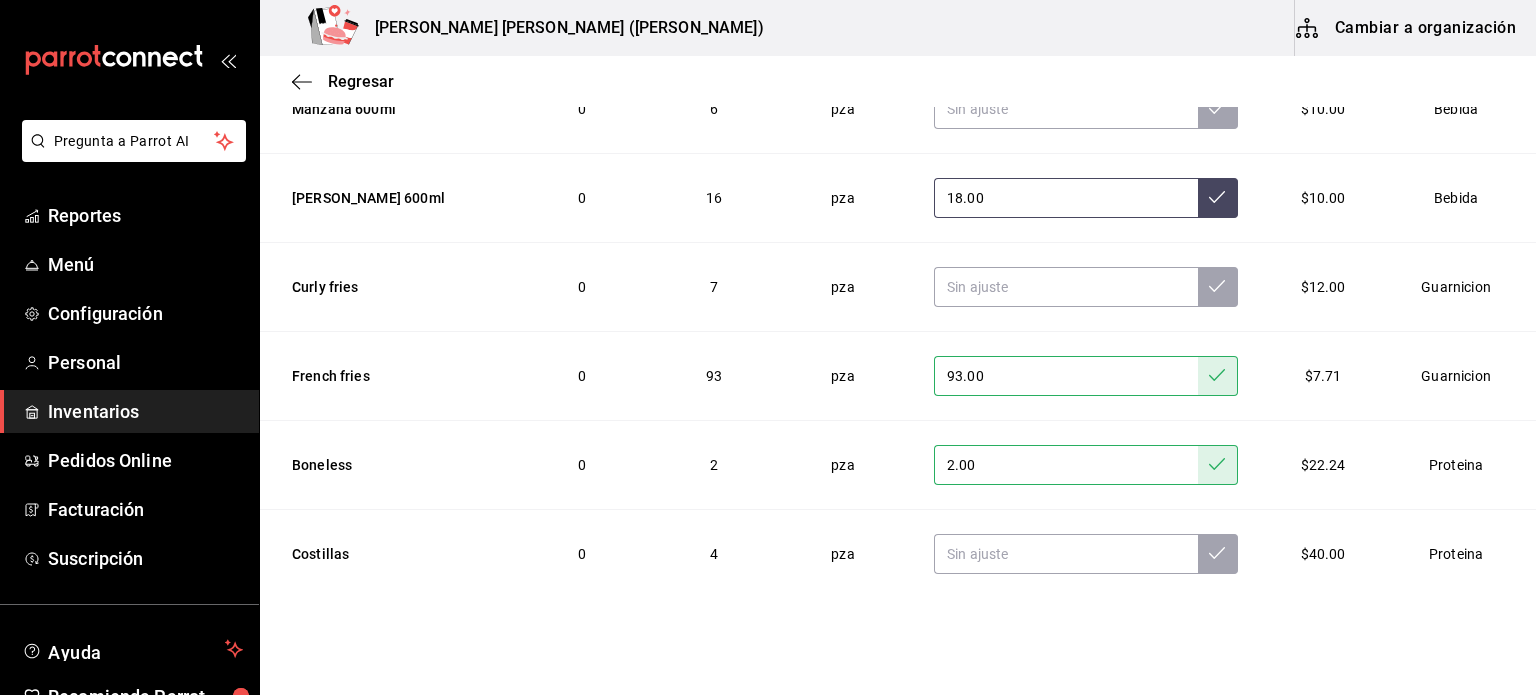 type on "18.00" 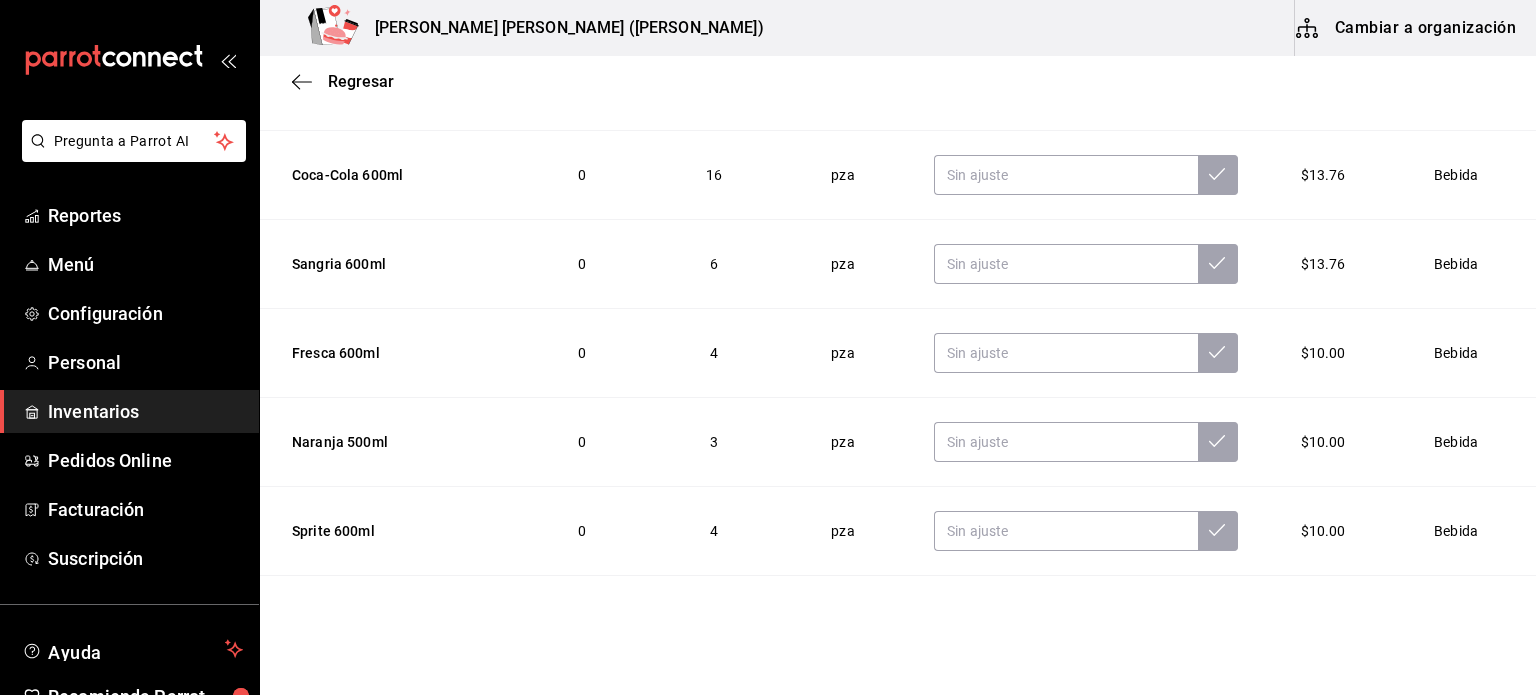scroll, scrollTop: 720, scrollLeft: 0, axis: vertical 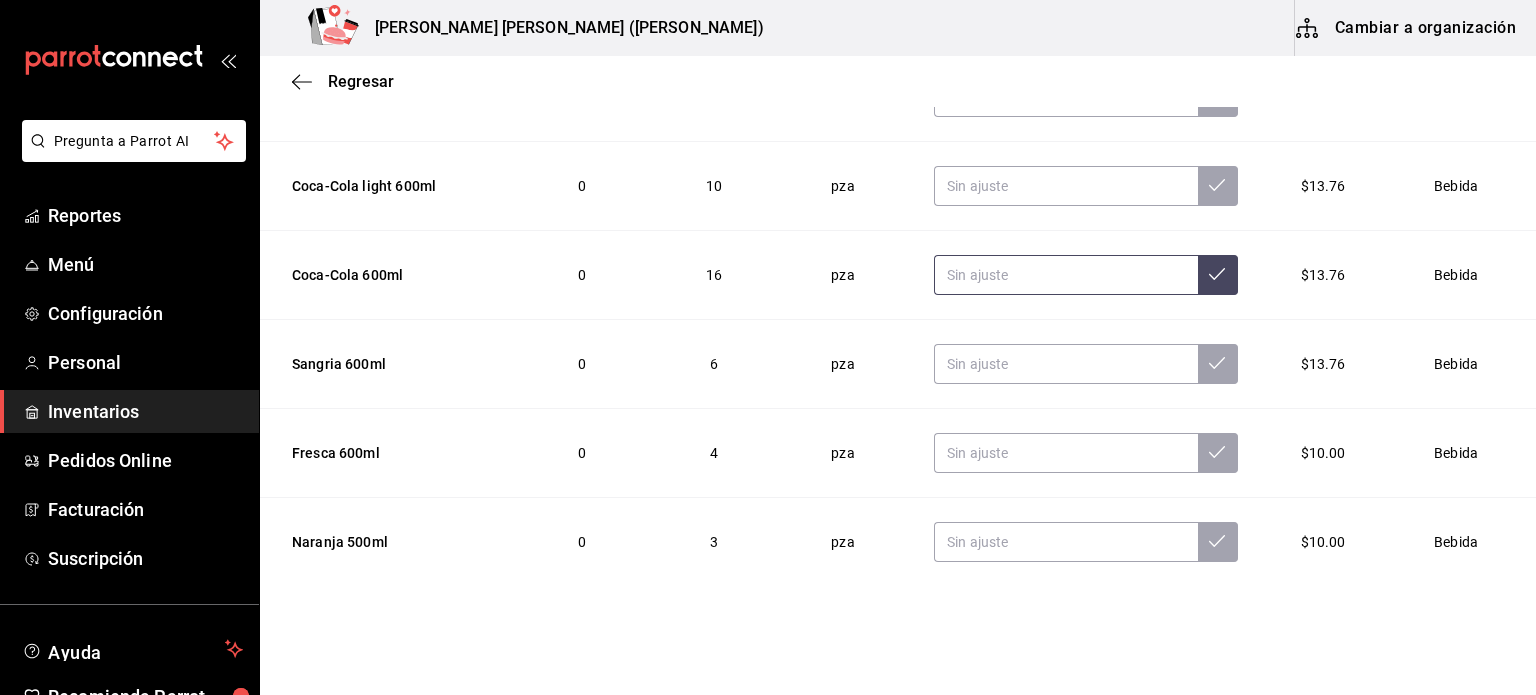 click at bounding box center (1066, 275) 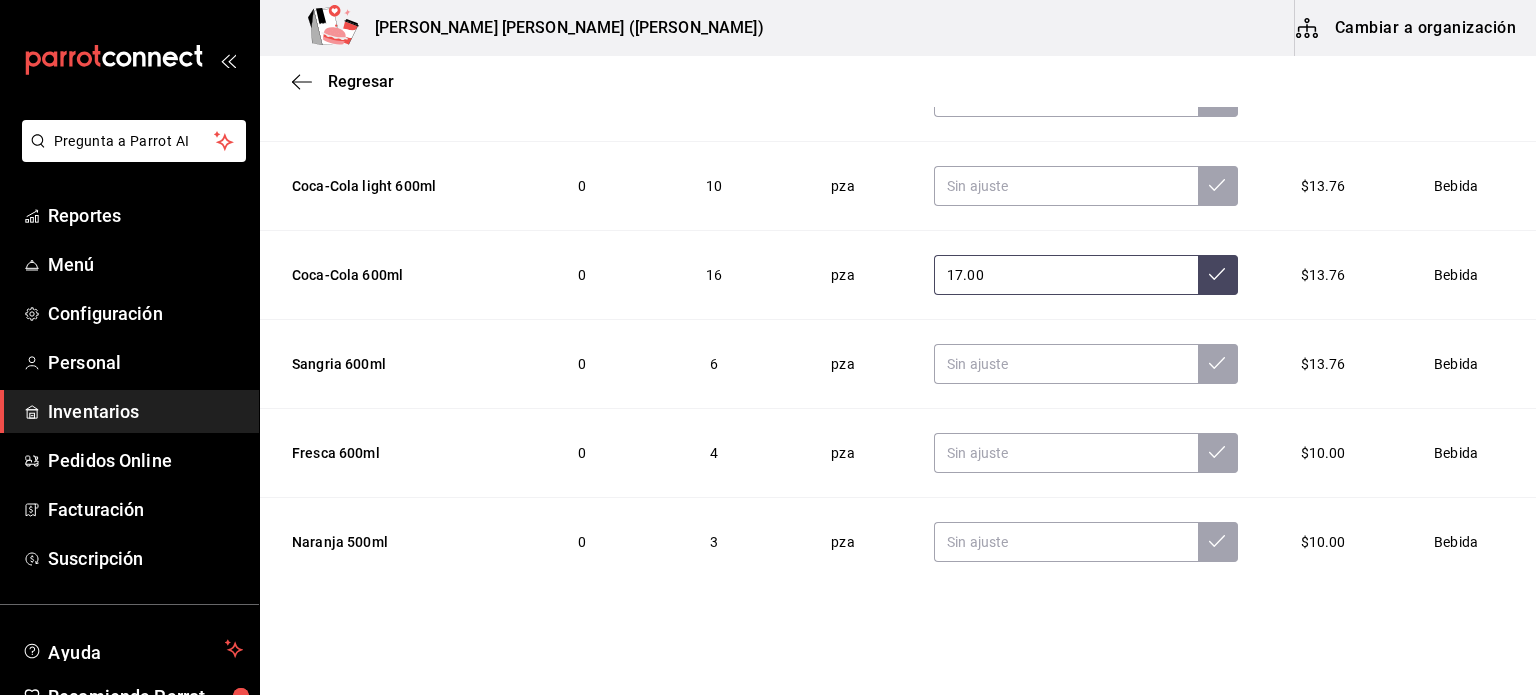 type on "17.00" 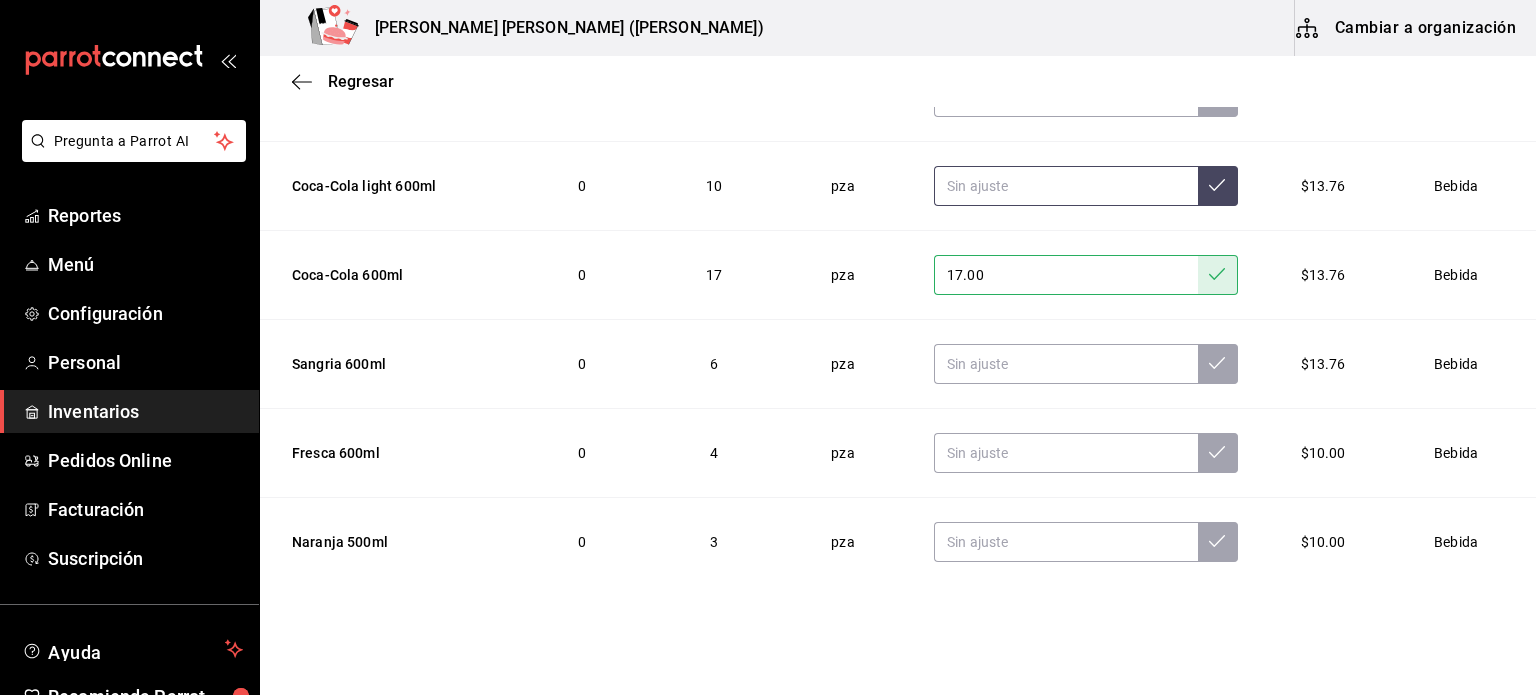 click at bounding box center [1066, 186] 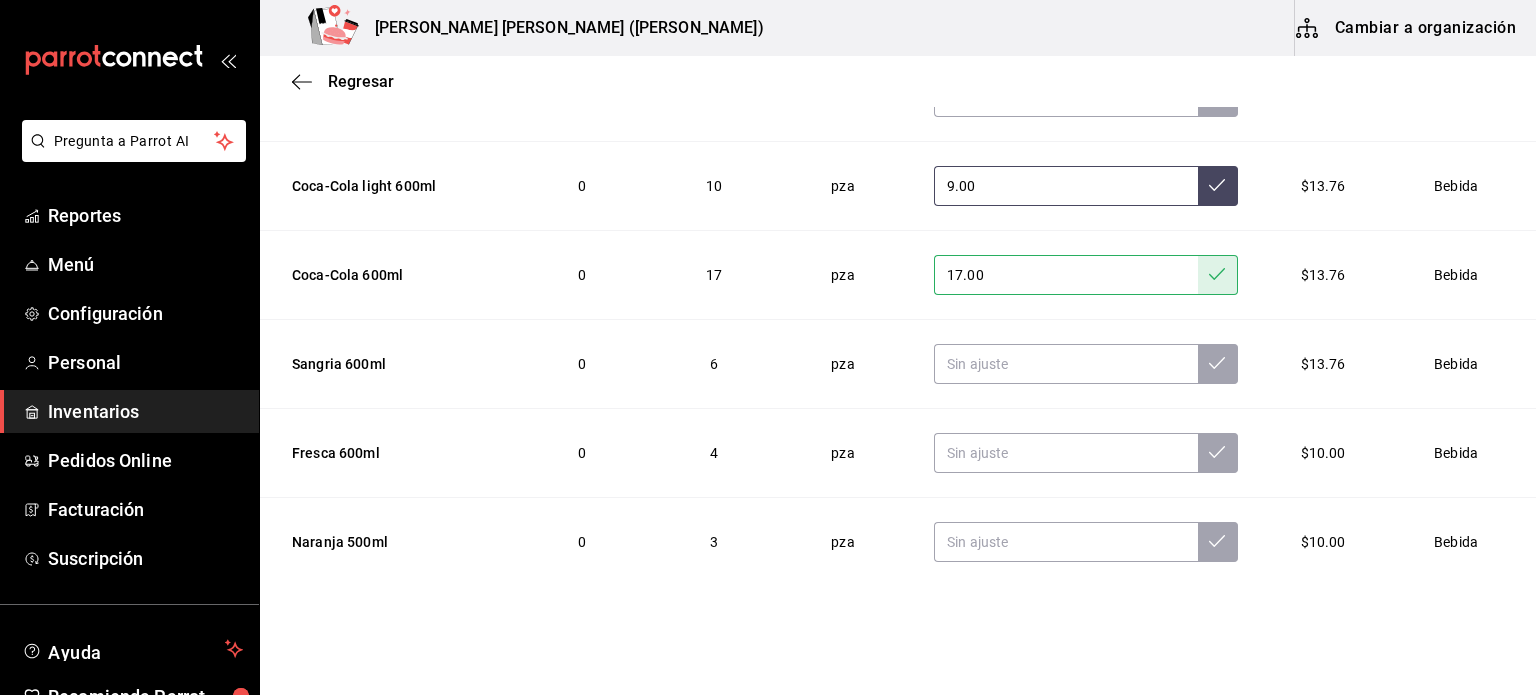 type on "9.00" 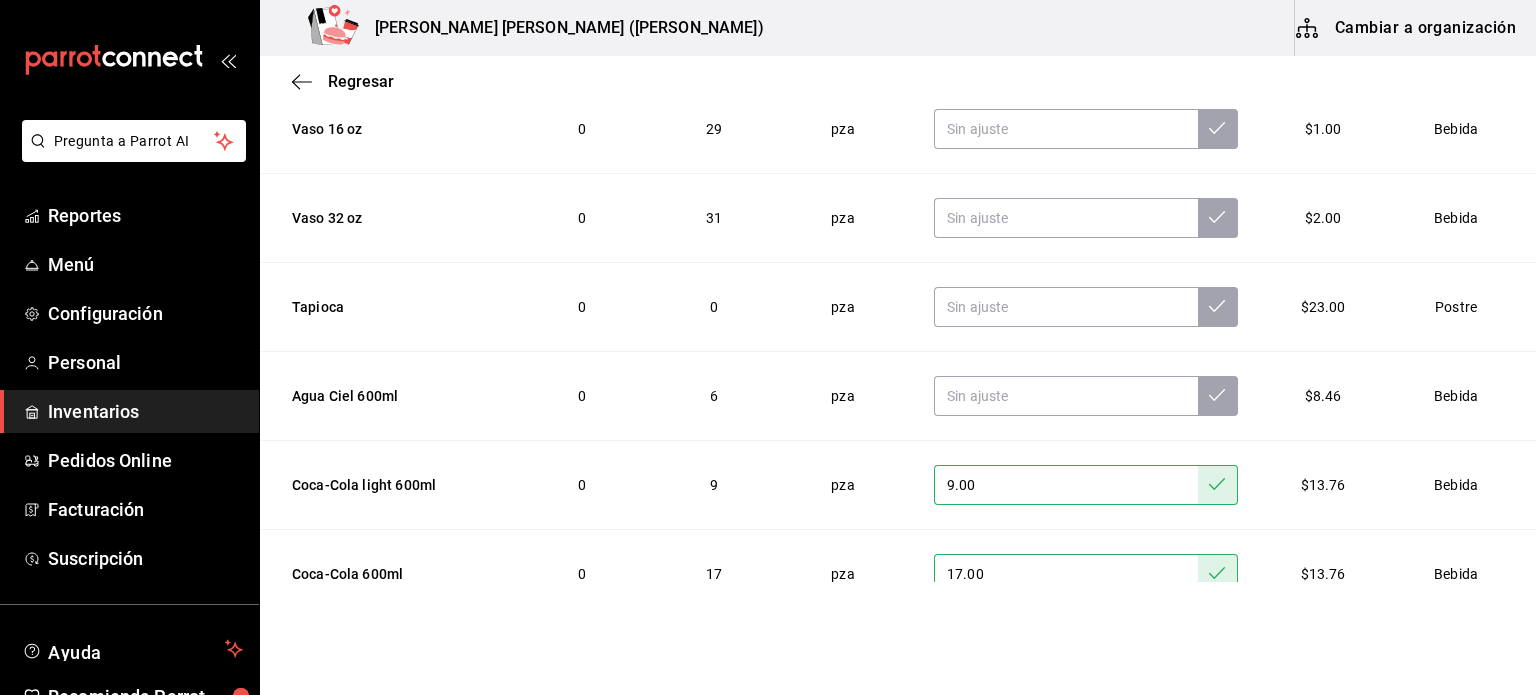 scroll, scrollTop: 420, scrollLeft: 0, axis: vertical 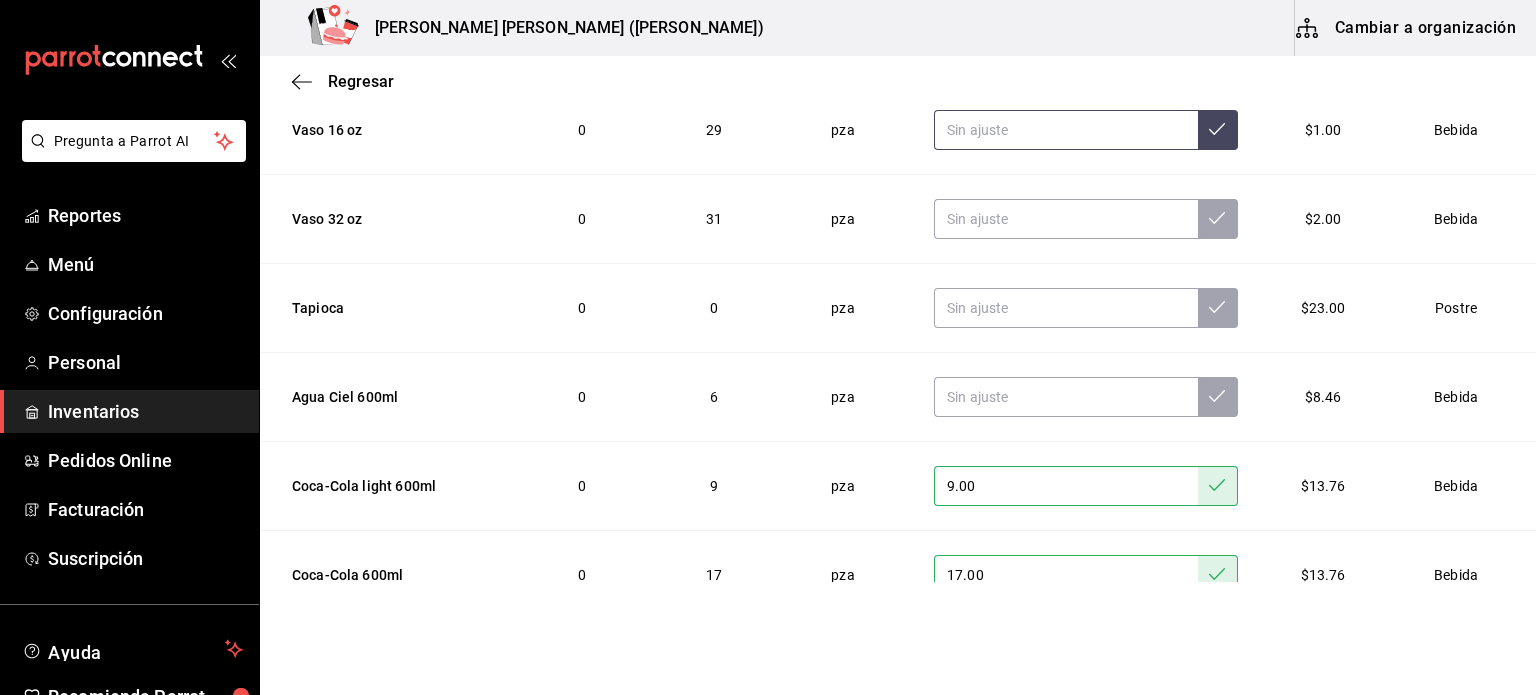 click at bounding box center [1066, 130] 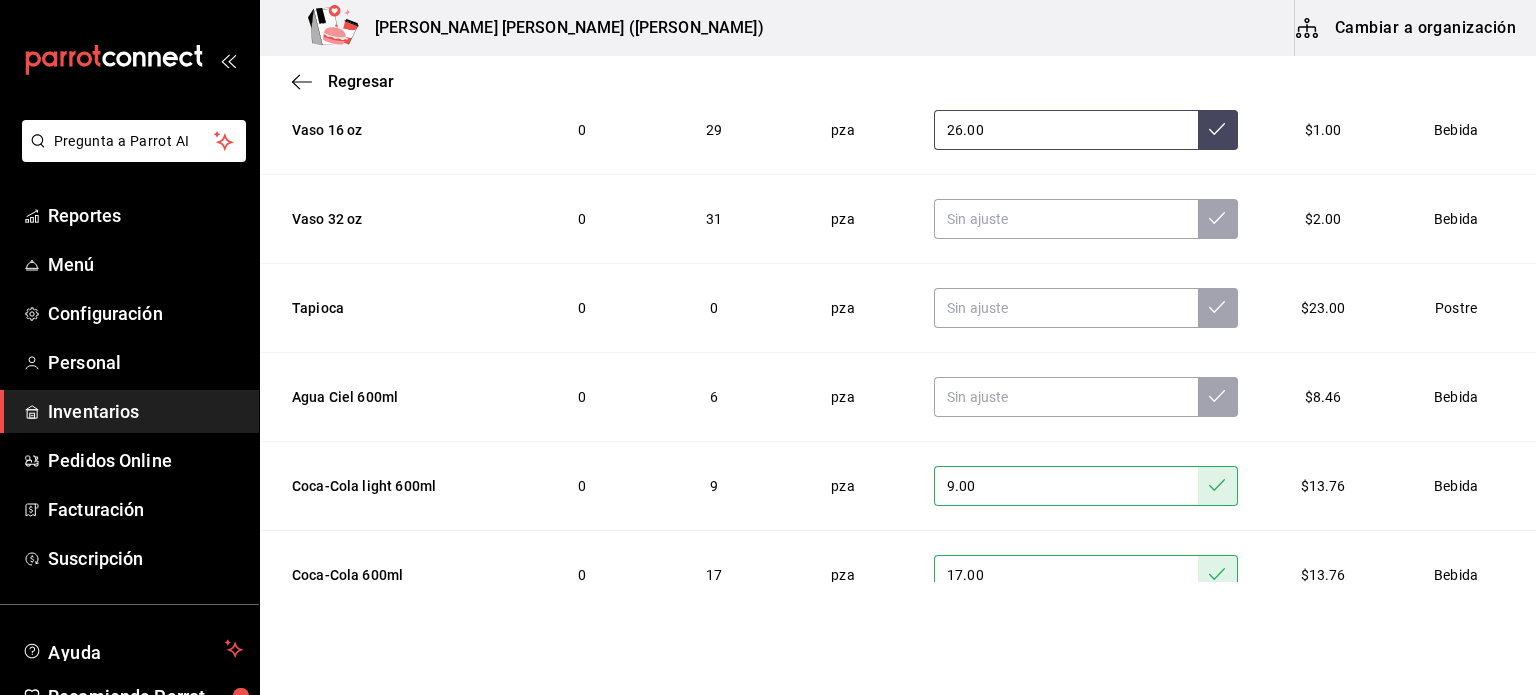 type on "26.00" 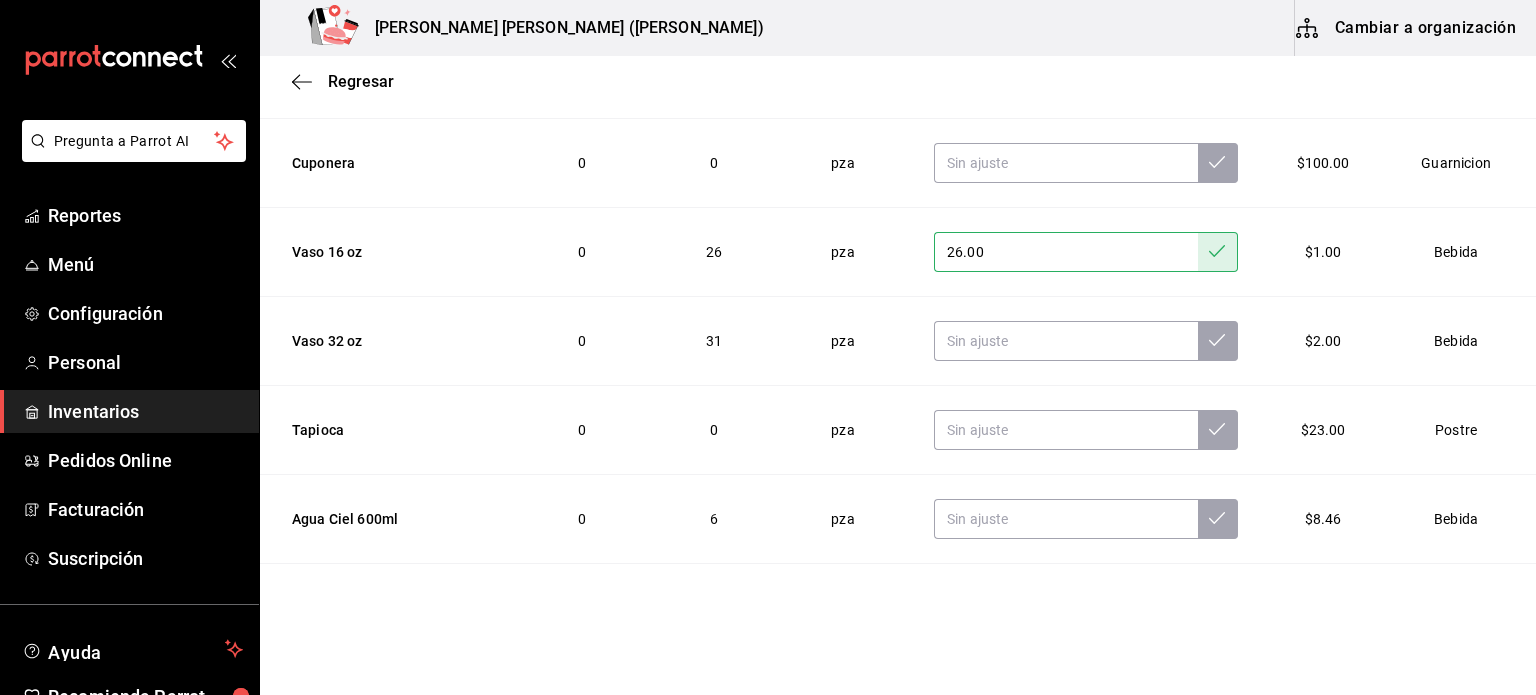 scroll, scrollTop: 0, scrollLeft: 0, axis: both 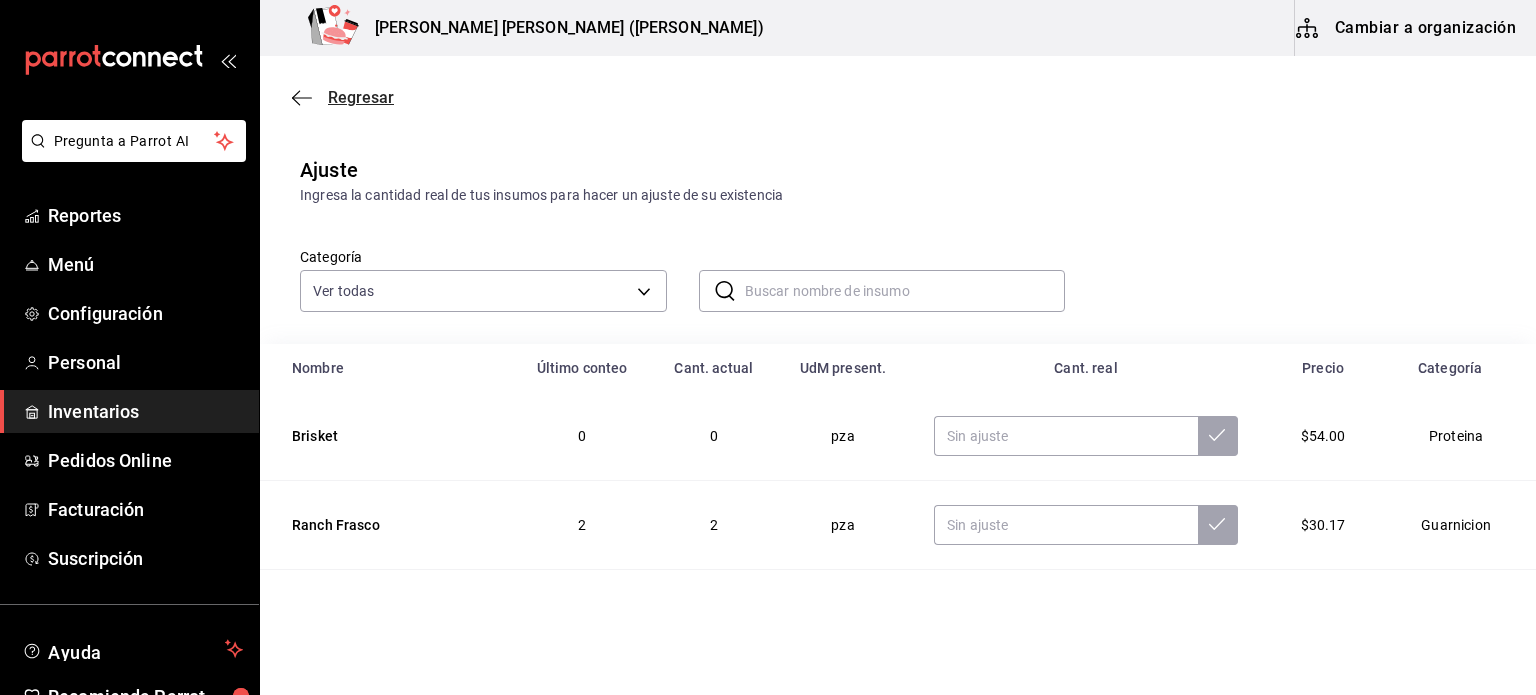 click on "Regresar" at bounding box center (361, 97) 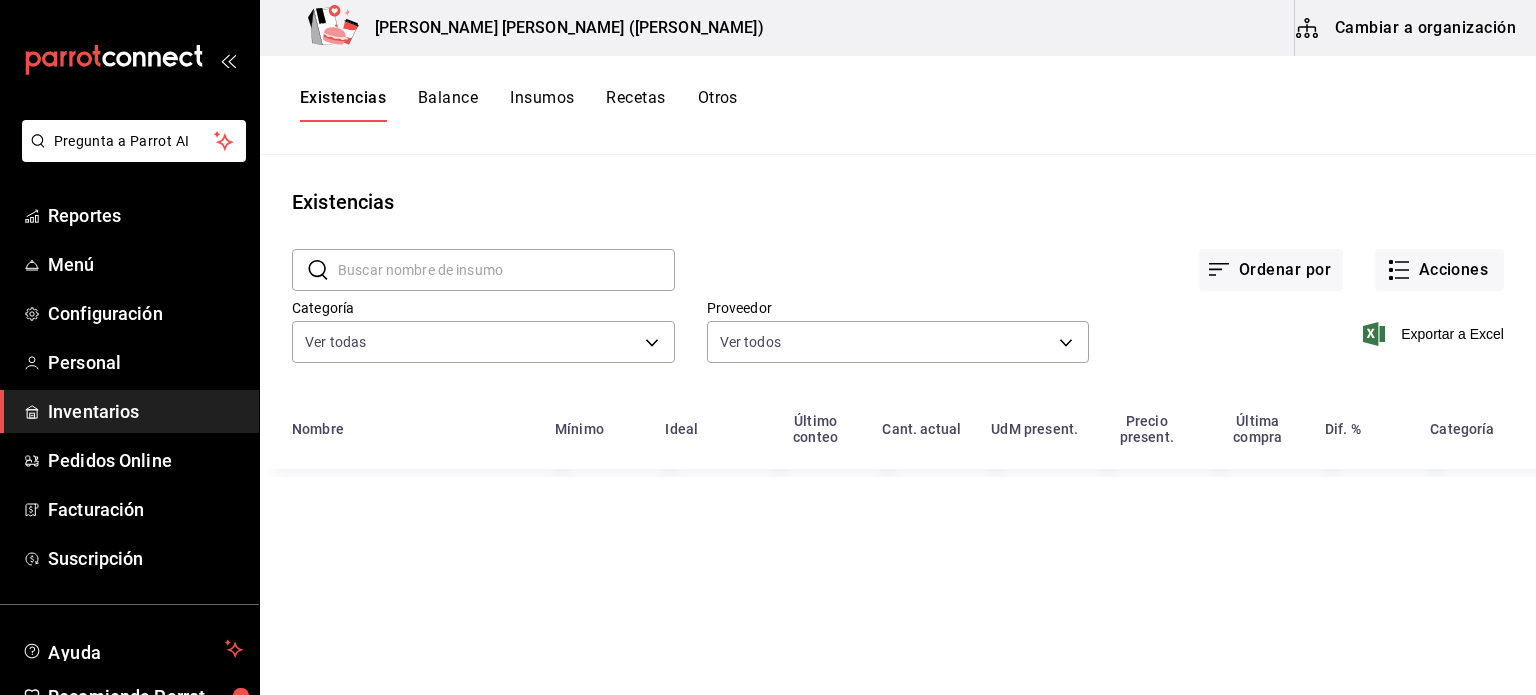 click on "Existencias Balance Insumos Recetas Otros" at bounding box center (898, 105) 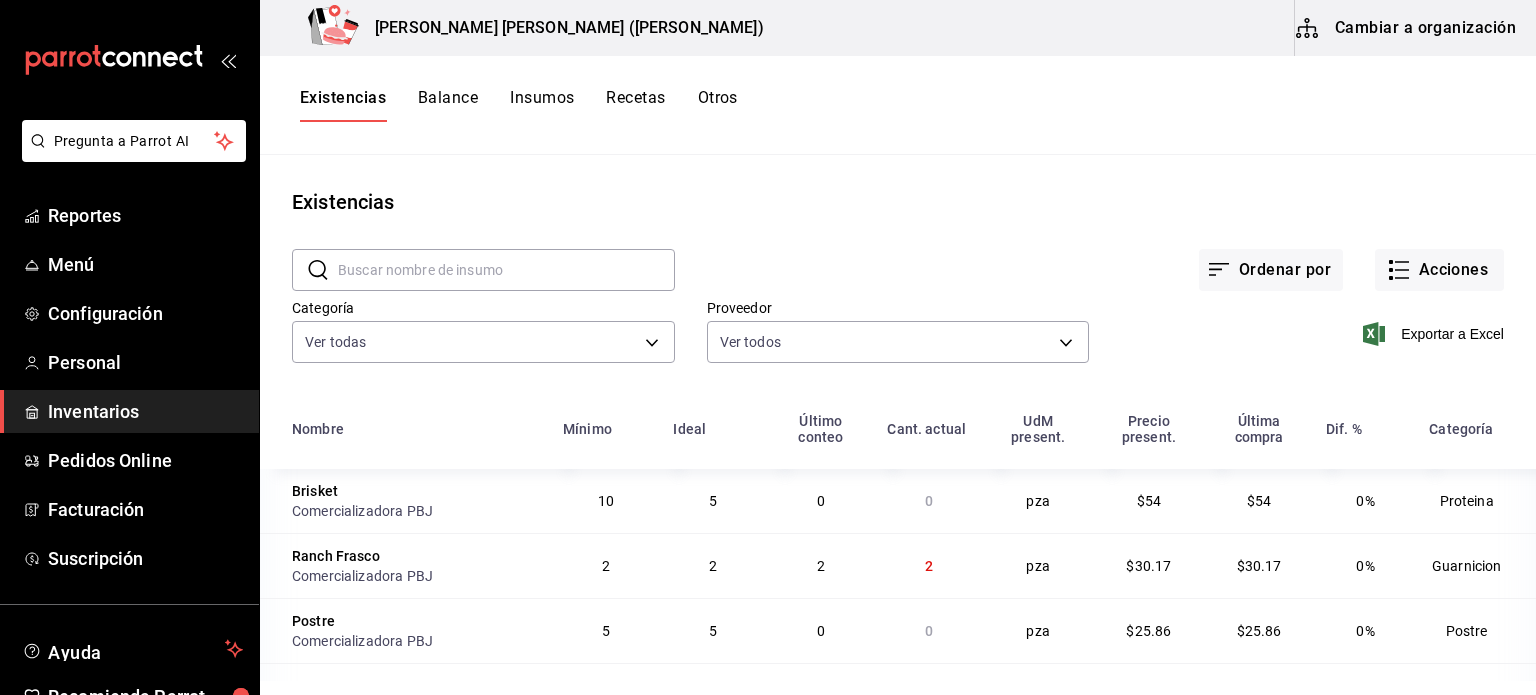click on "Otros" at bounding box center [718, 105] 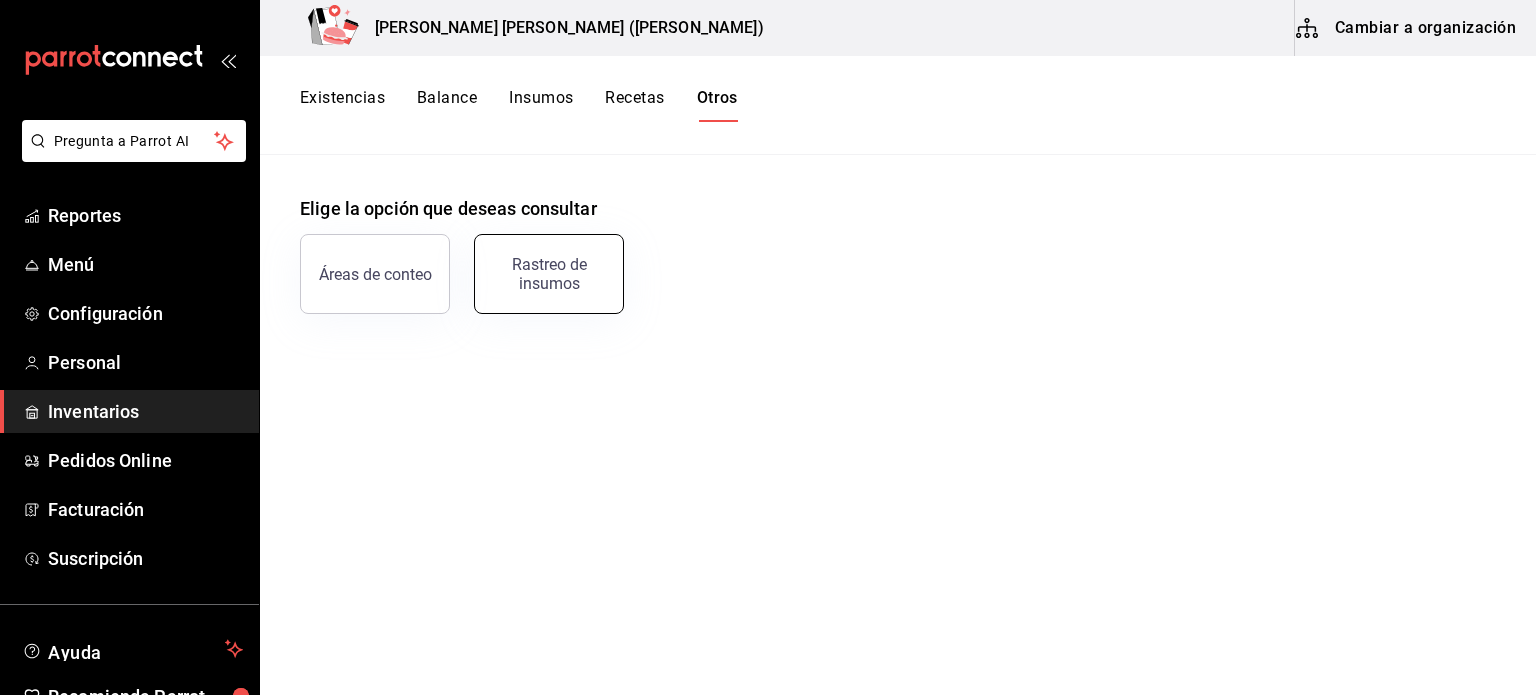 click on "Rastreo de insumos" at bounding box center [537, 262] 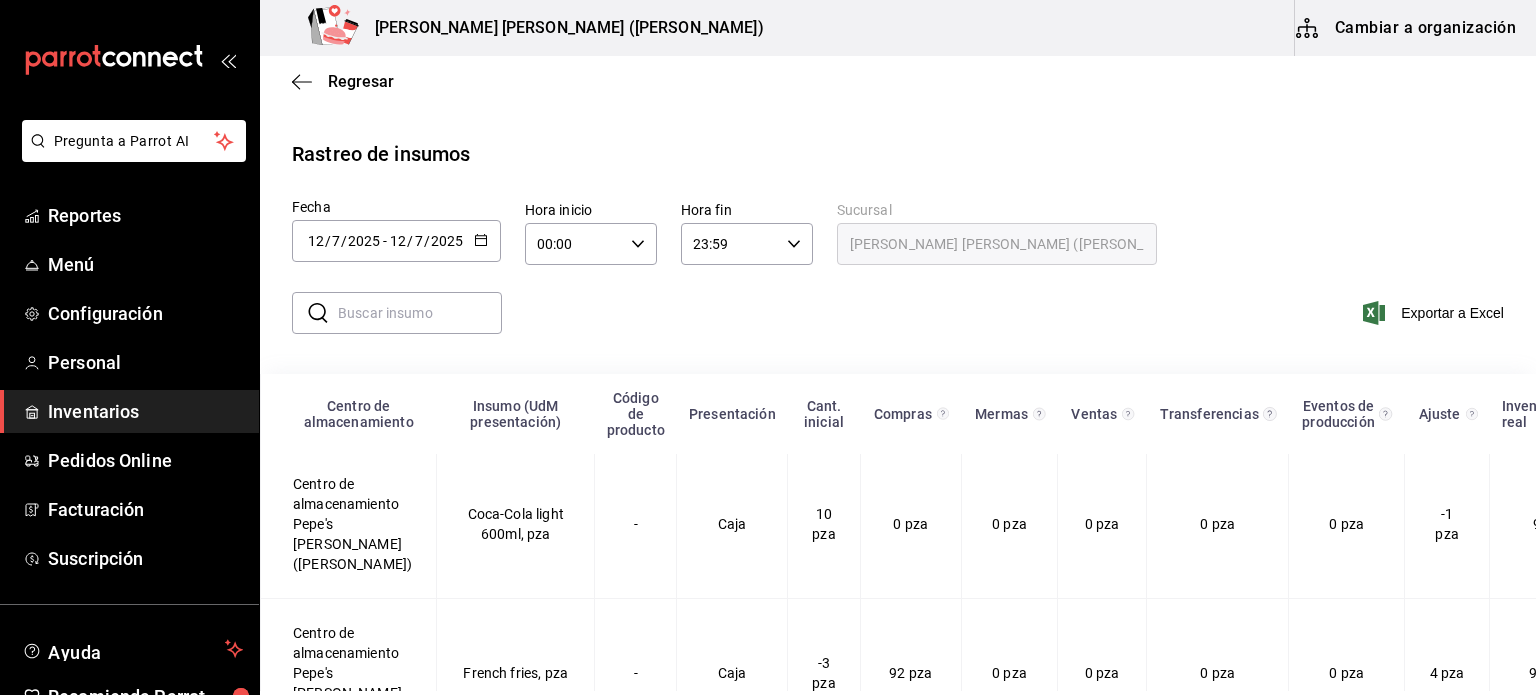 scroll, scrollTop: 684, scrollLeft: 0, axis: vertical 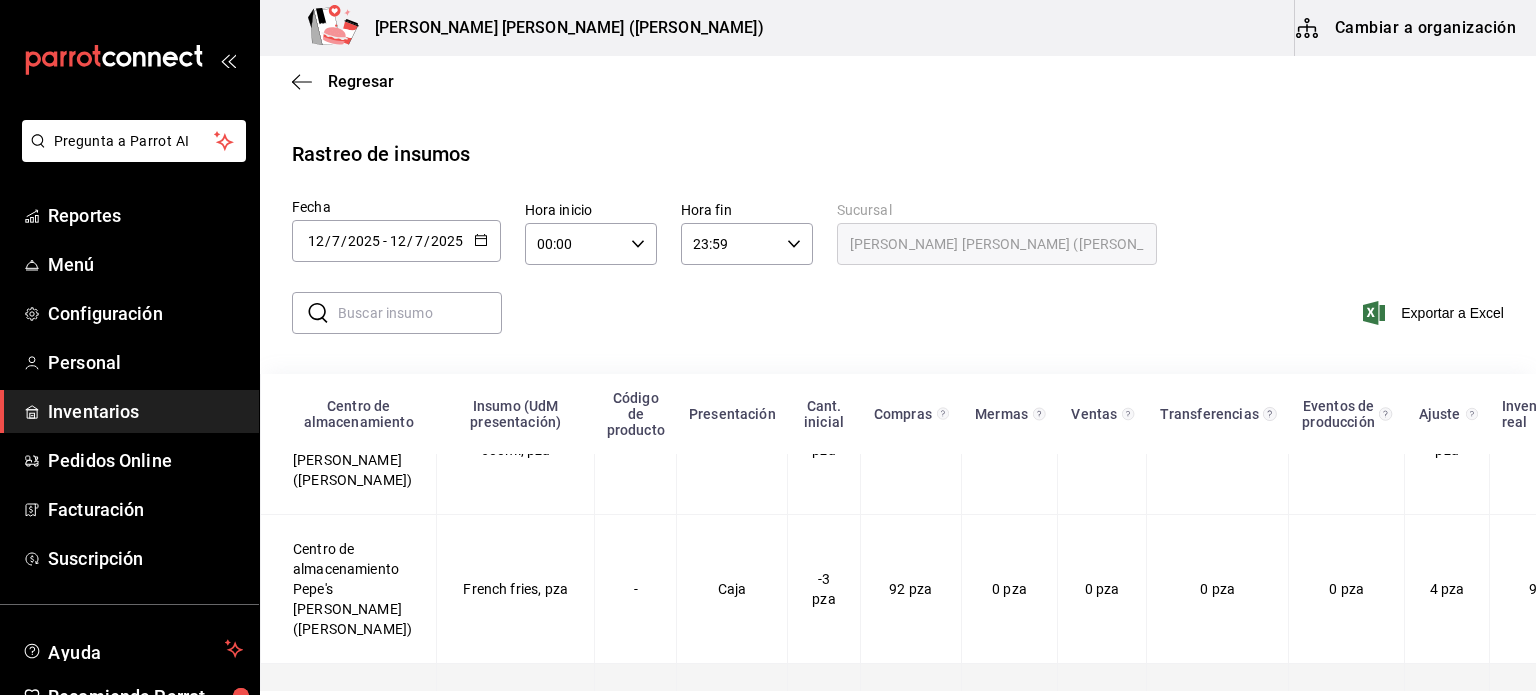 click on "Bolsa" at bounding box center [732, 738] 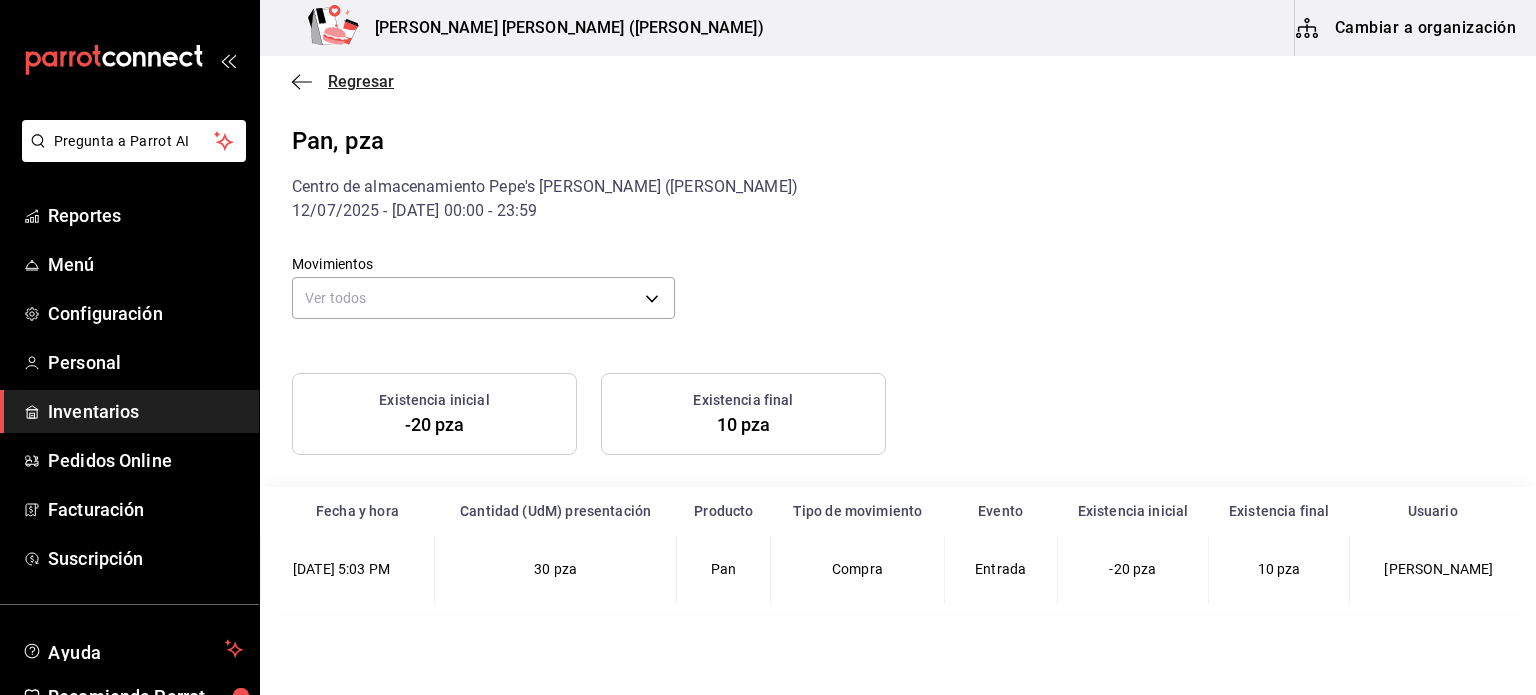 drag, startPoint x: 308, startPoint y: 71, endPoint x: 327, endPoint y: 75, distance: 19.416489 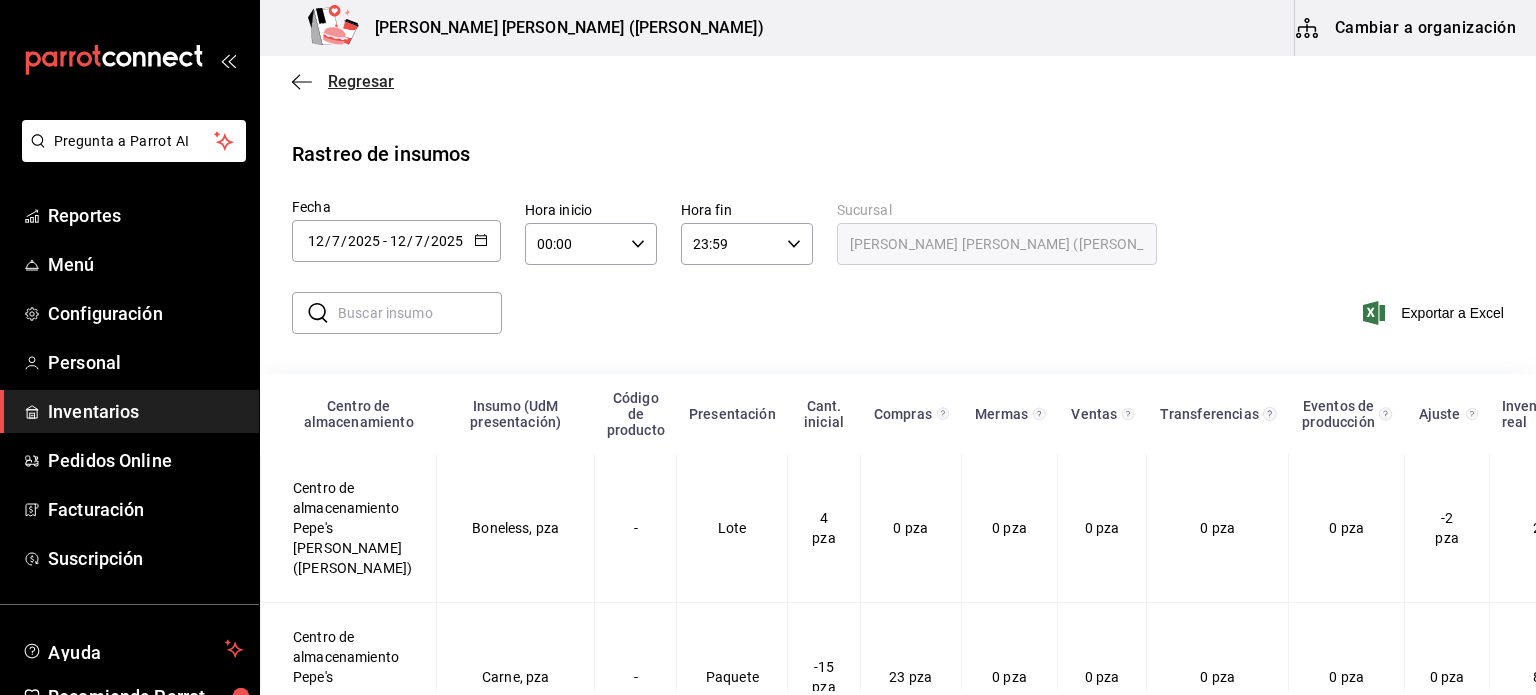 click on "Regresar" at bounding box center [361, 81] 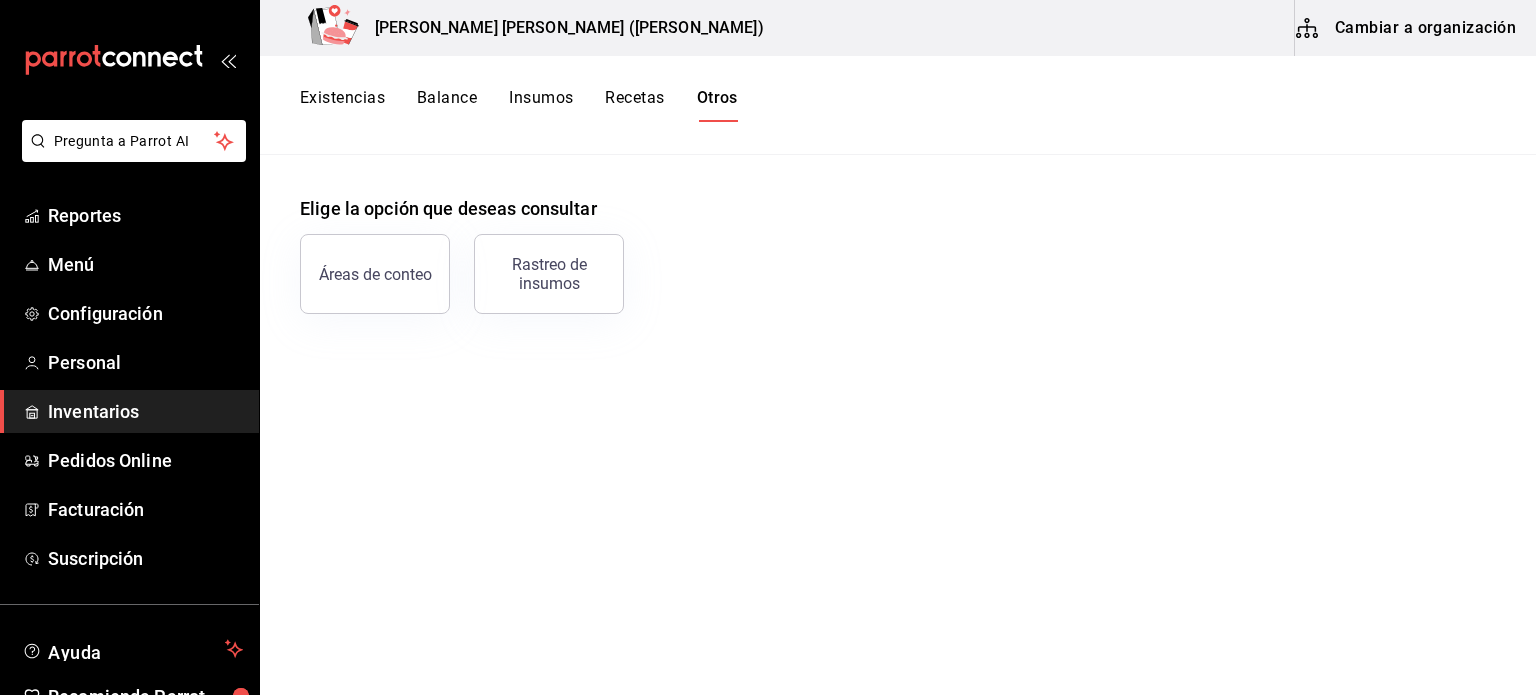 click on "Inventarios" at bounding box center (145, 411) 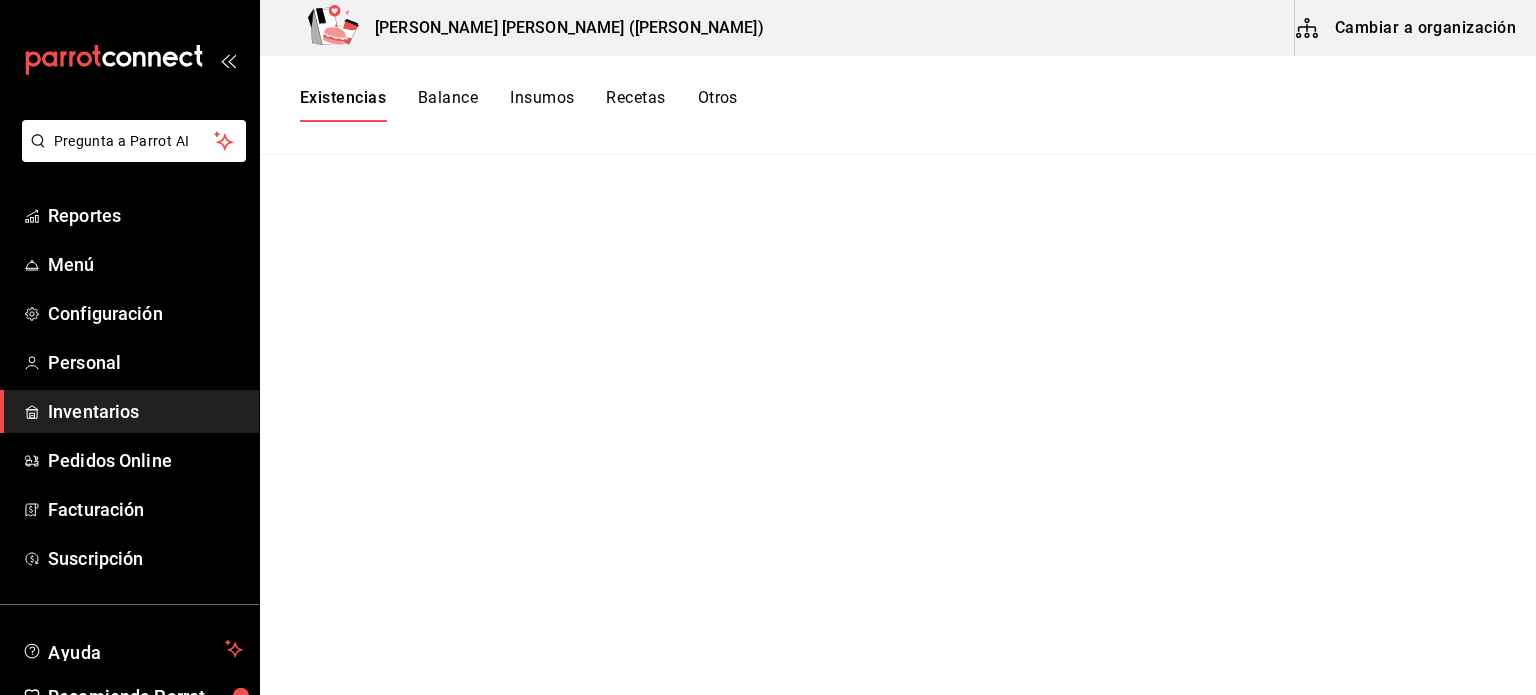 click on "Inventarios" at bounding box center [145, 411] 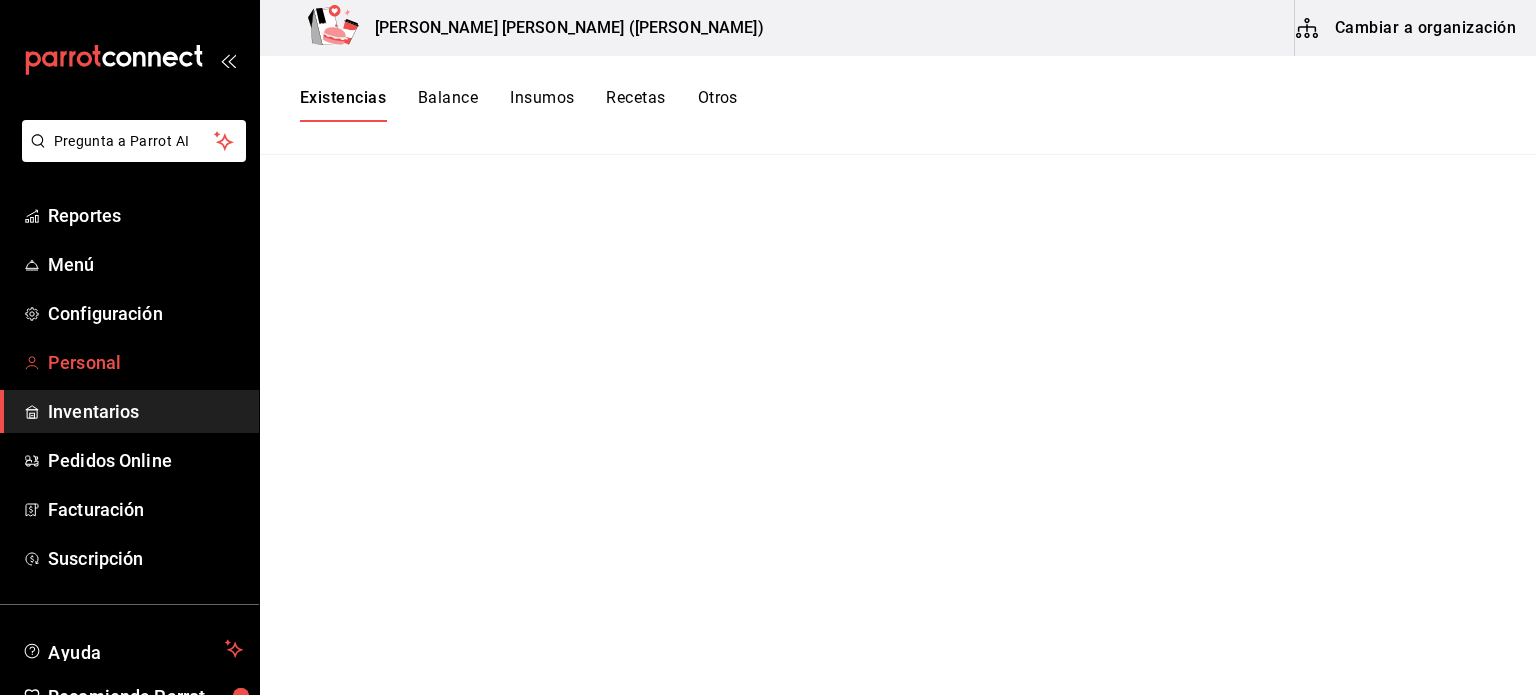 click on "Personal" at bounding box center [129, 362] 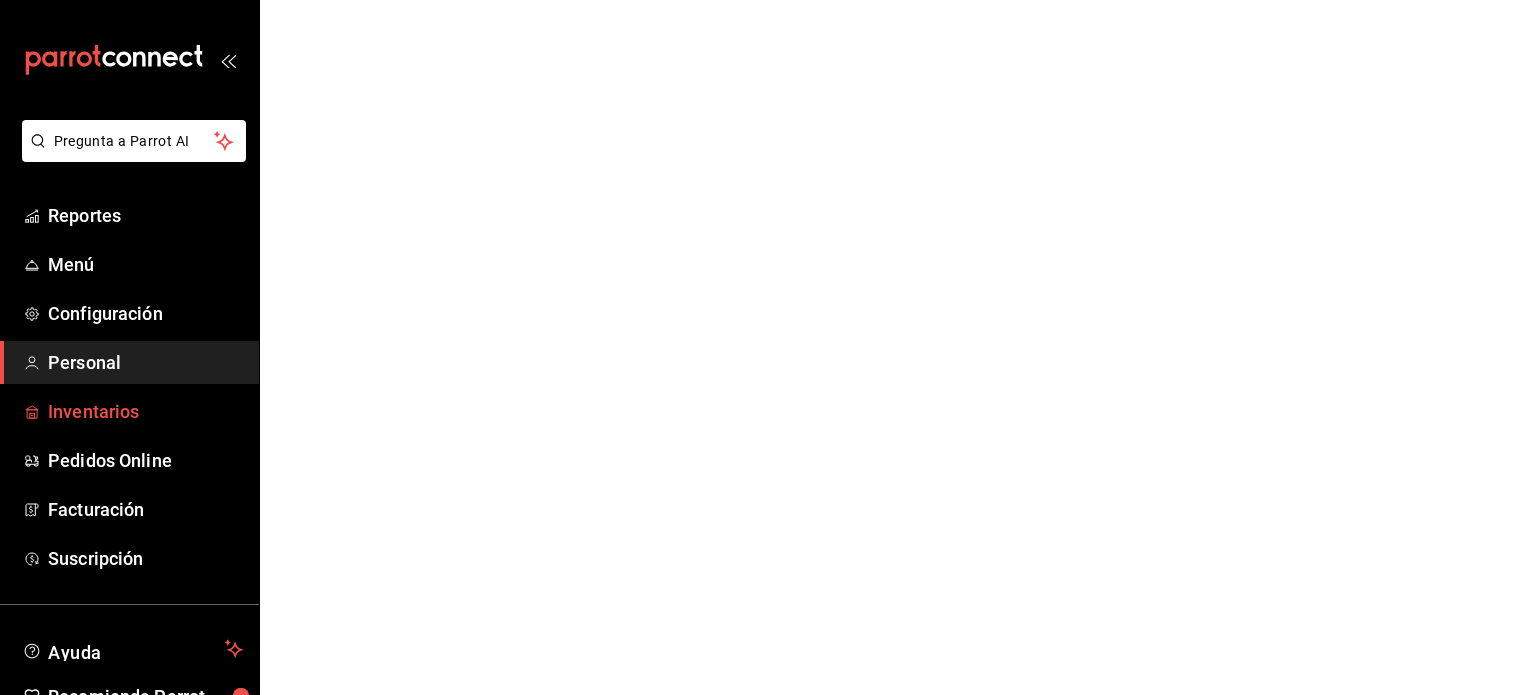 click on "Inventarios" at bounding box center [145, 411] 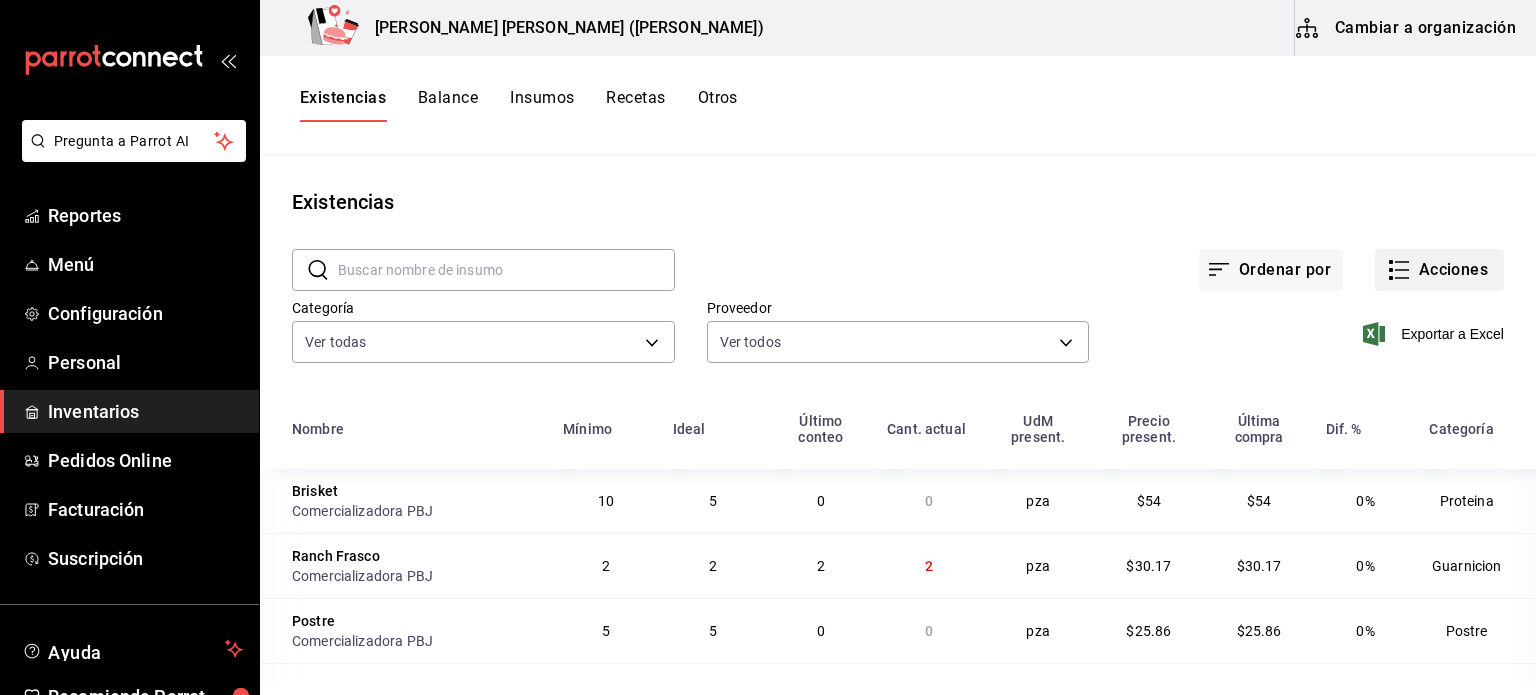 click on "Acciones" at bounding box center (1439, 270) 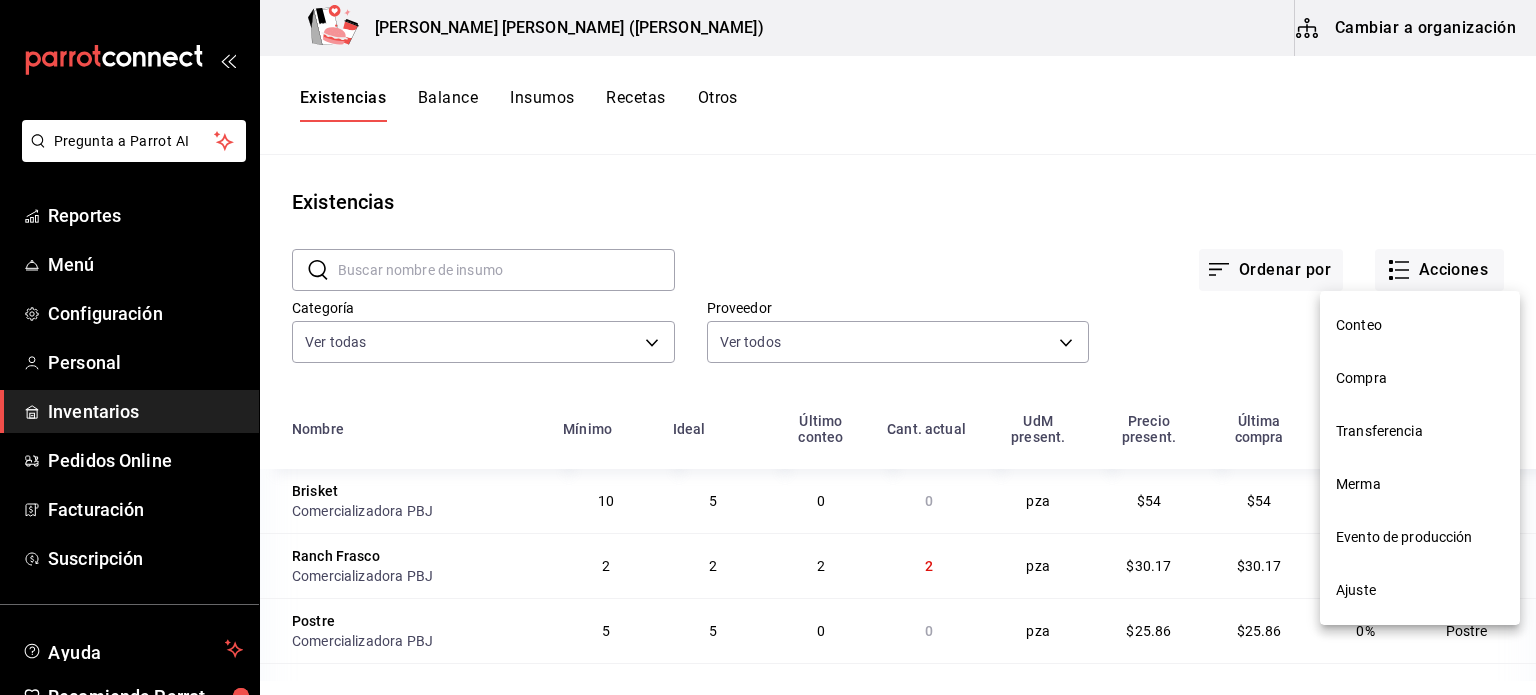 click at bounding box center (768, 347) 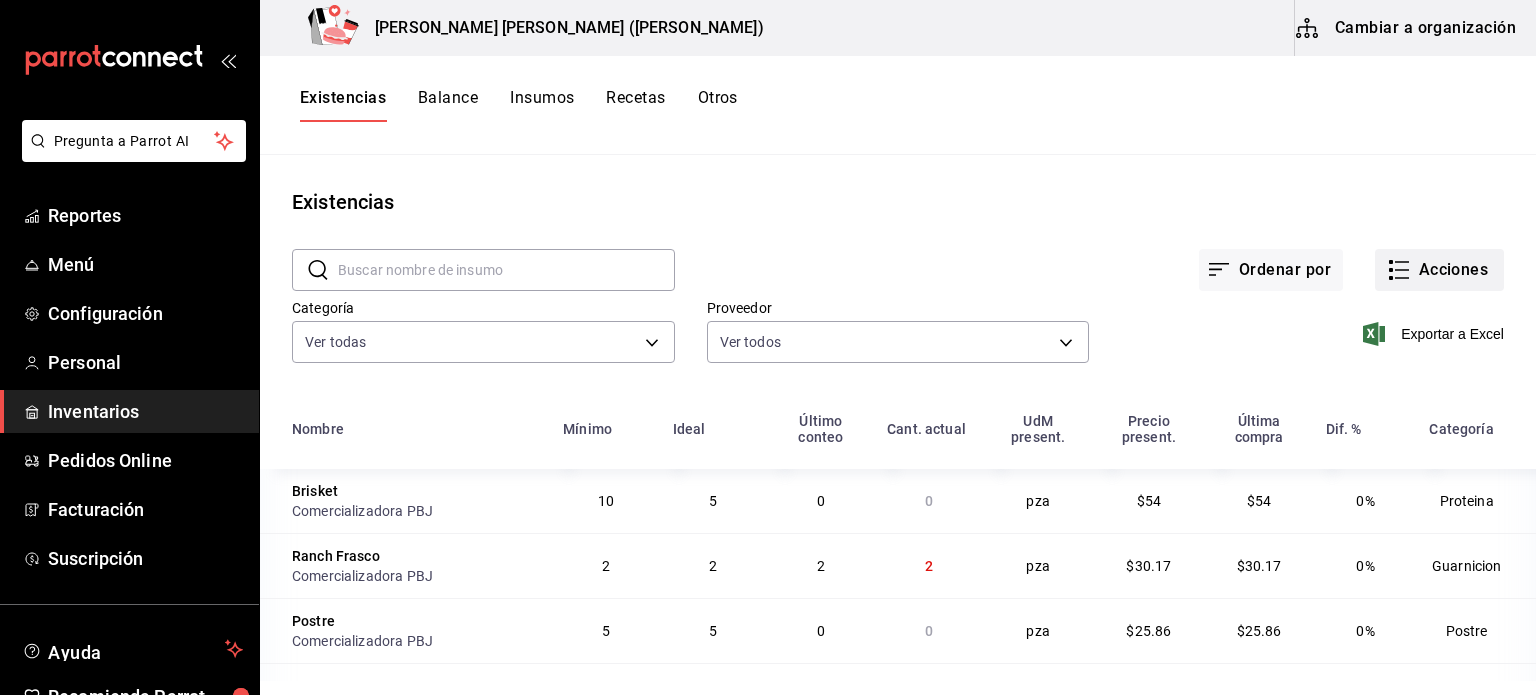 click on "Acciones" at bounding box center [1439, 270] 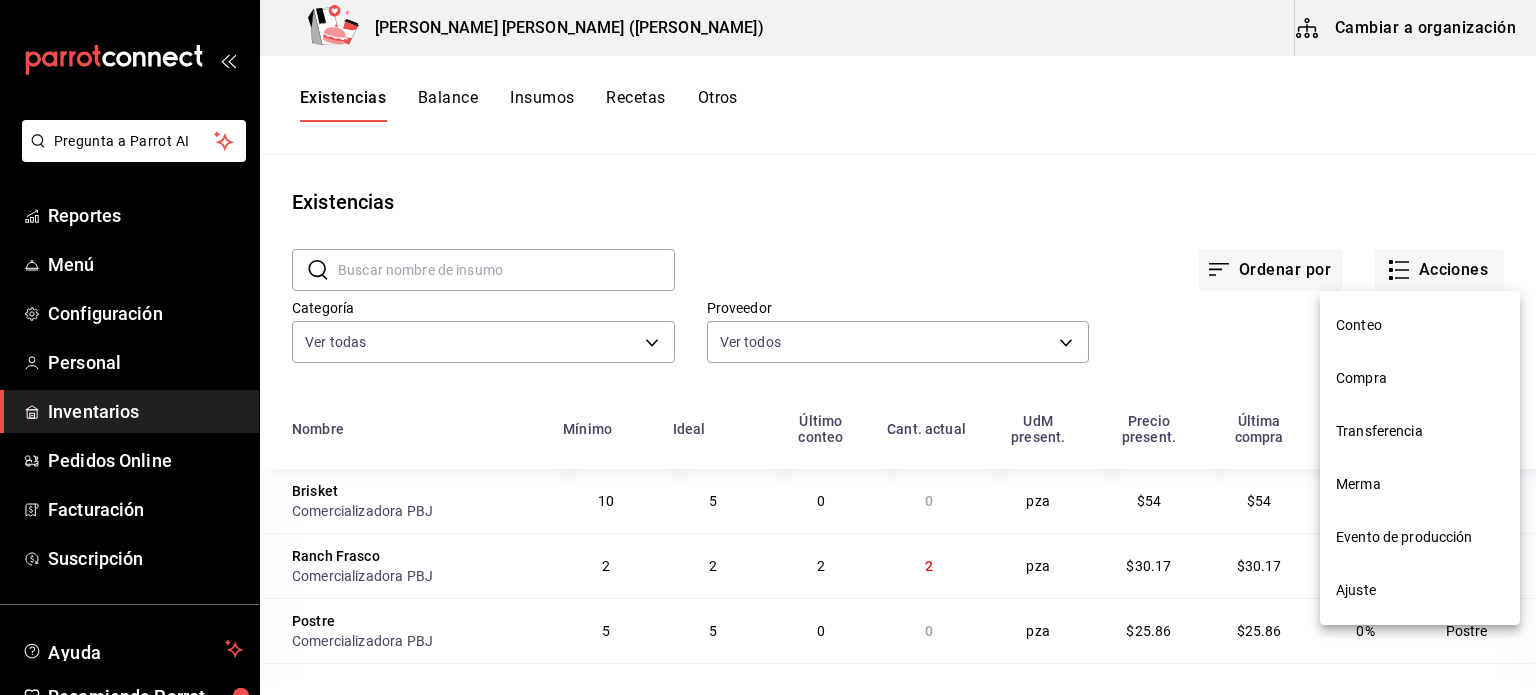 click on "Compra" at bounding box center [1420, 378] 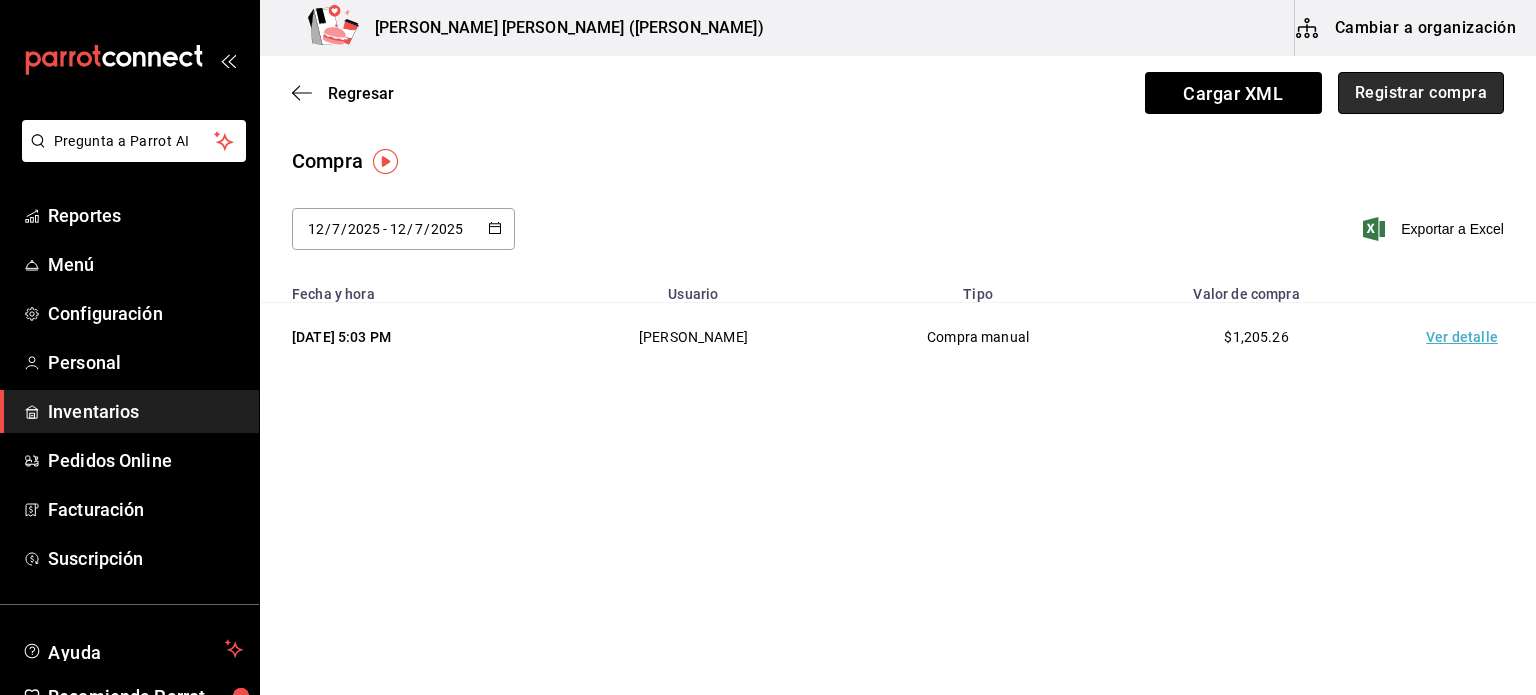 click on "Registrar compra" at bounding box center (1421, 93) 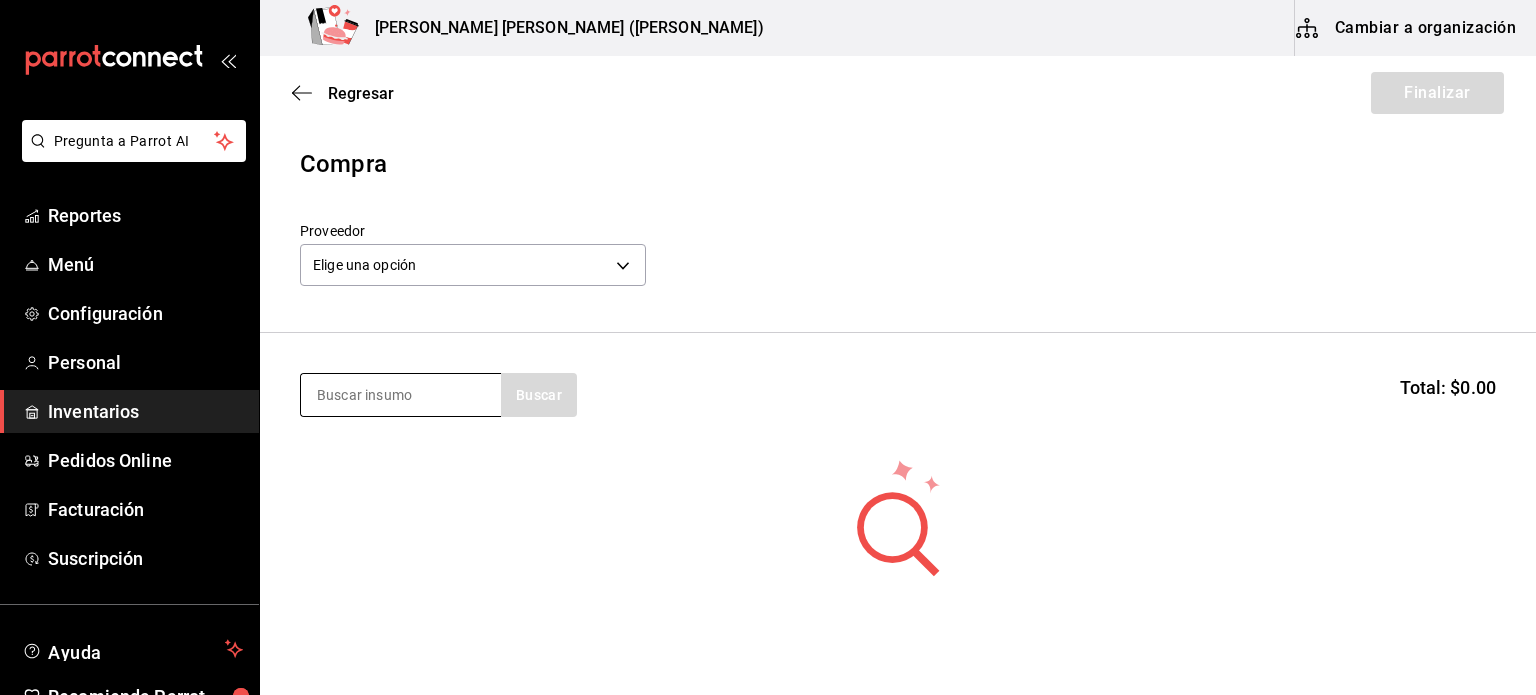 click at bounding box center [401, 395] 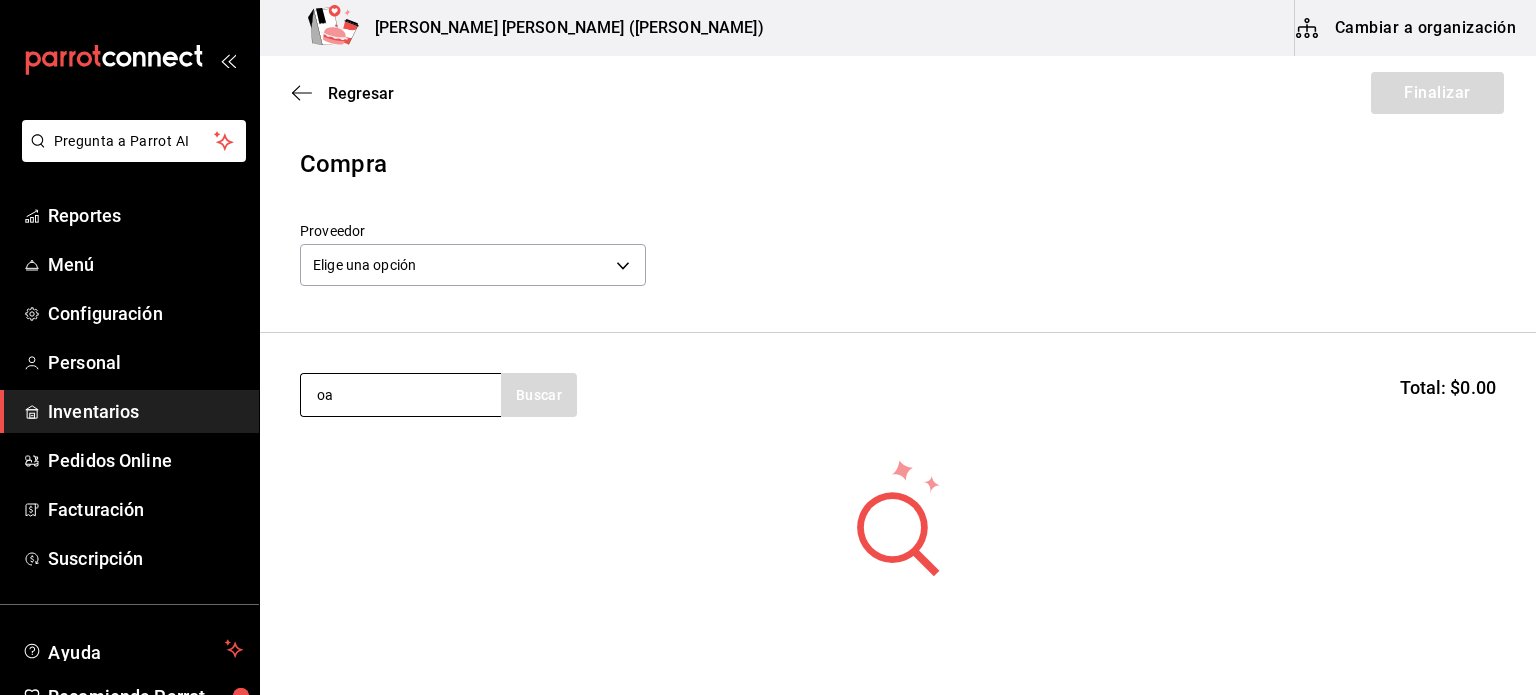 type on "o" 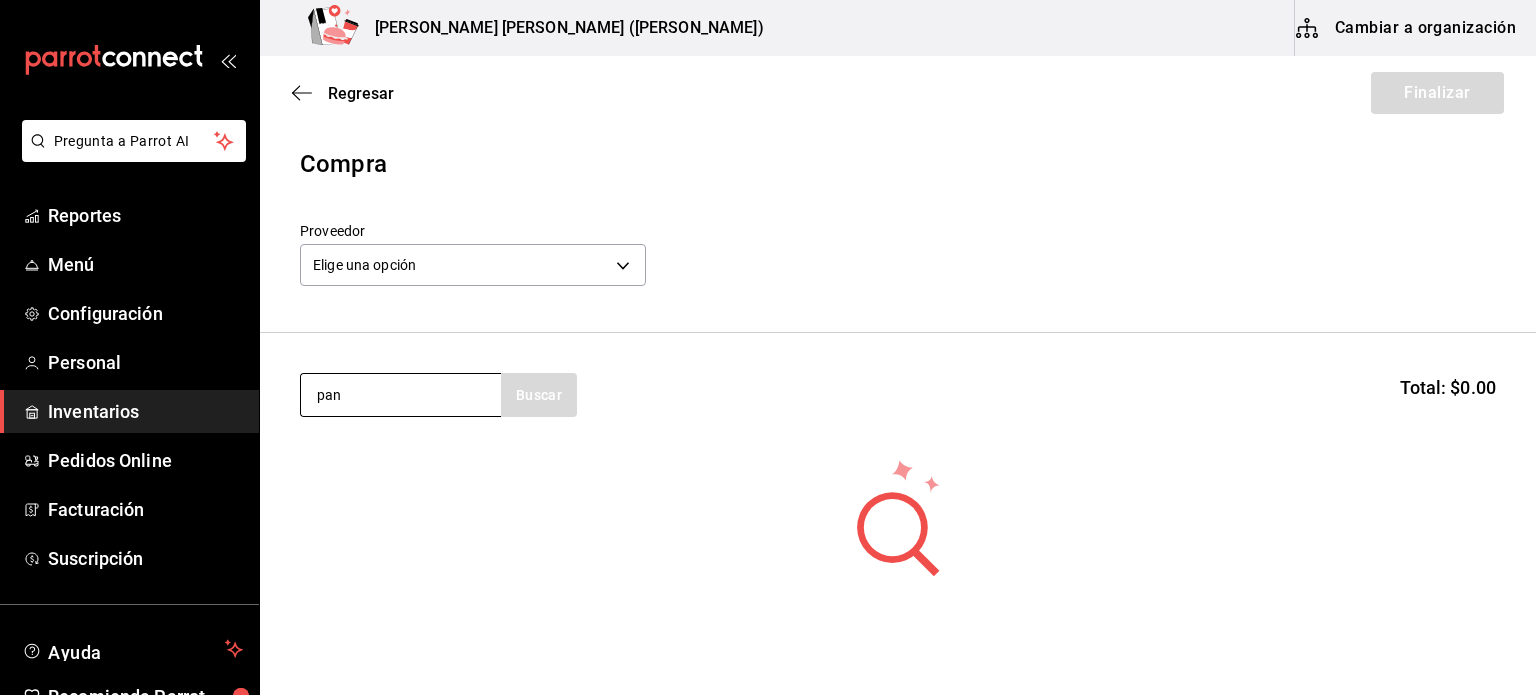 type on "pan" 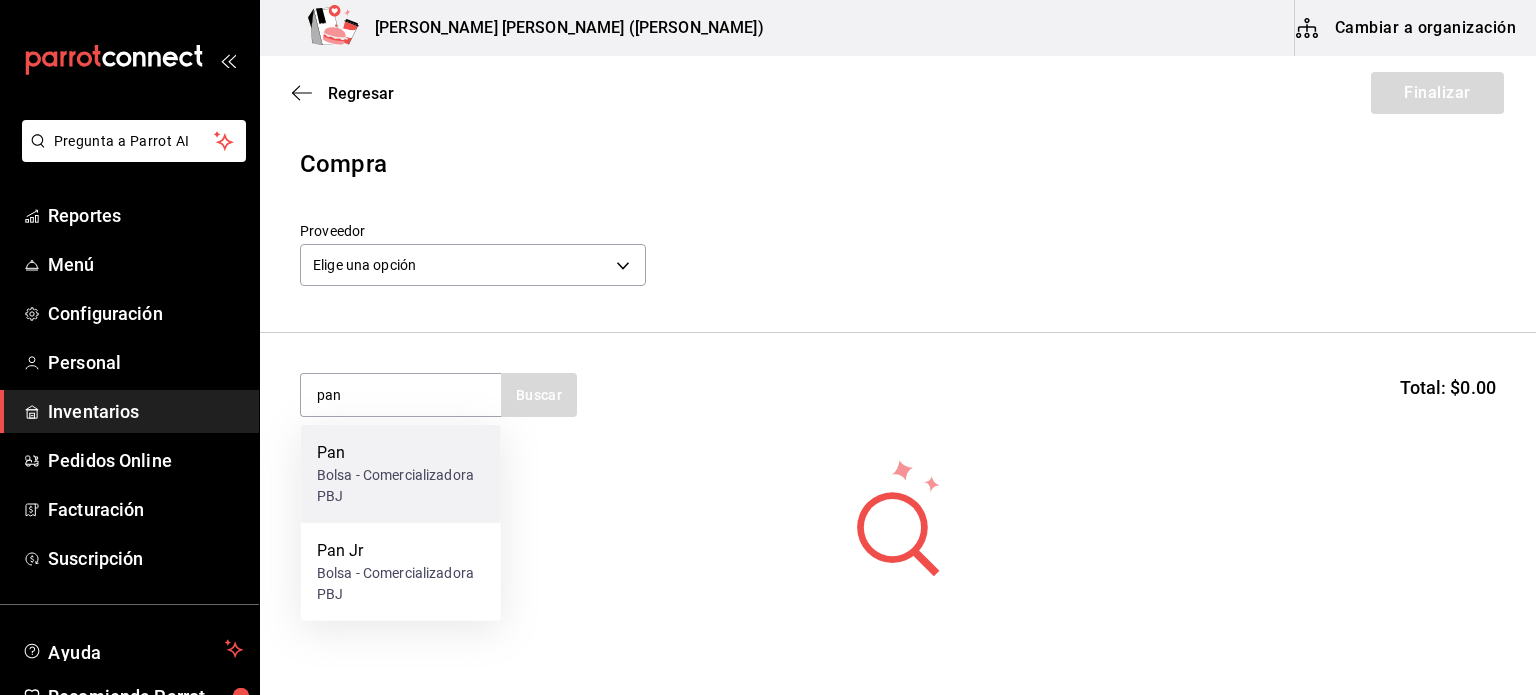 click on "Bolsa - Comercializadora PBJ" at bounding box center (401, 486) 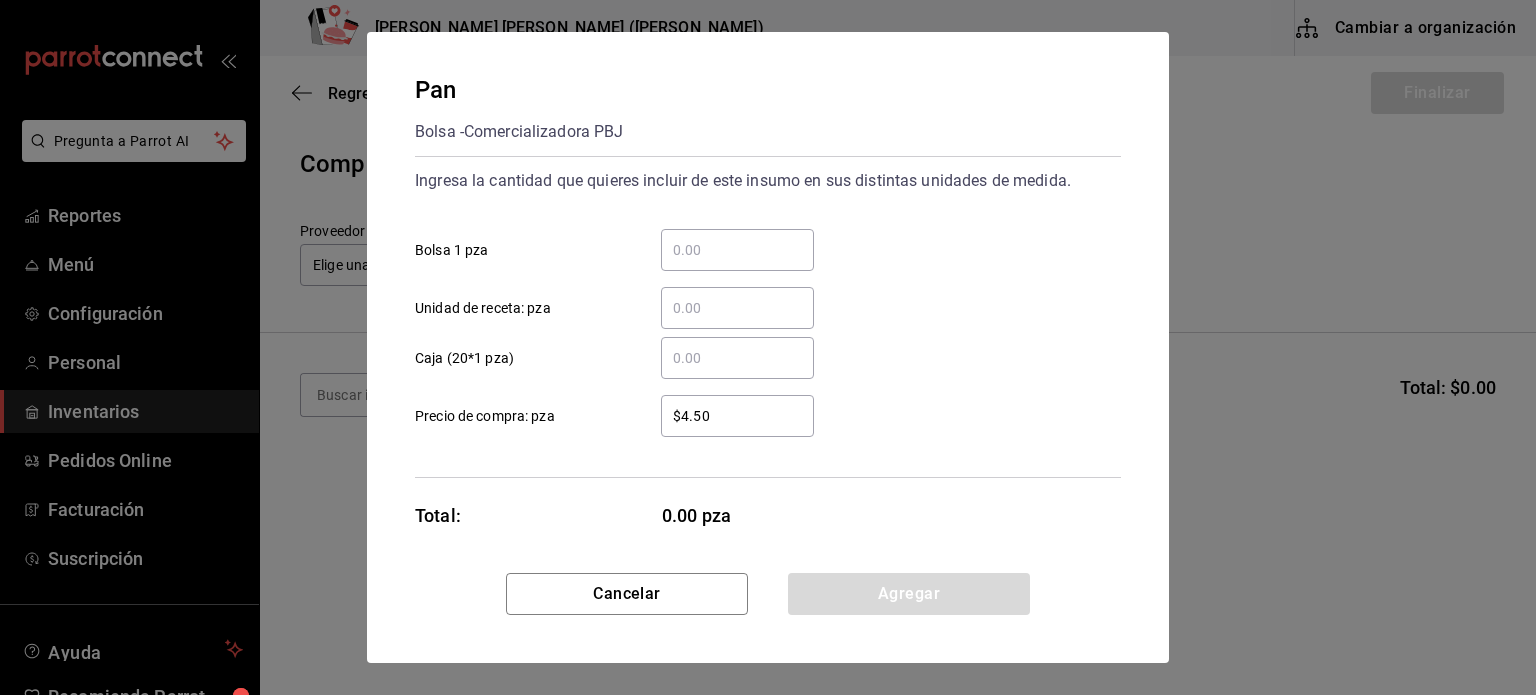 click on "​" at bounding box center (737, 250) 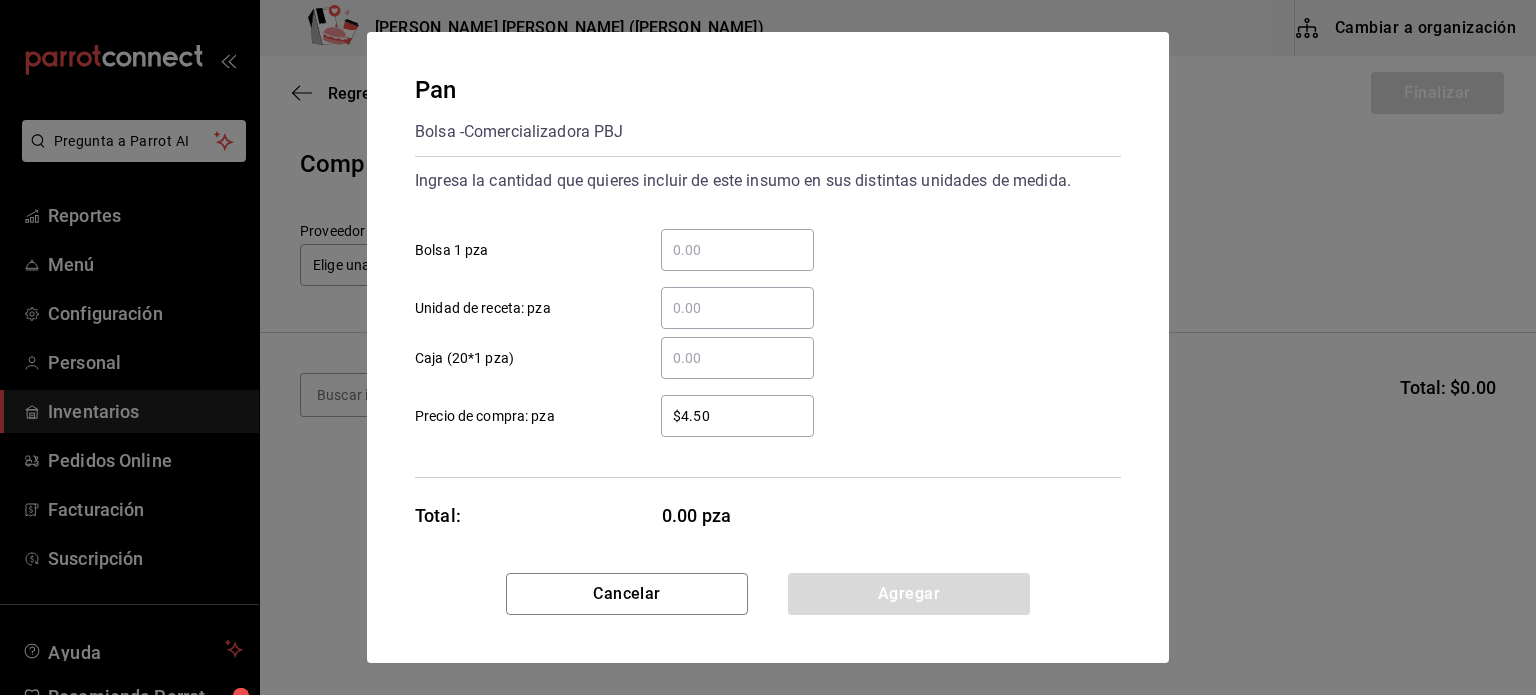 click on "​ Bolsa 1 pza" at bounding box center [737, 250] 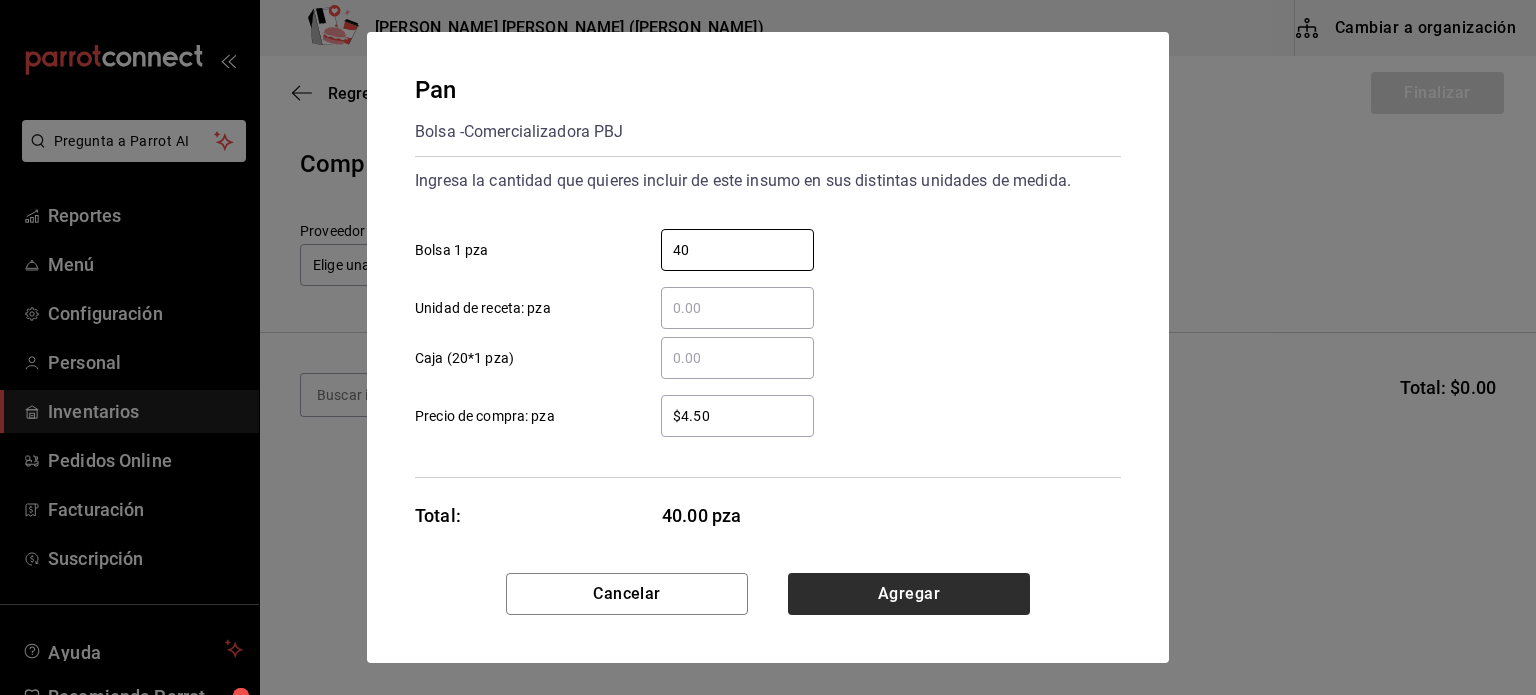 type on "40" 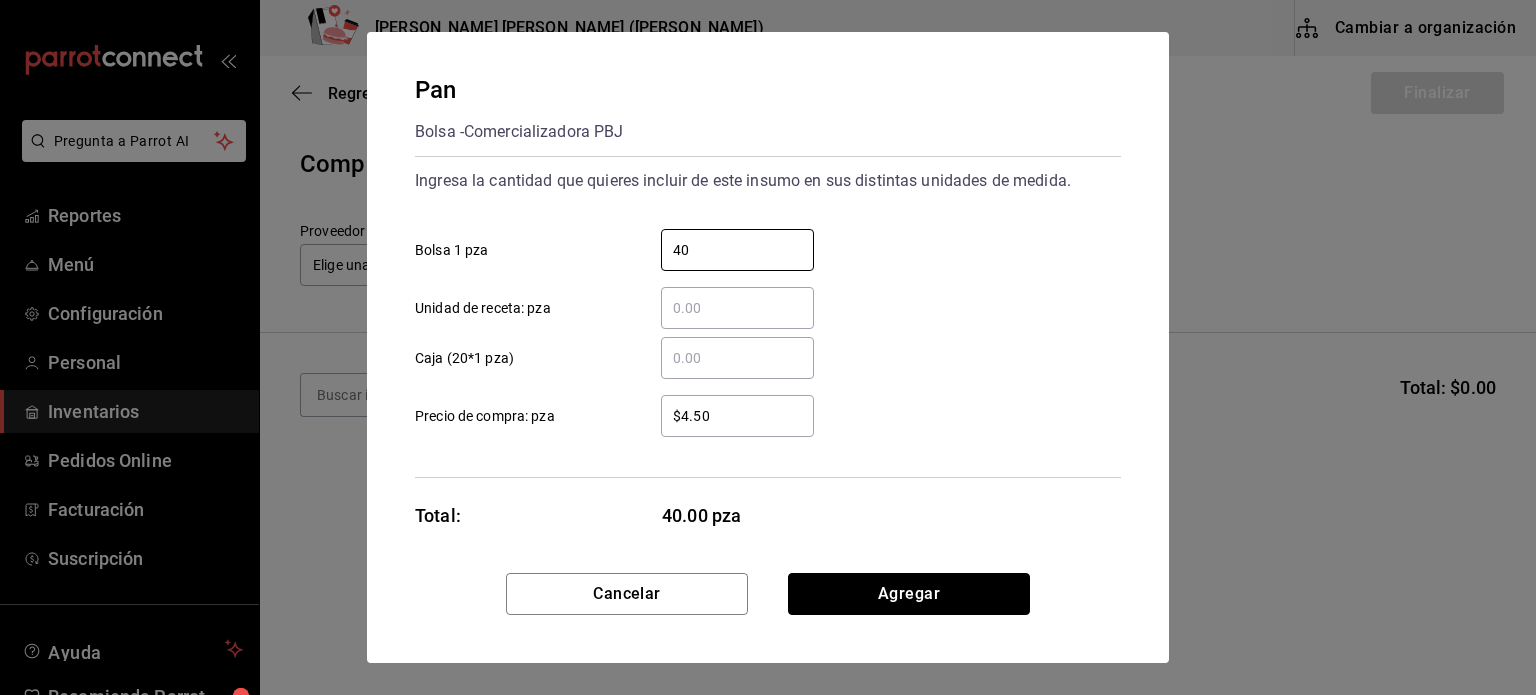 click on "Agregar" at bounding box center [909, 594] 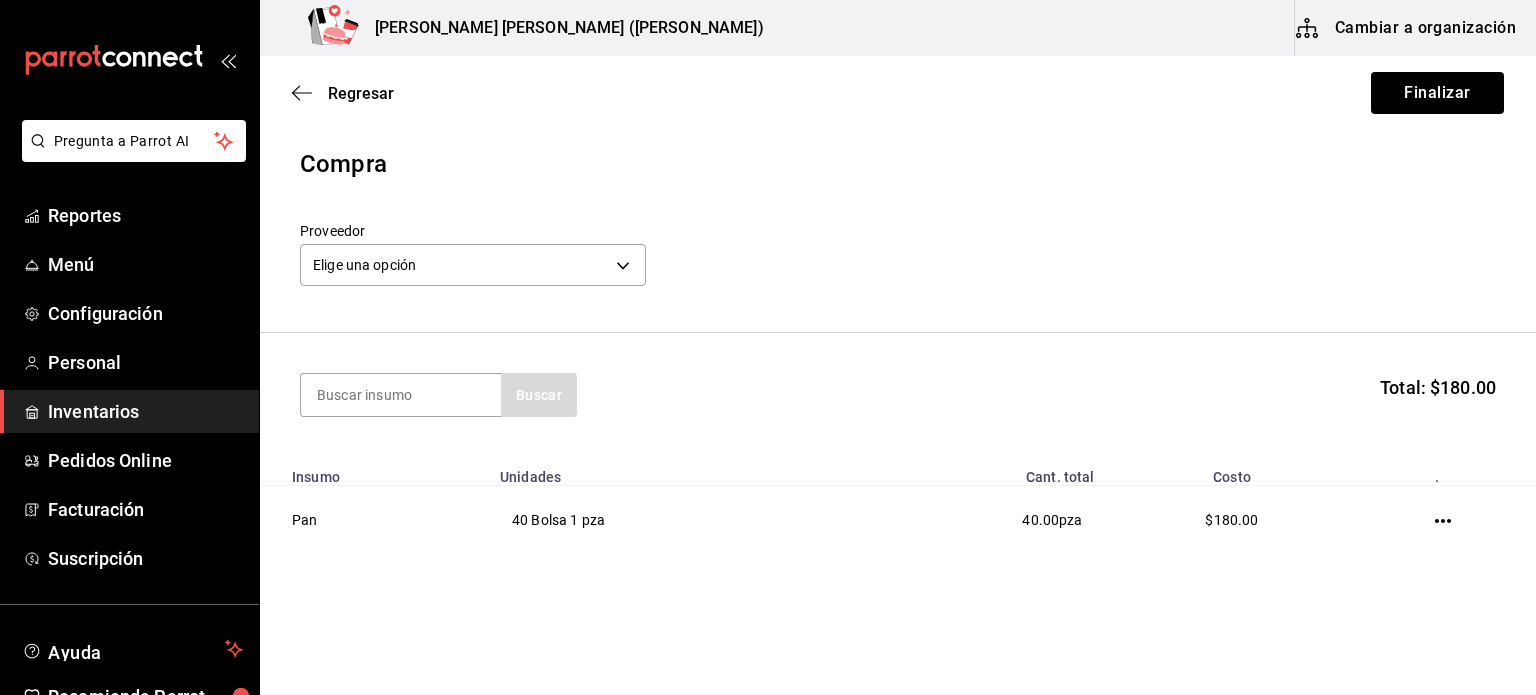 click on "Pregunta a Parrot AI Reportes   Menú   Configuración   Personal   Inventarios   Pedidos Online   Facturación   Suscripción   Ayuda Recomienda Parrot   [PERSON_NAME]   Sugerir nueva función   Pepe's [PERSON_NAME] ([PERSON_NAME]) Cambiar a organización Regresar Finalizar Compra Proveedor Elige una opción default Buscar Total: $180.00 Insumo Unidades Cant. total Costo  .  Pan 40 Bolsa 1 pza 40.00  pza $180.00 GANA 1 MES GRATIS EN TU SUSCRIPCIÓN AQUÍ ¿Recuerdas cómo empezó tu restaurante?
[DATE] puedes ayudar a un colega a tener el mismo cambio que tú viviste.
Recomienda Parrot directamente desde tu Portal Administrador.
Es fácil y rápido.
🎁 Por cada restaurante que se una, ganas 1 mes gratis. Ver video tutorial Ir a video Pregunta a Parrot AI Reportes   Menú   Configuración   Personal   Inventarios   Pedidos Online   Facturación   Suscripción   Ayuda Recomienda Parrot   [PERSON_NAME]   Sugerir nueva función   Editar Eliminar Visitar centro de ayuda [PHONE_NUMBER] [EMAIL_ADDRESS][DOMAIN_NAME]" at bounding box center (768, 291) 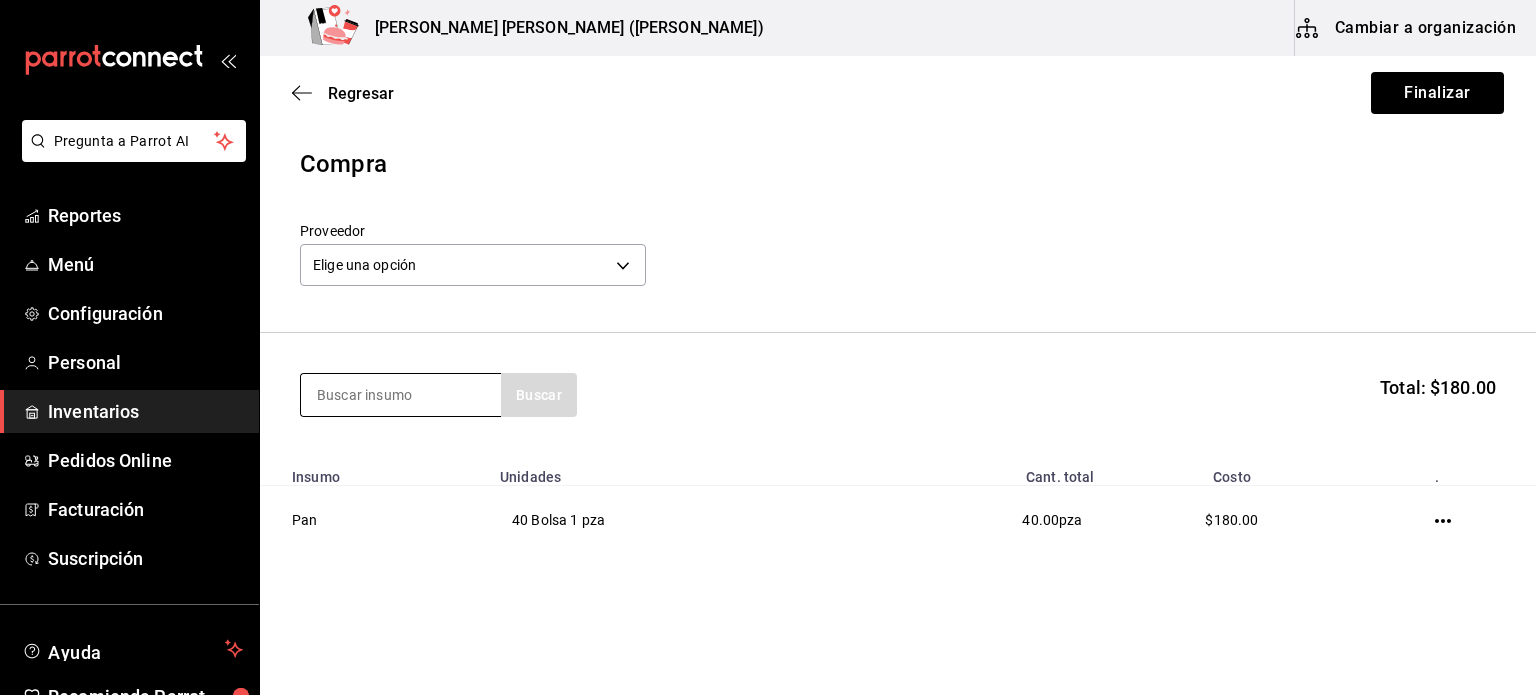click at bounding box center (401, 395) 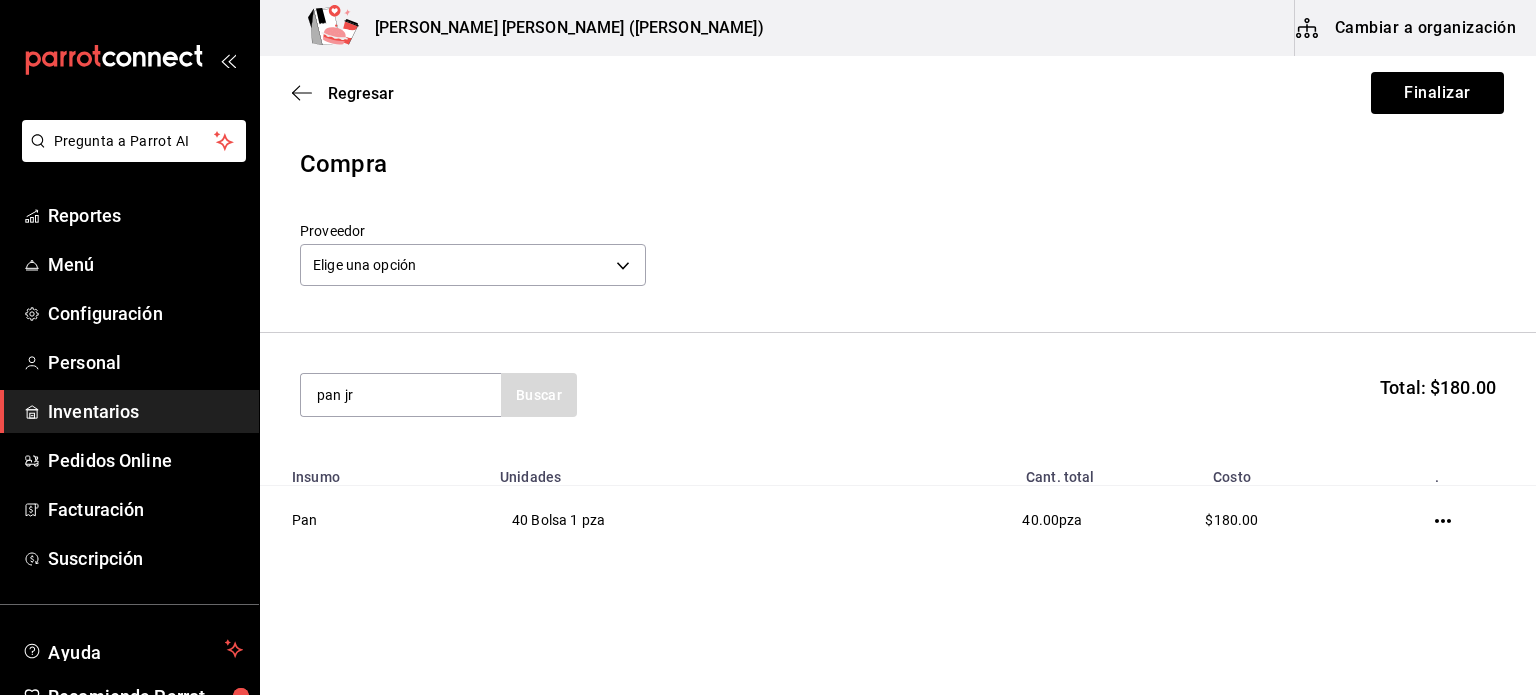 type on "pan jr" 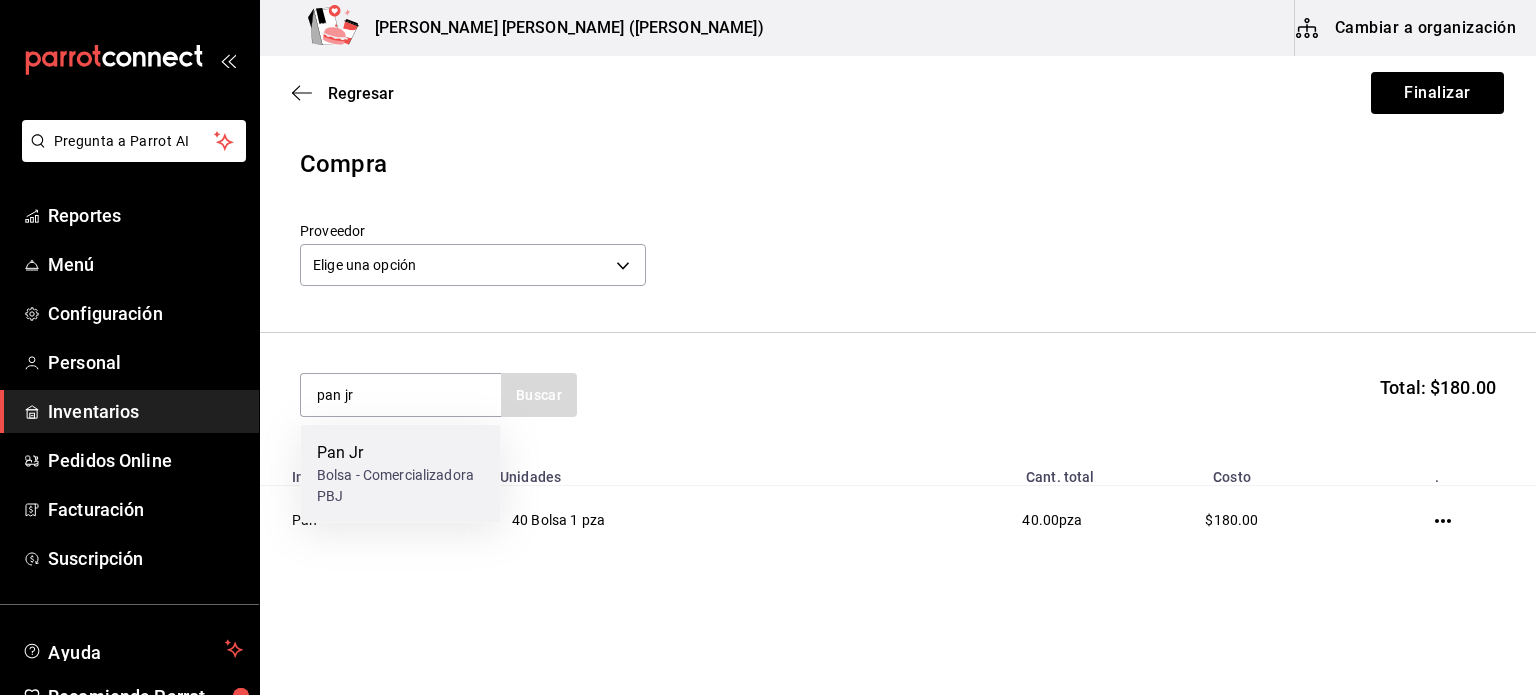 click on "Bolsa - Comercializadora PBJ" at bounding box center (401, 486) 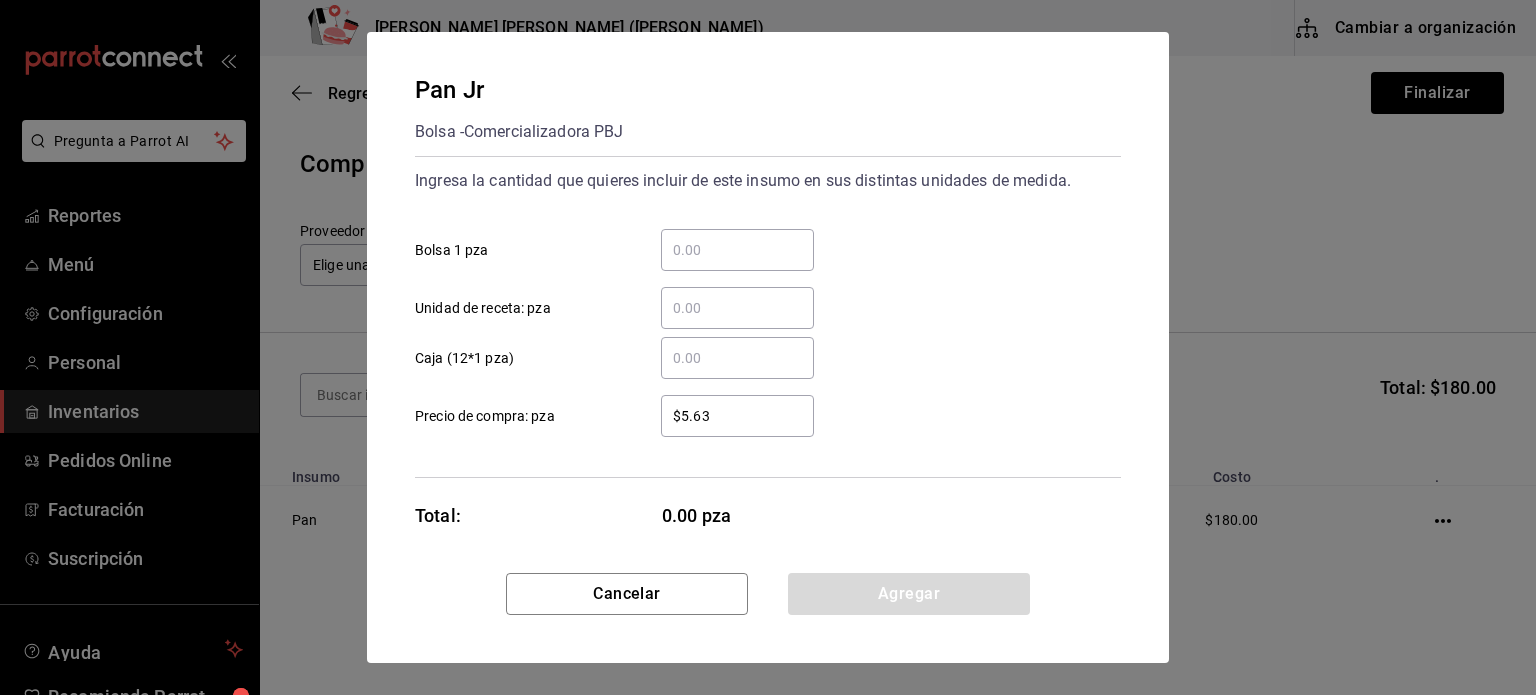 click on "​ Bolsa 1 pza" at bounding box center [737, 250] 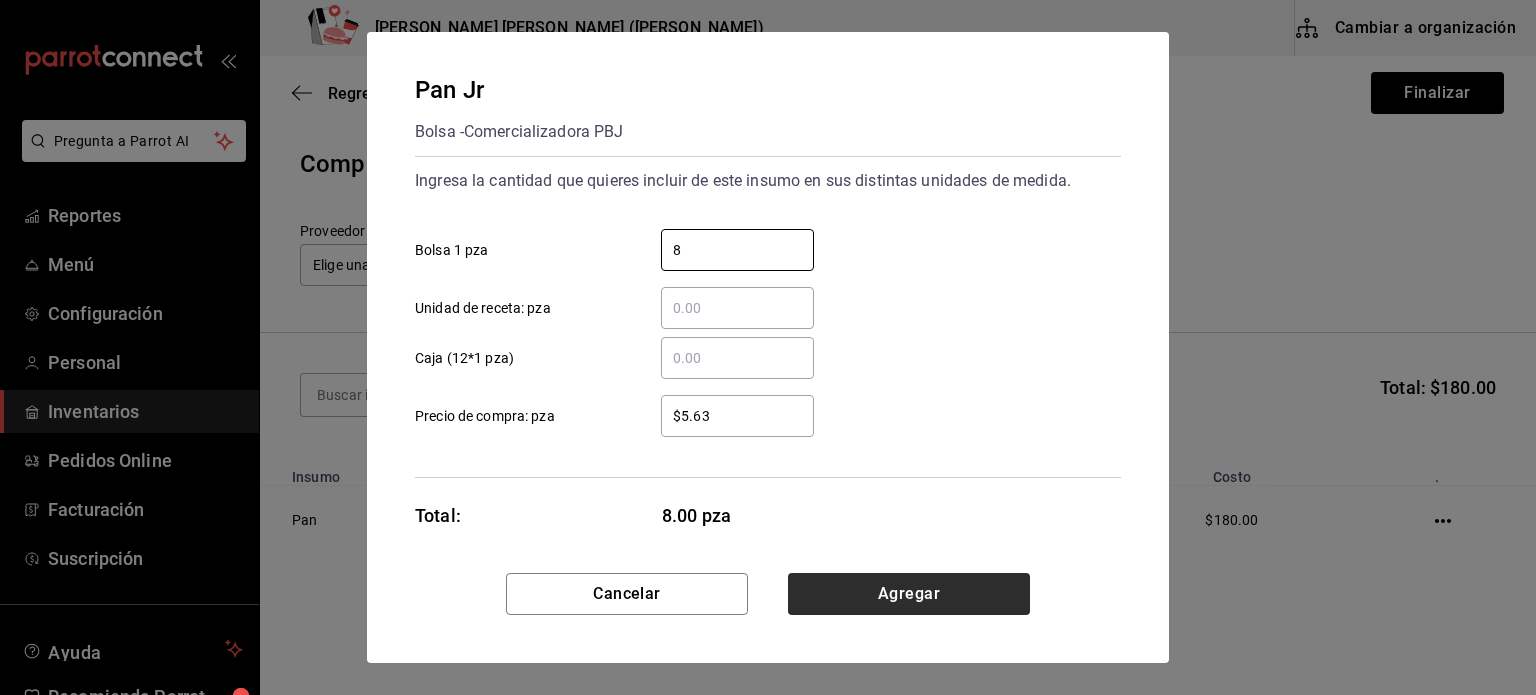 type on "8" 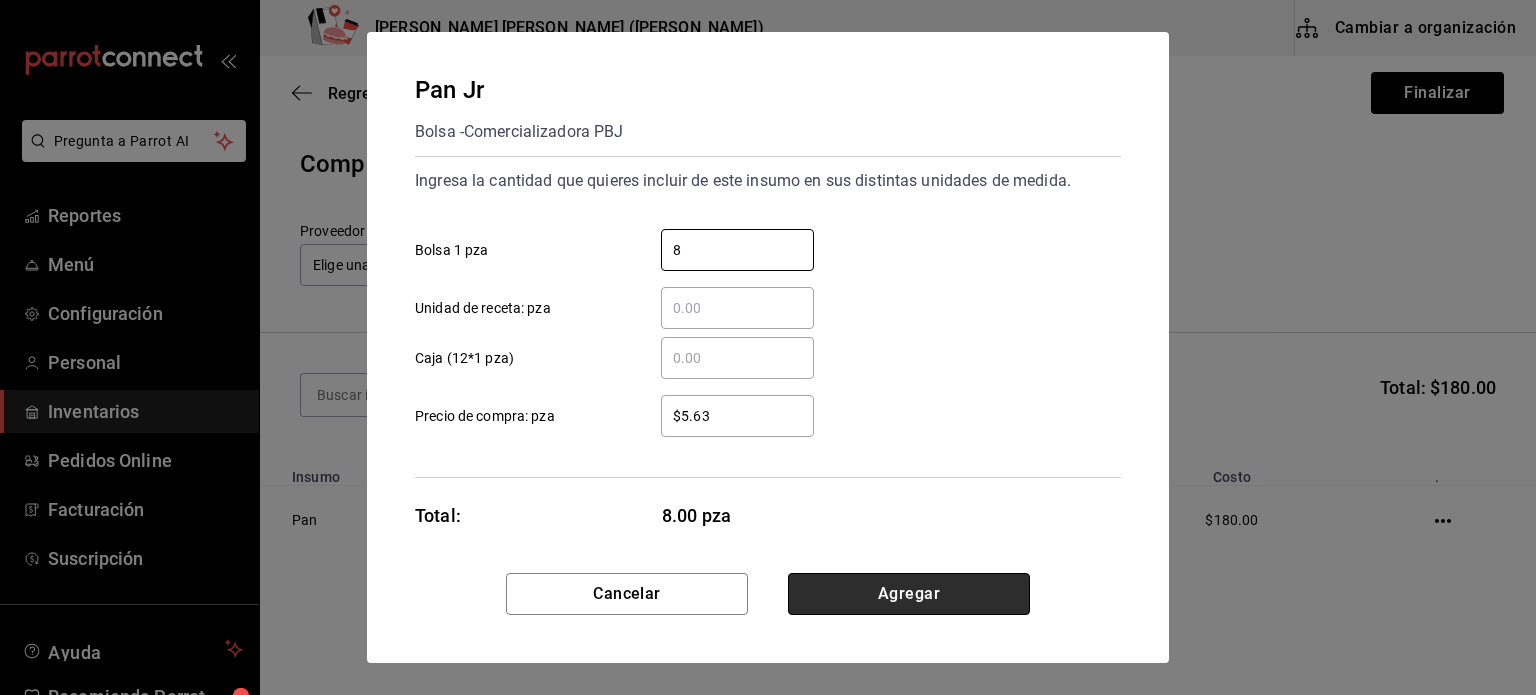 click on "Agregar" at bounding box center [909, 594] 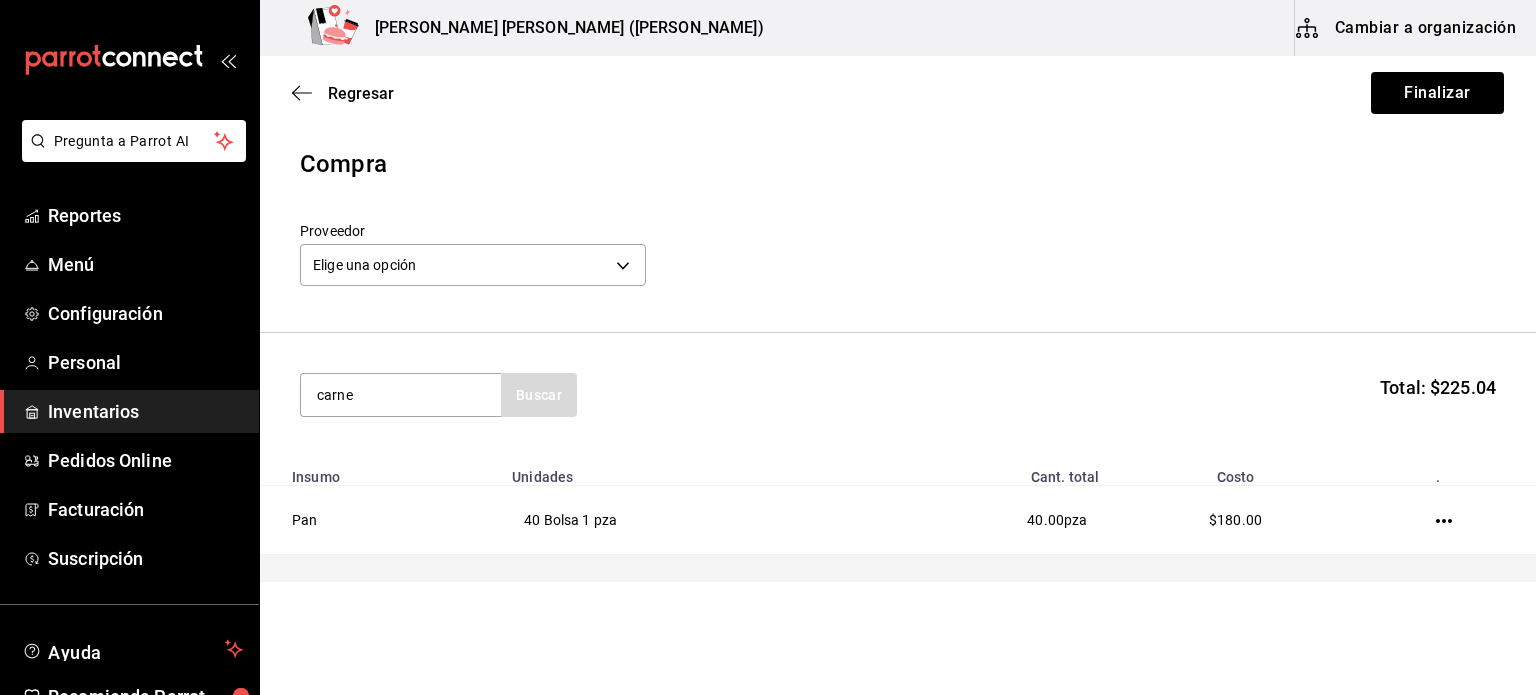 type on "carne" 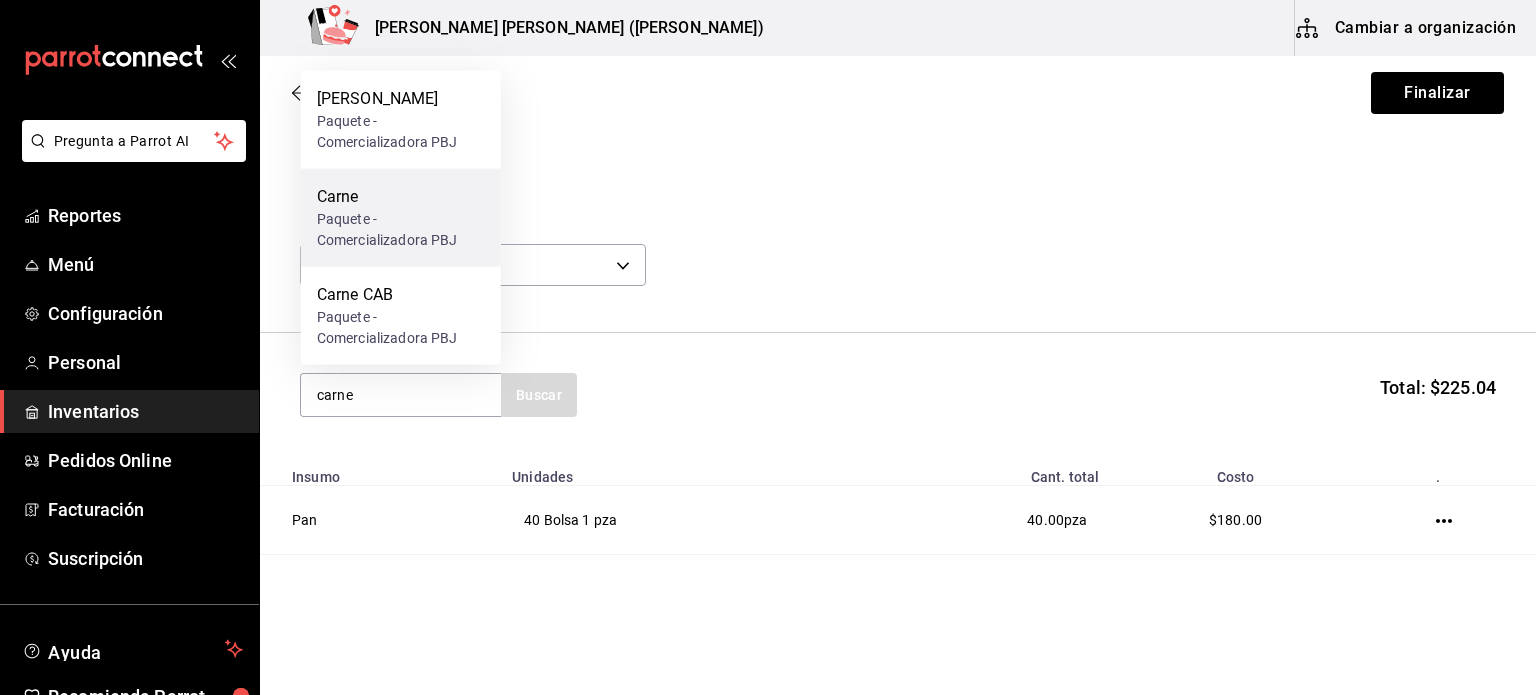 click on "Paquete - Comercializadora PBJ" at bounding box center [401, 230] 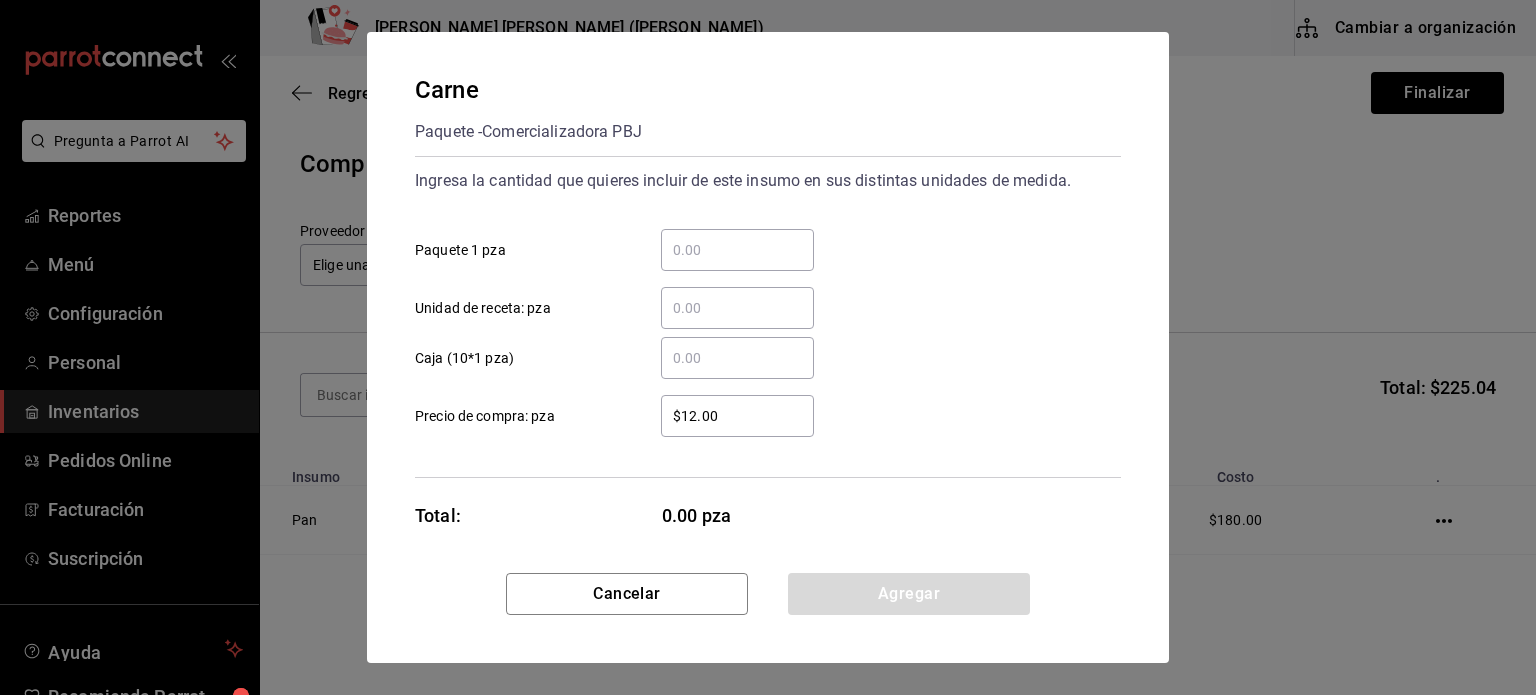 click on "​ Paquete 1 pza" at bounding box center (737, 250) 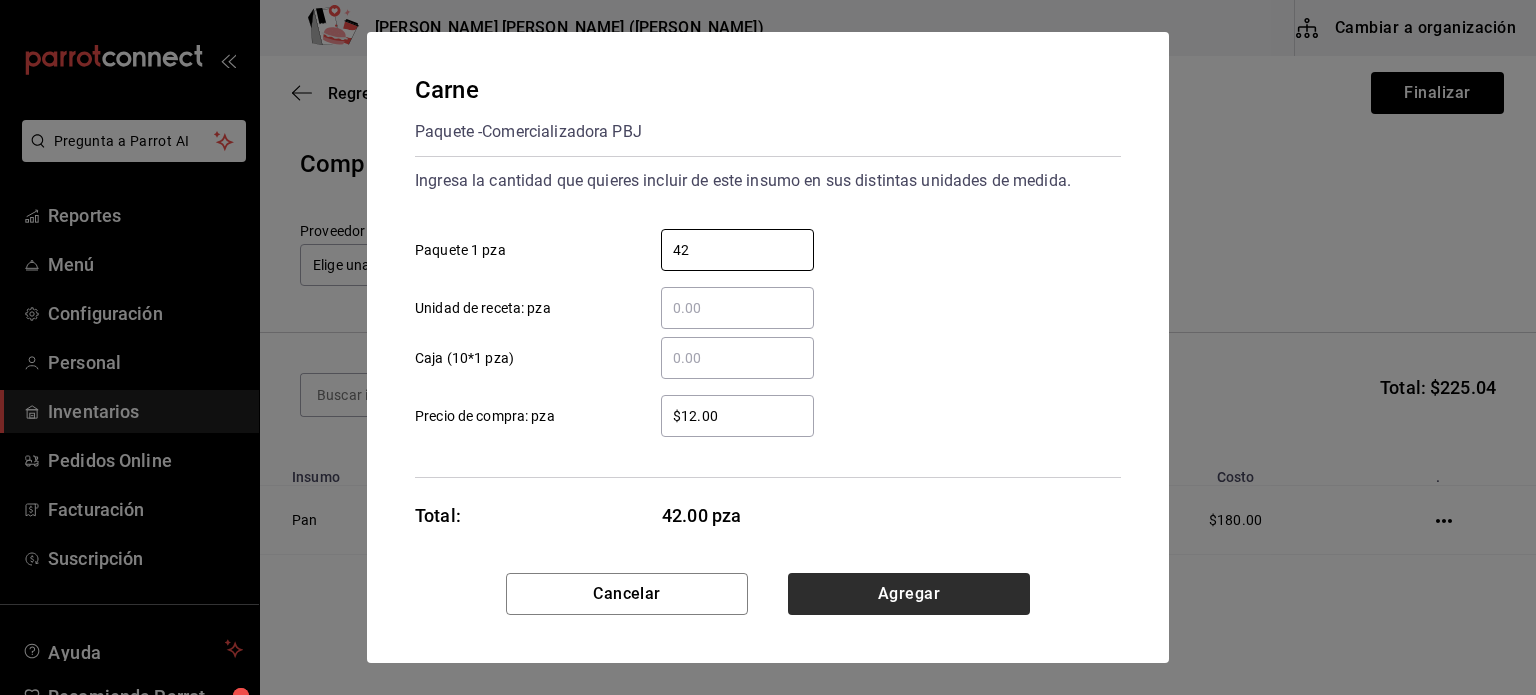 type on "42" 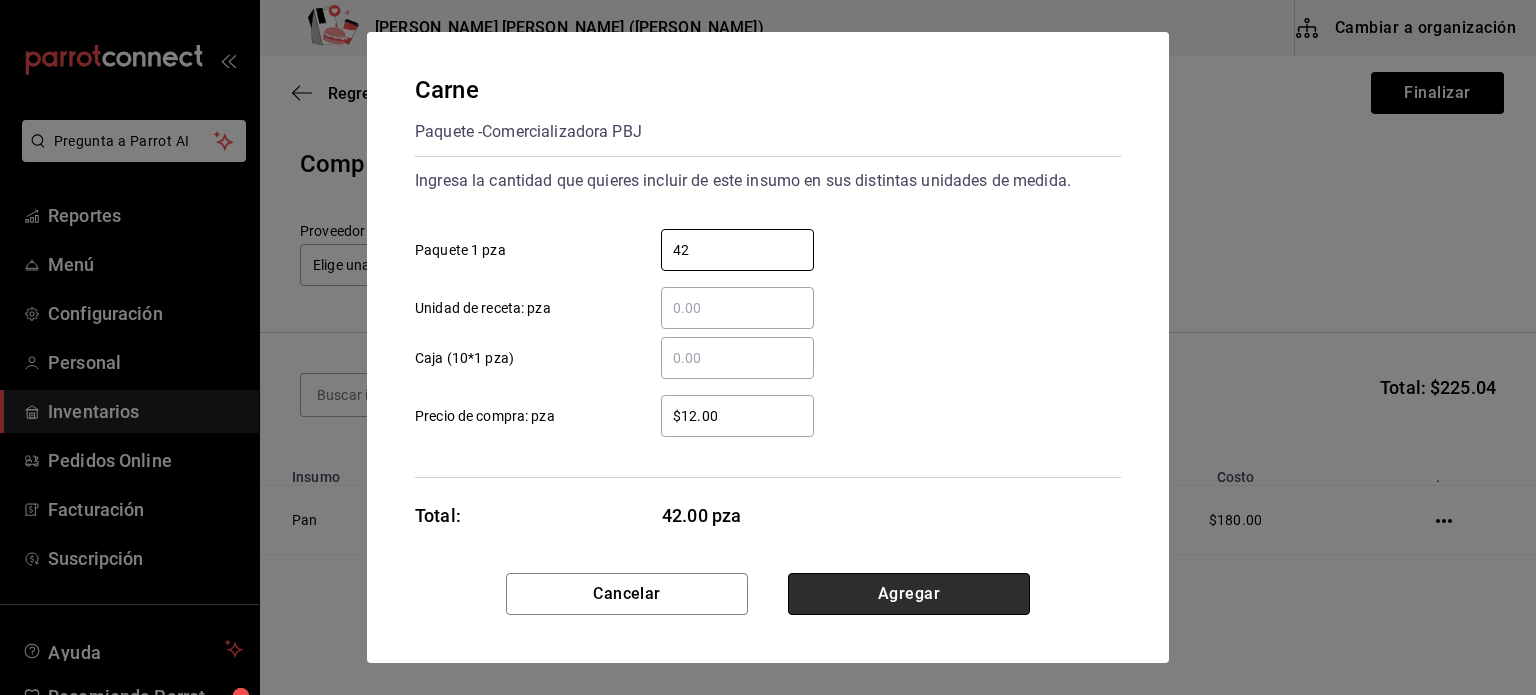 click on "Agregar" at bounding box center [909, 594] 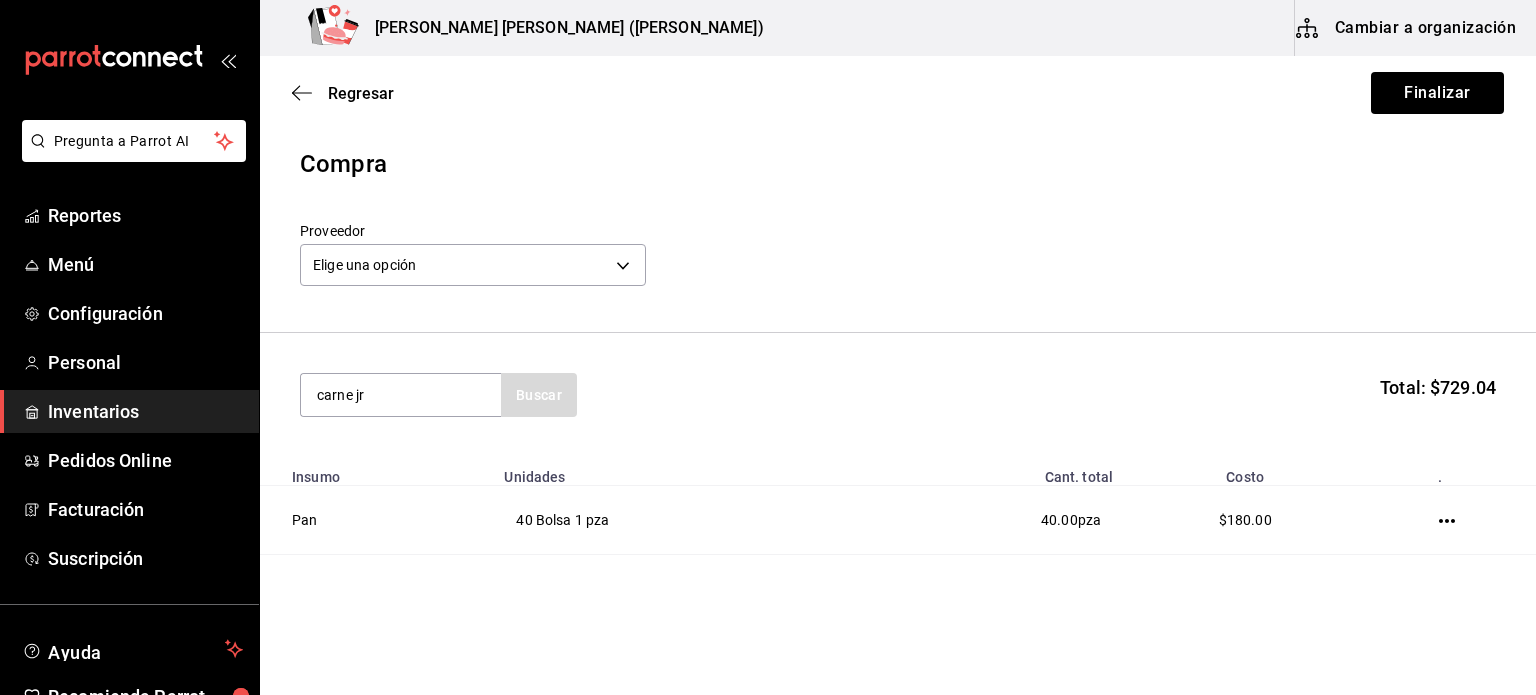 type on "carne jr" 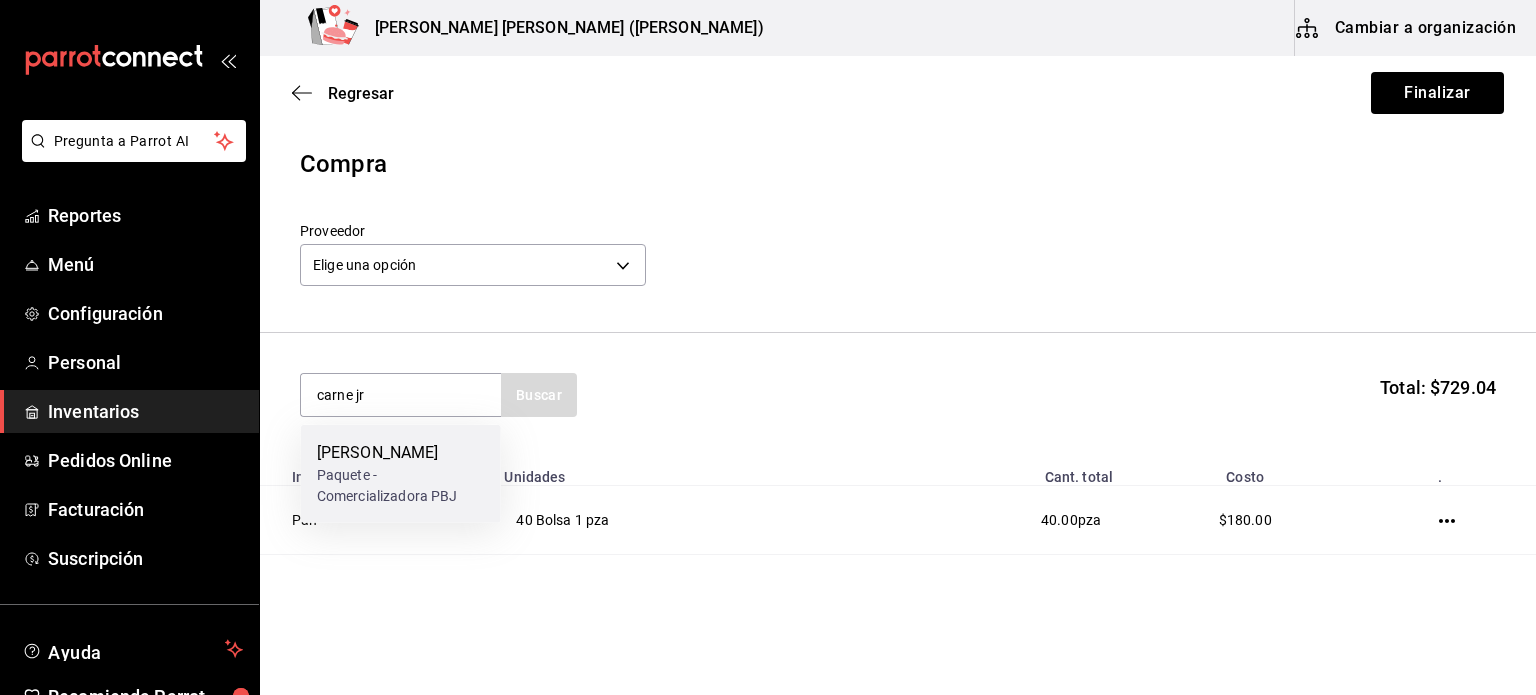 click on "Paquete - Comercializadora PBJ" at bounding box center [401, 486] 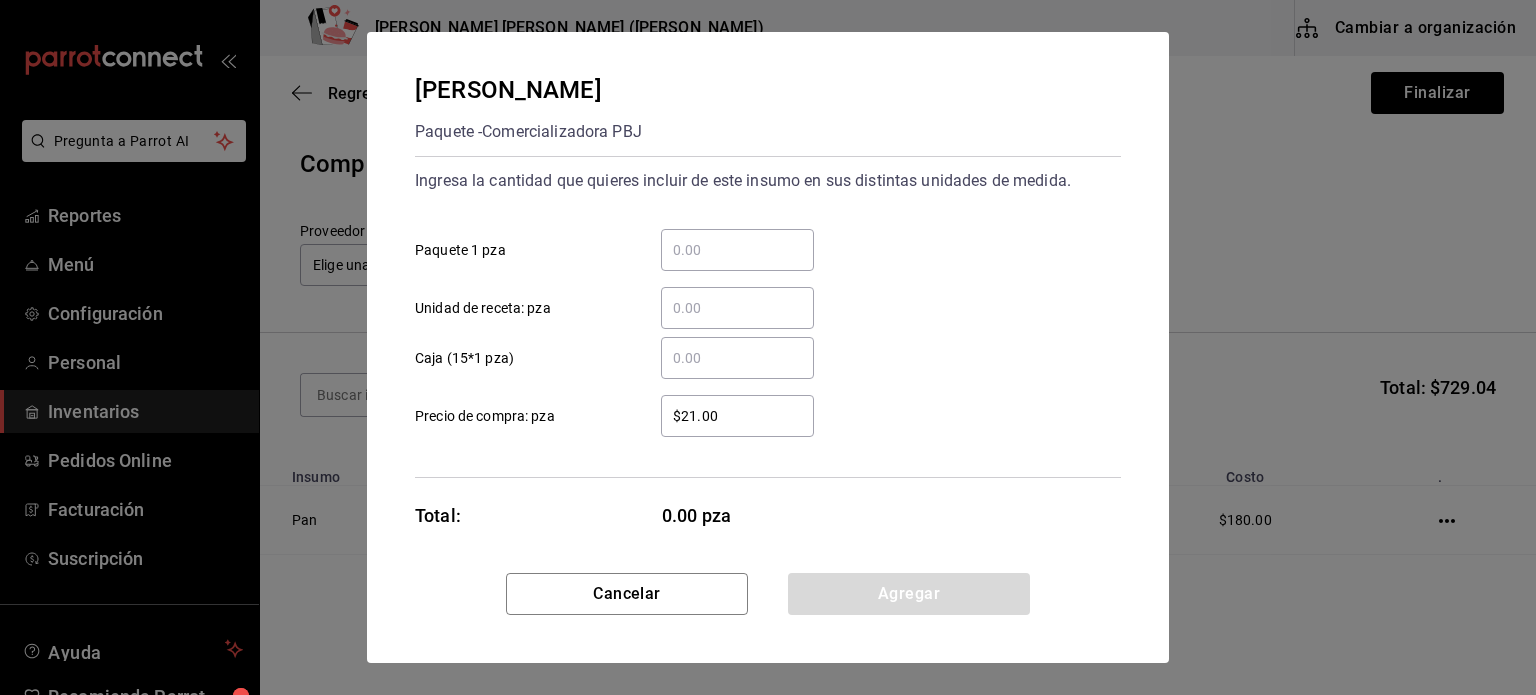 click on "​ Unidad de receta: pza" at bounding box center (760, 300) 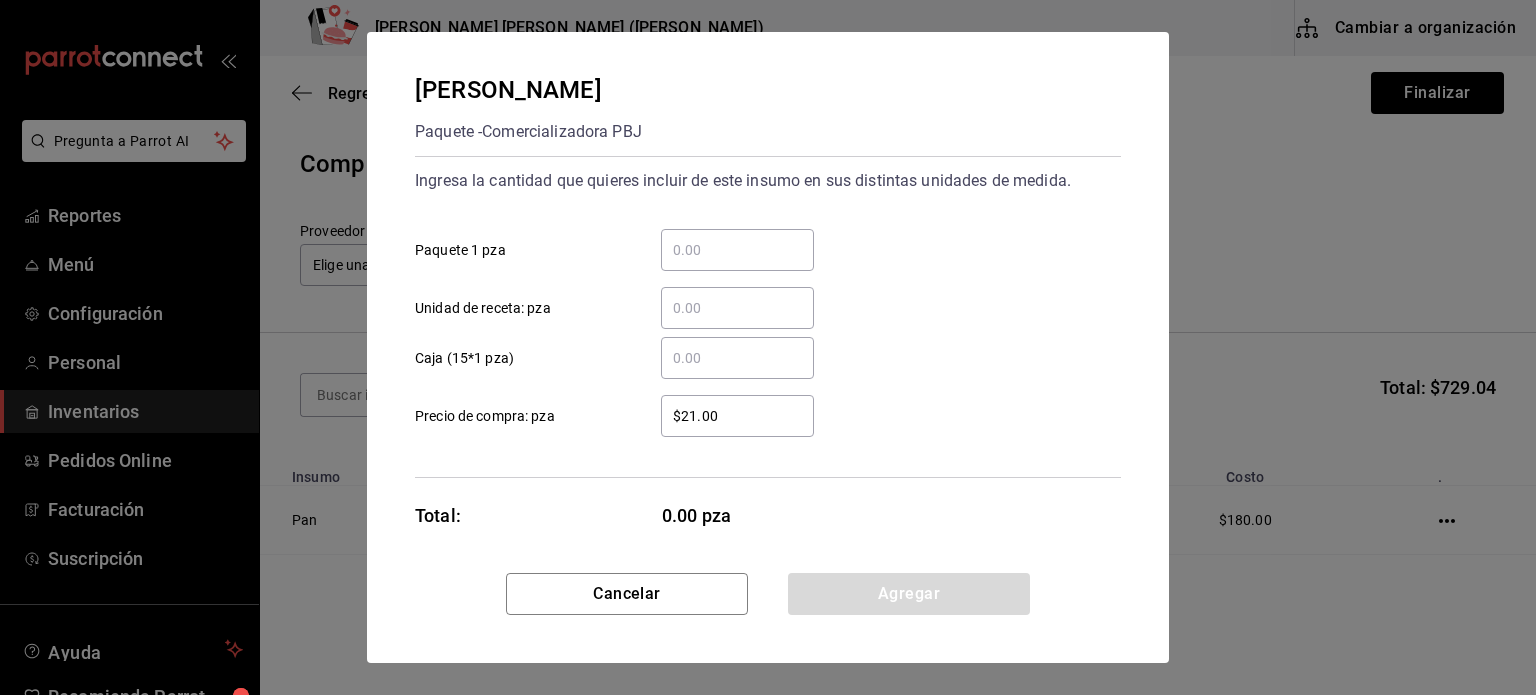 click on "​ Paquete 1 pza" at bounding box center (737, 250) 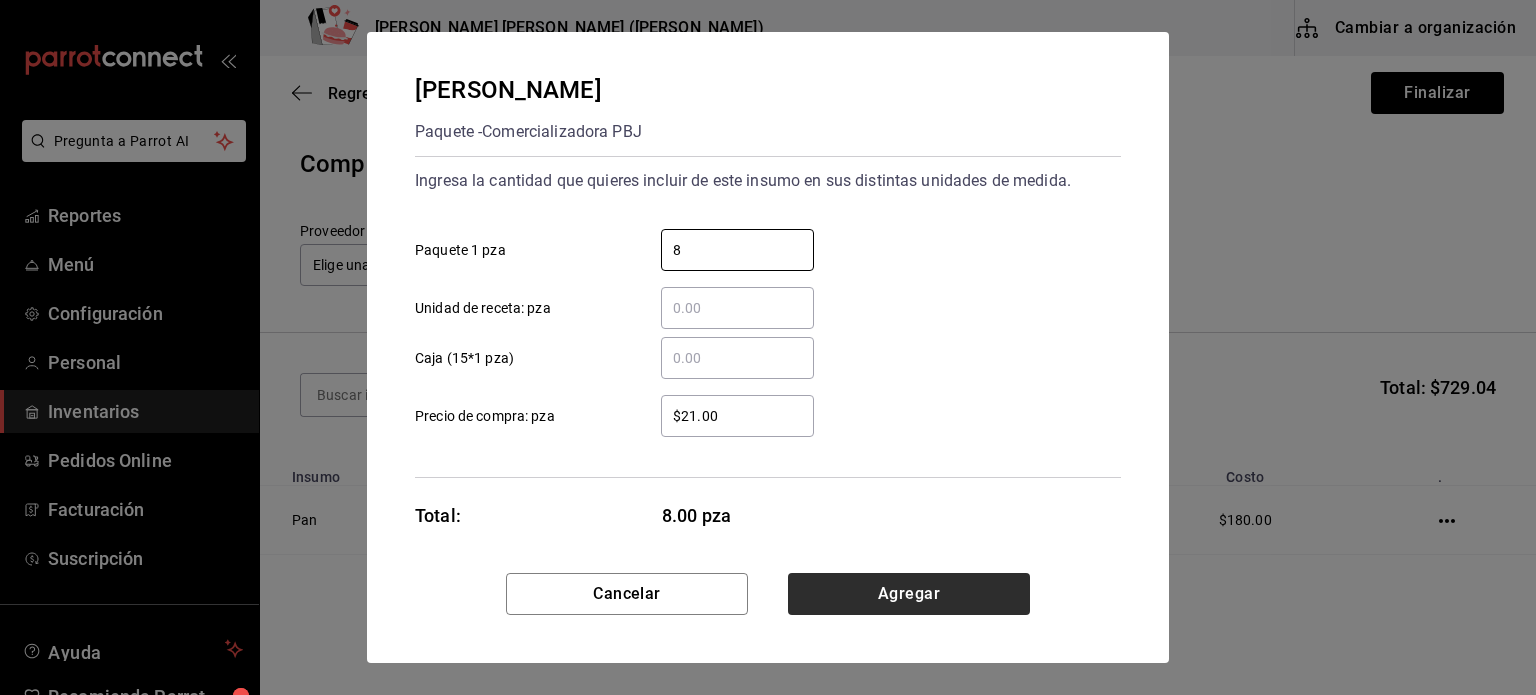 type on "8" 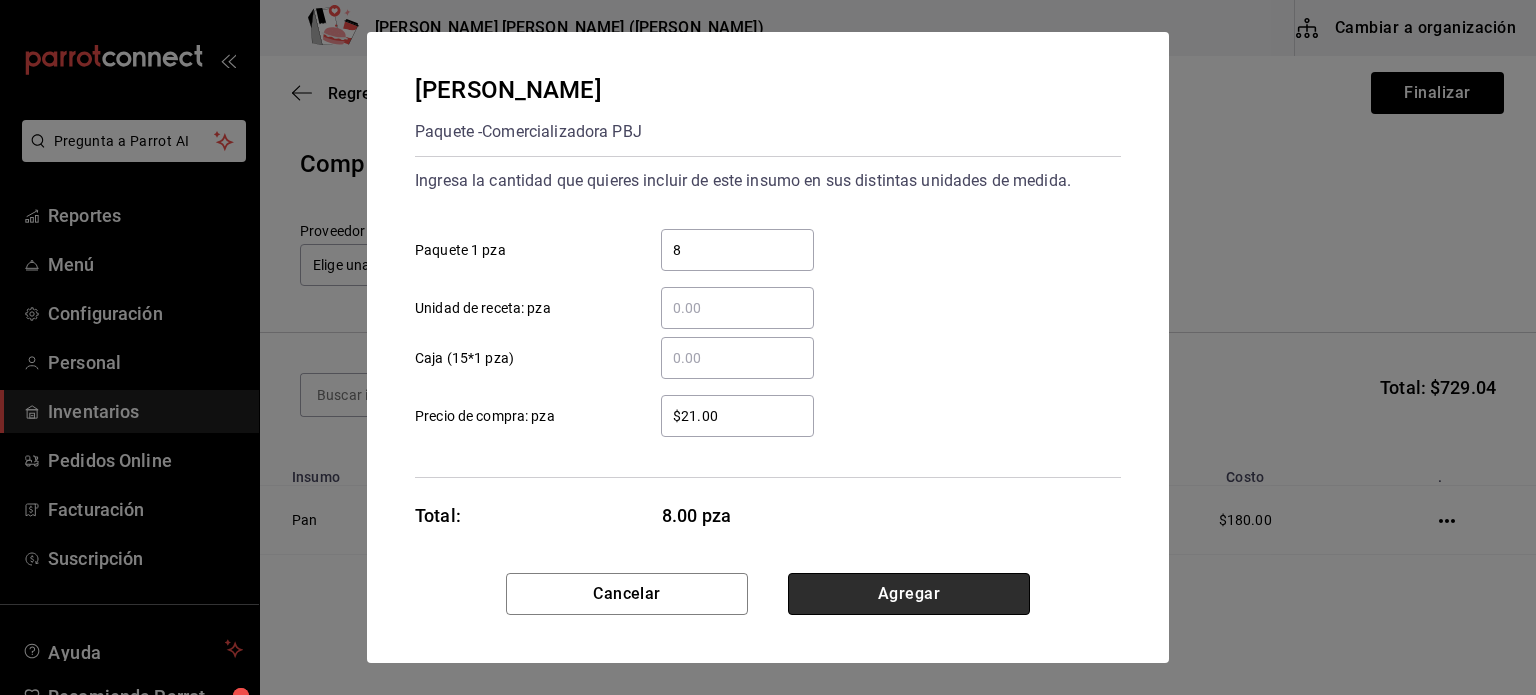 click on "Agregar" at bounding box center [909, 594] 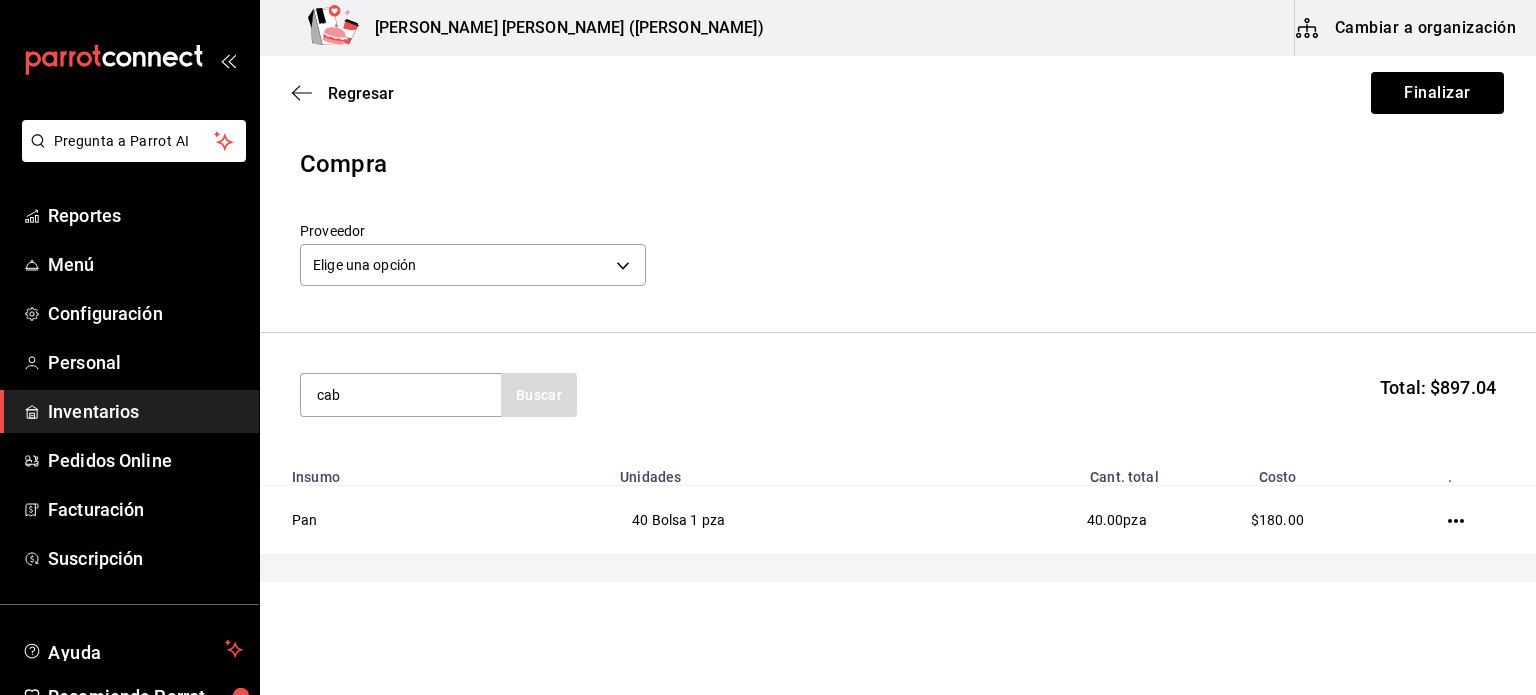 type on "cab" 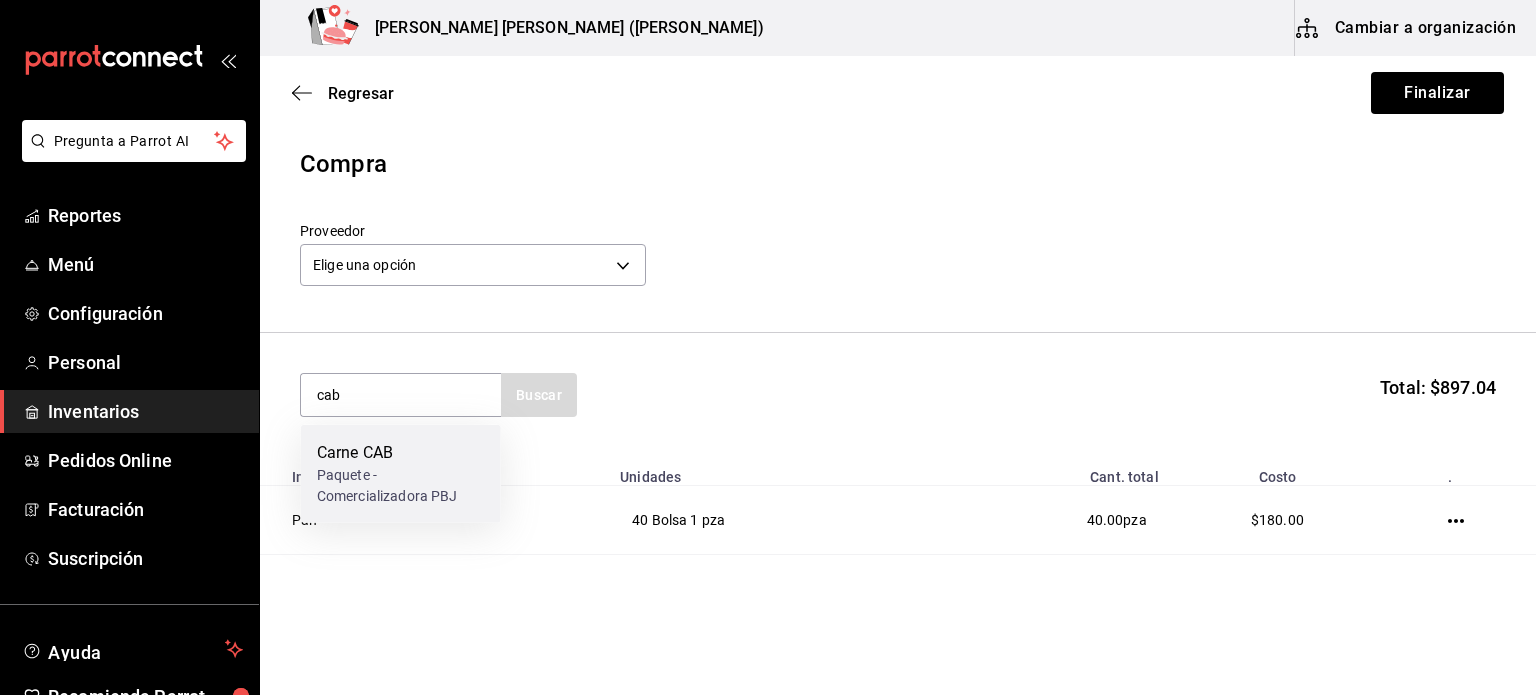 click on "Paquete - Comercializadora PBJ" at bounding box center [401, 486] 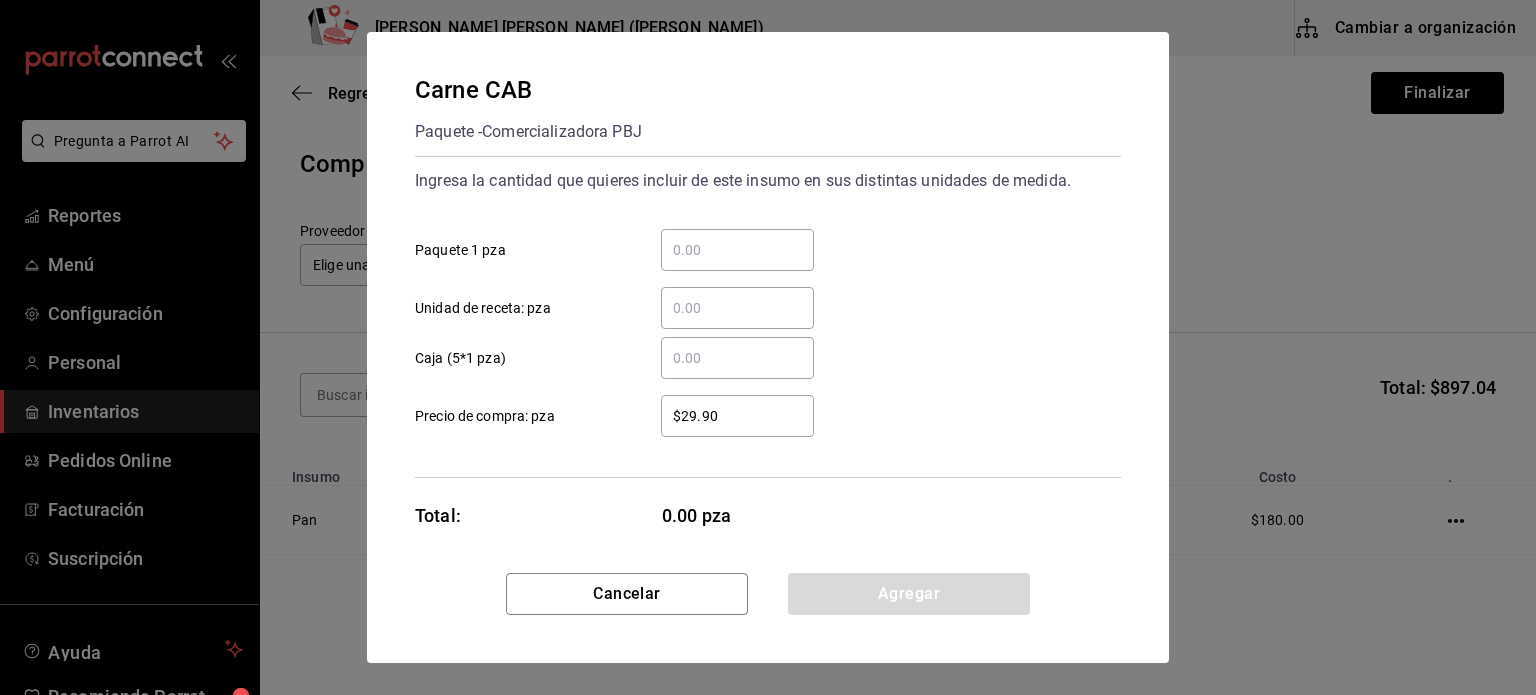 click on "​" at bounding box center (737, 250) 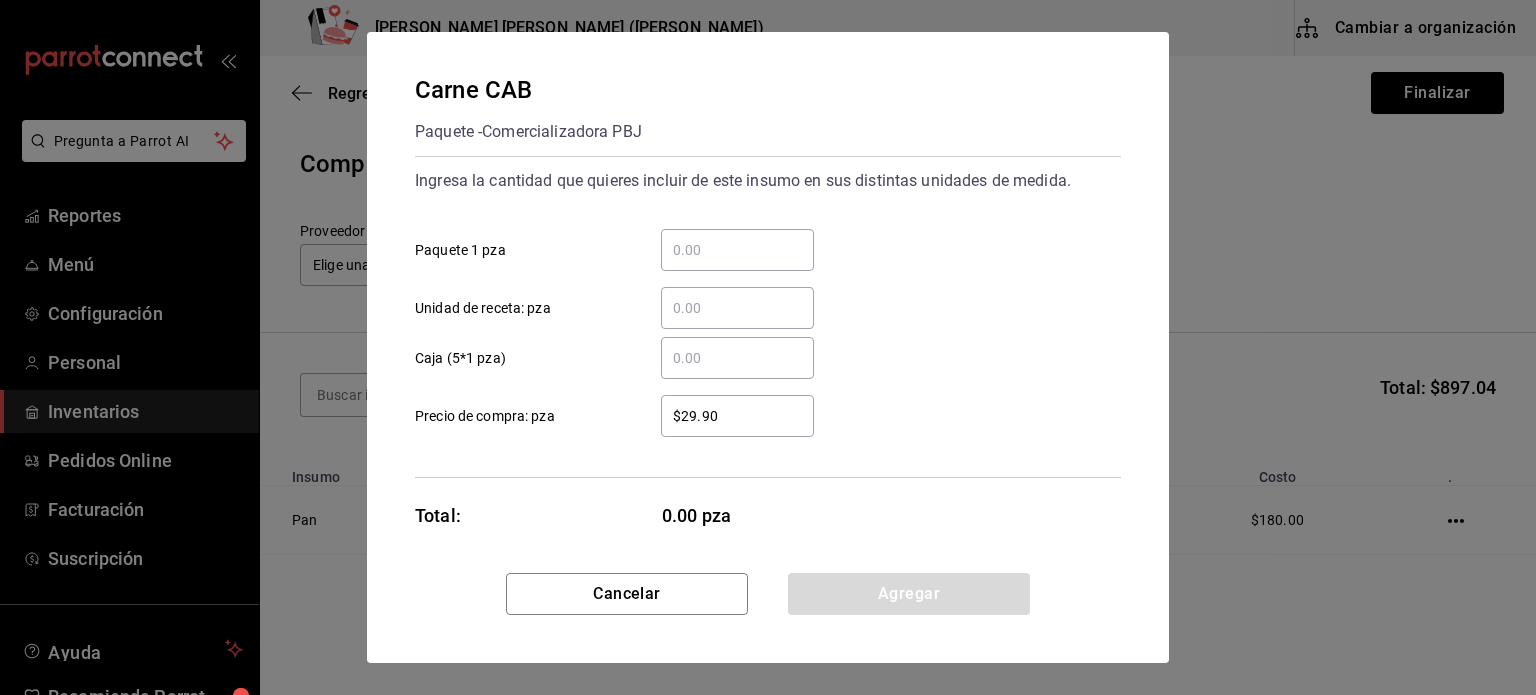 click on "​ Paquete 1 pza" at bounding box center (737, 250) 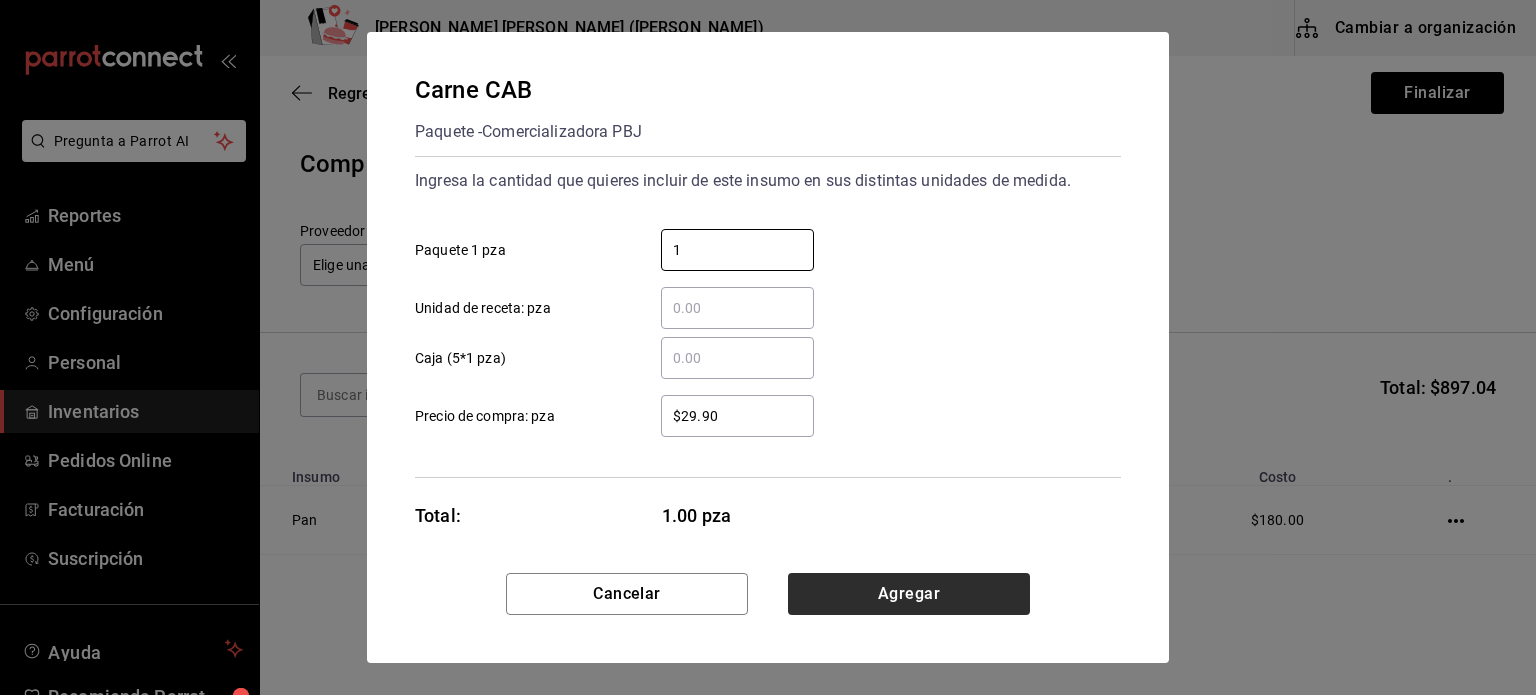type on "1" 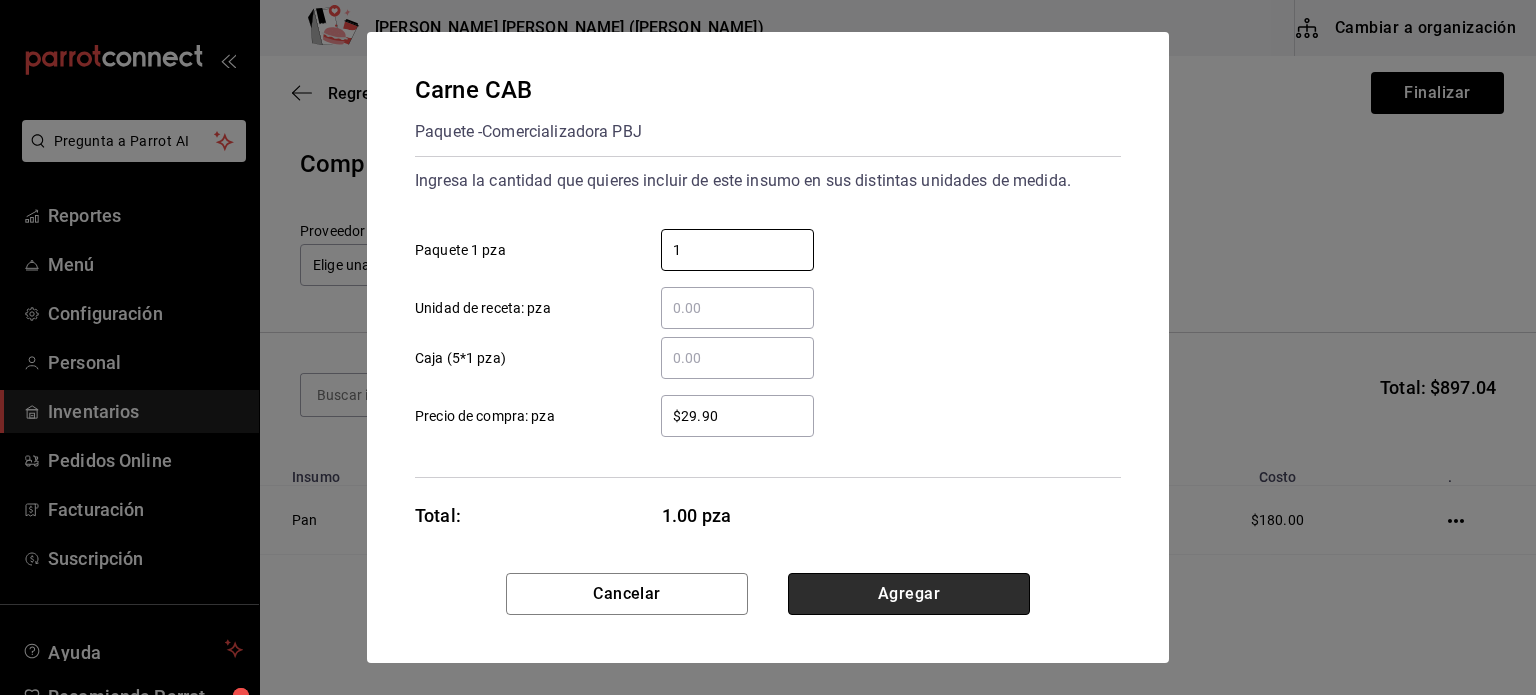 click on "Agregar" at bounding box center [909, 594] 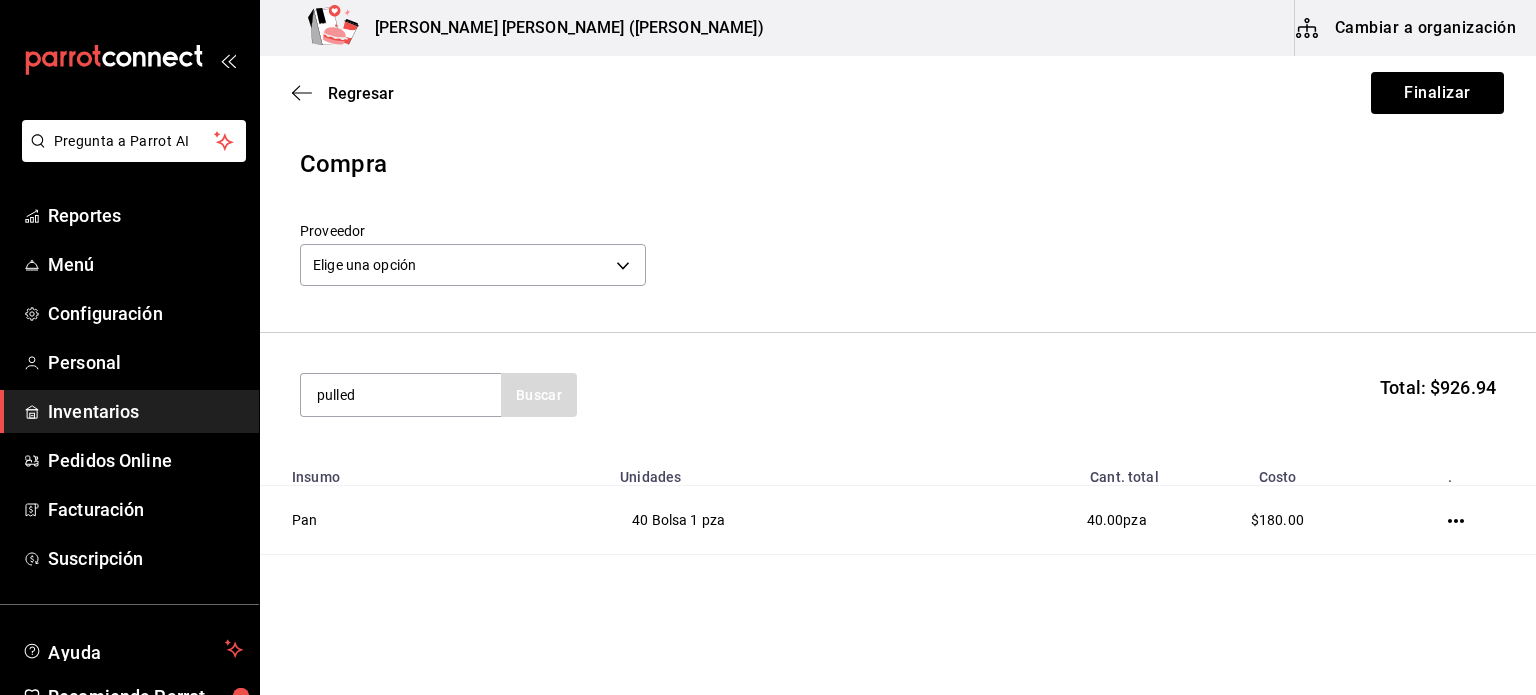 type on "pulled" 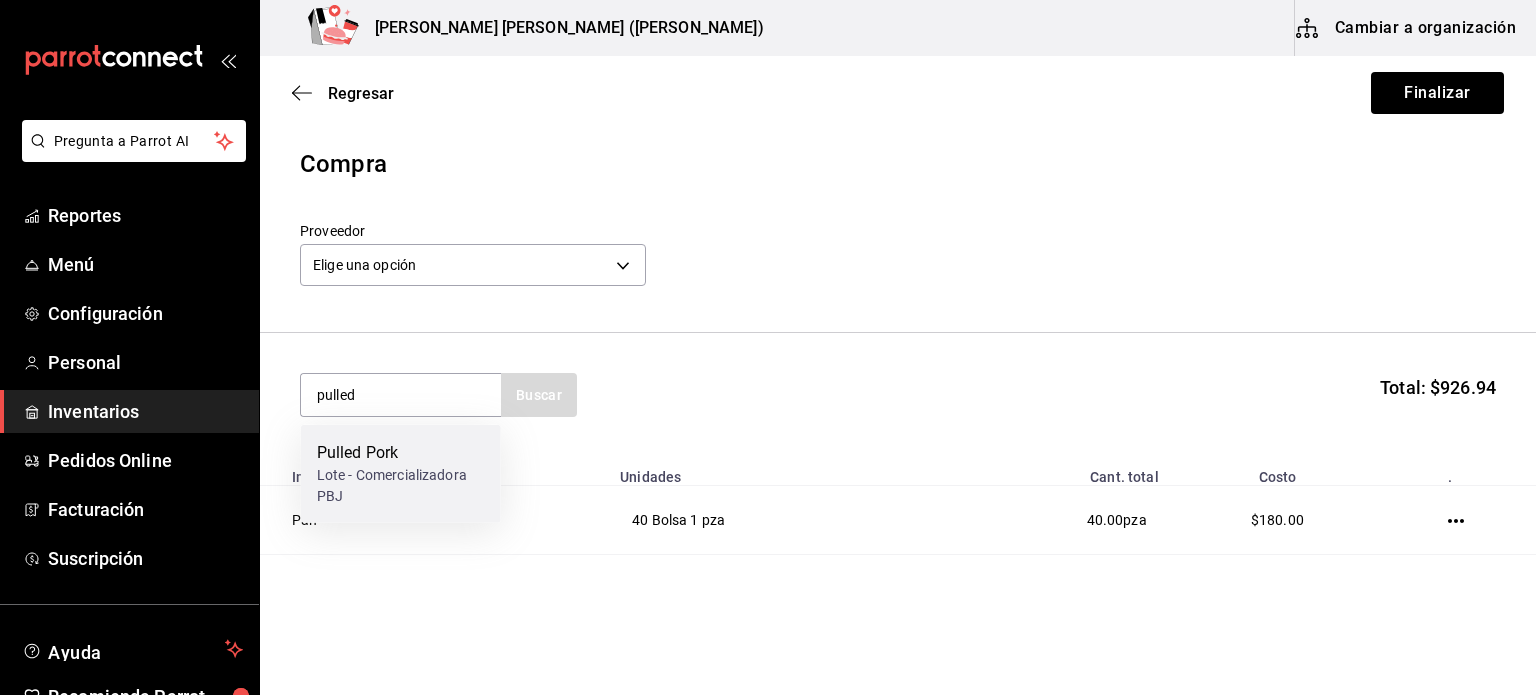 click on "Pulled Pork" at bounding box center (401, 453) 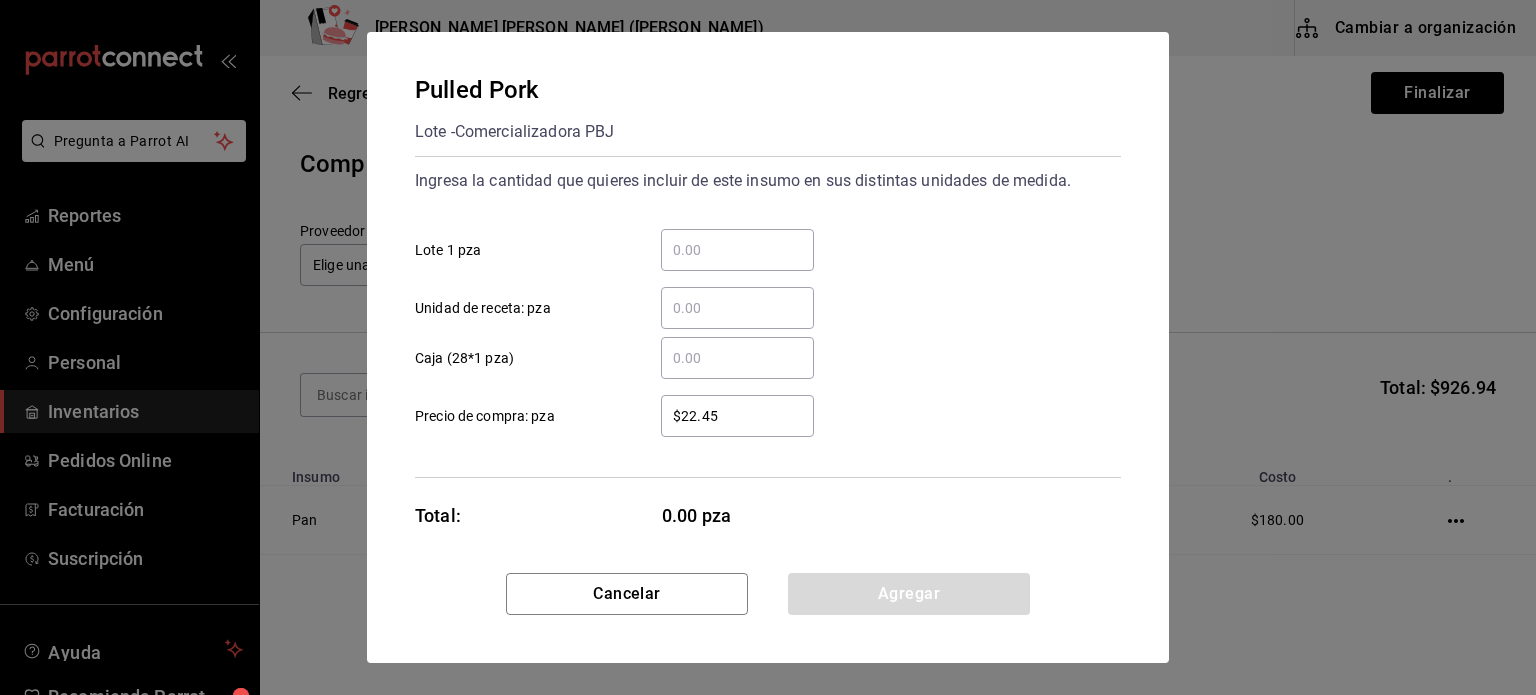 click on "​" at bounding box center (737, 250) 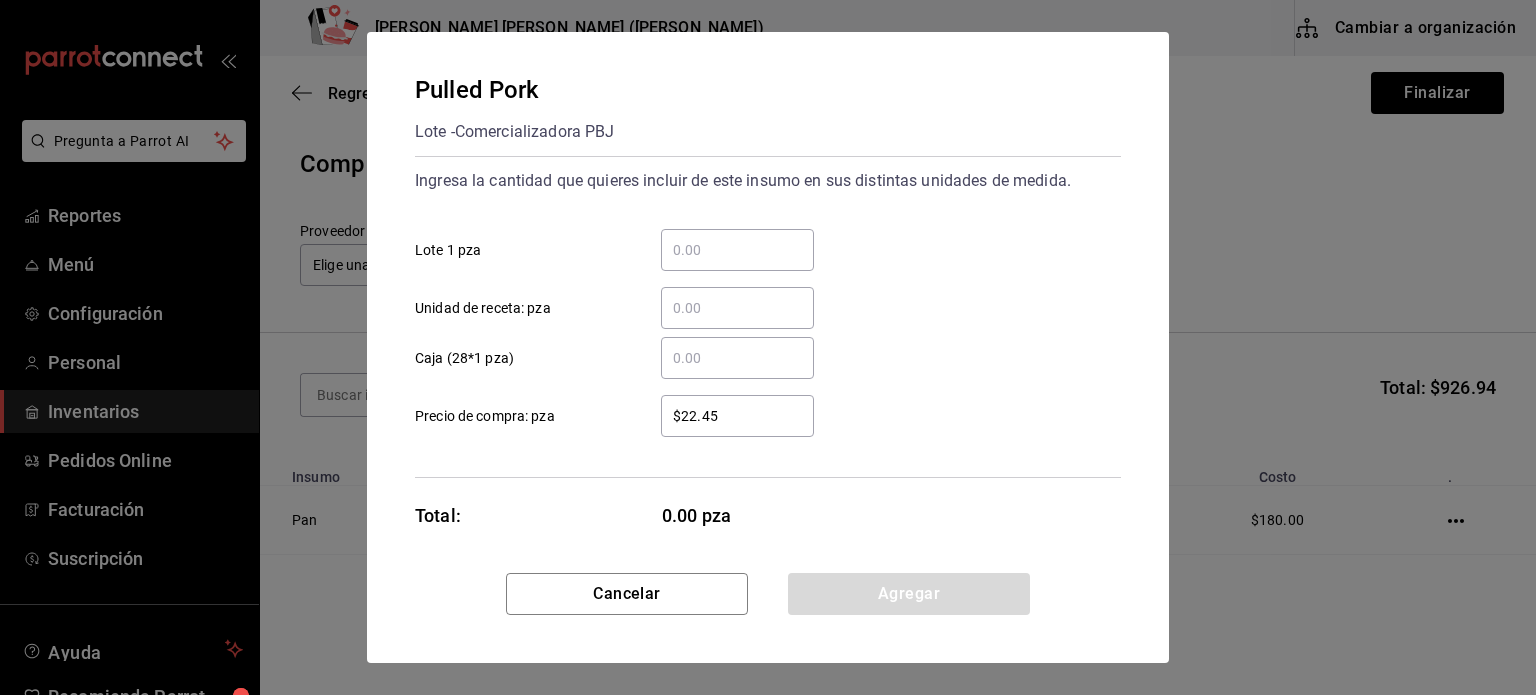click on "​ Lote 1 pza" at bounding box center (737, 250) 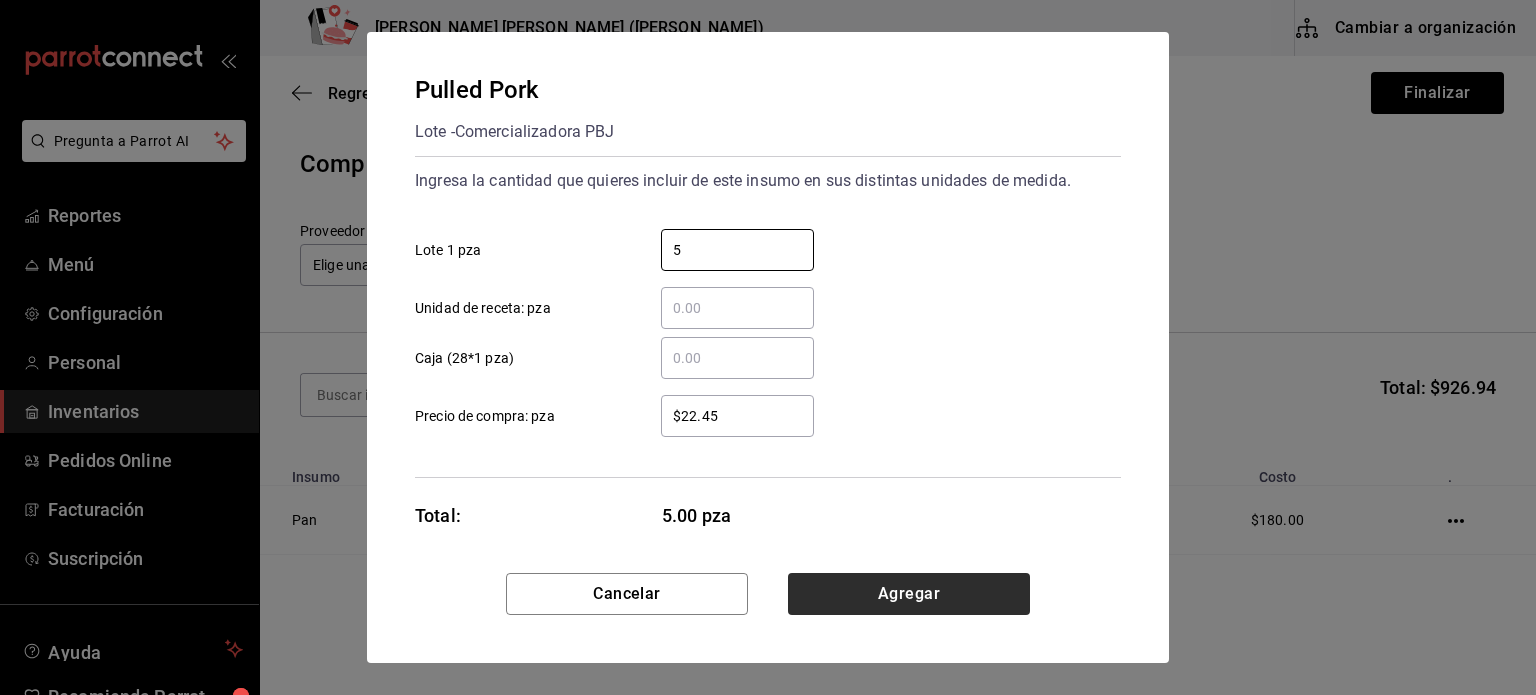 type on "5" 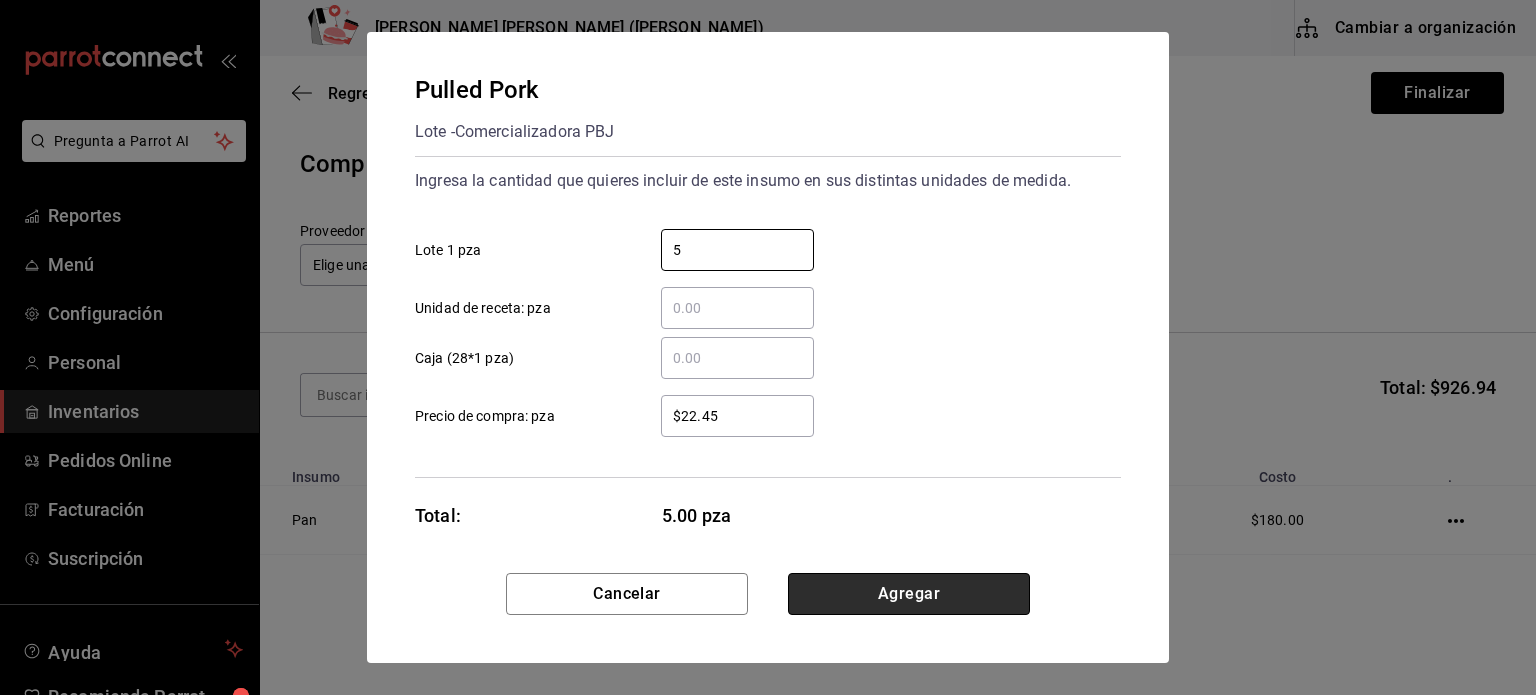click on "Agregar" at bounding box center [909, 594] 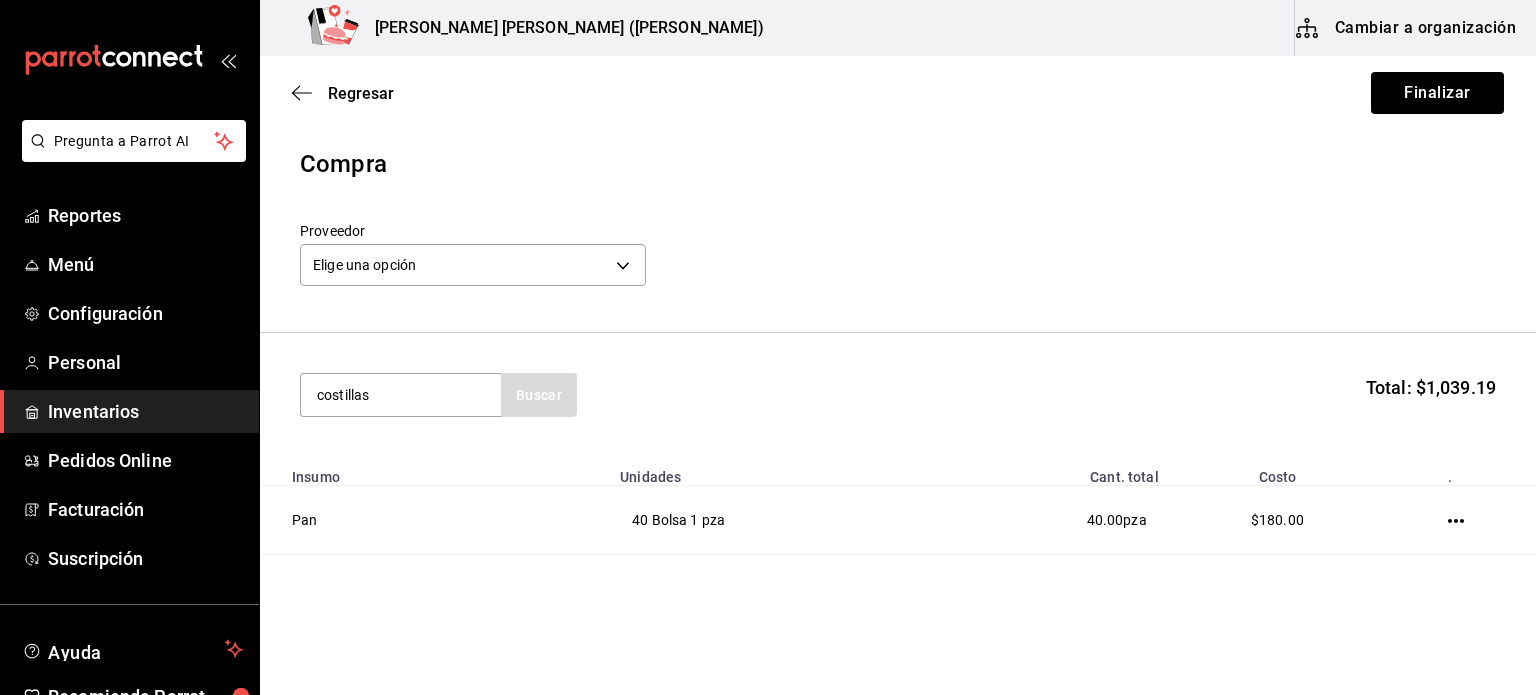 type on "costillas" 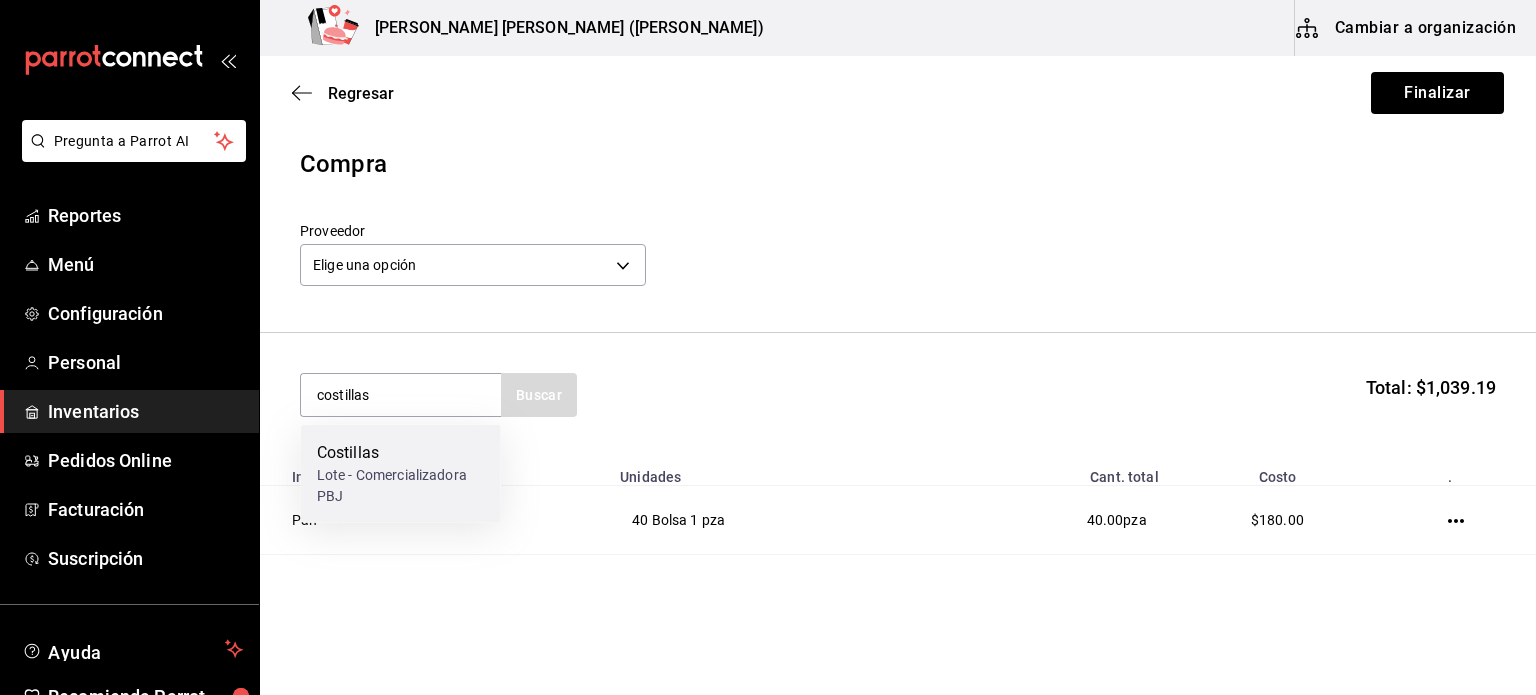 click on "Lote - Comercializadora PBJ" at bounding box center (401, 486) 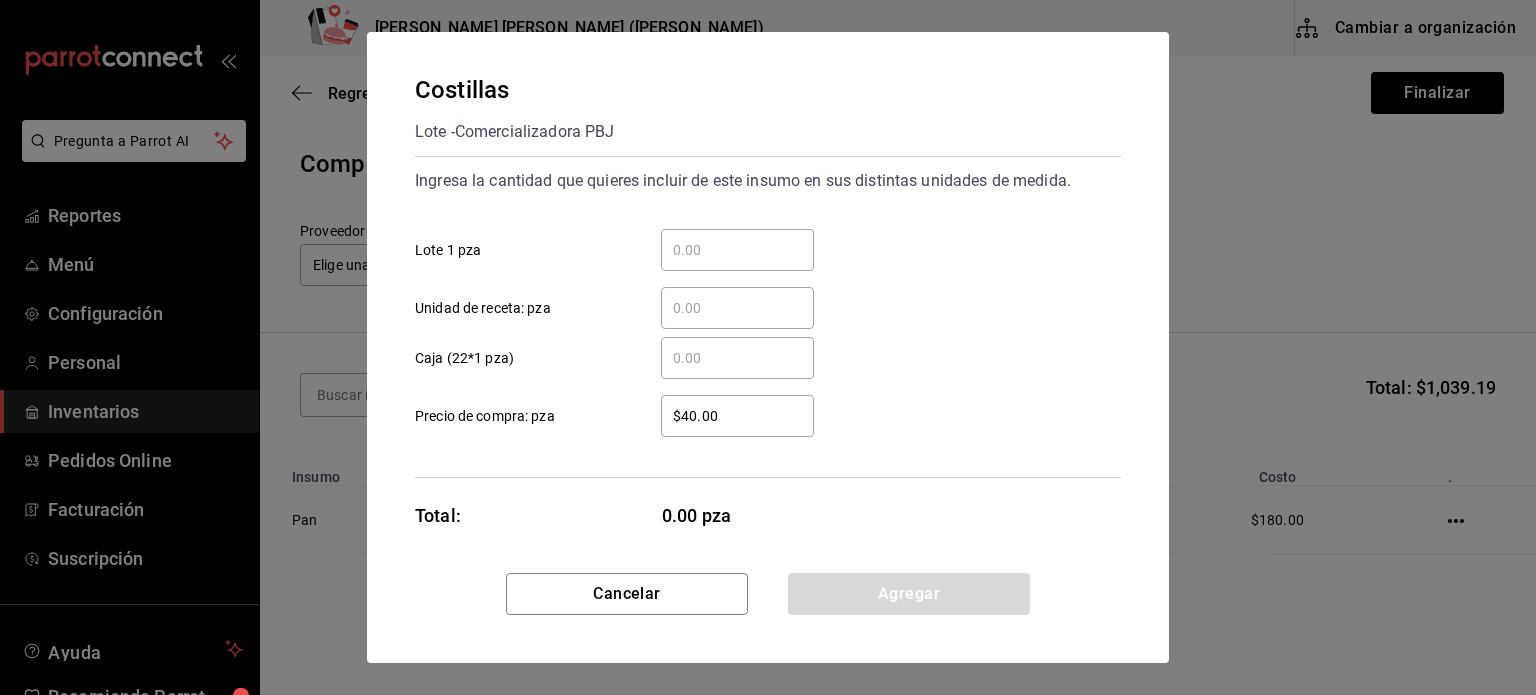 click on "​ Lote 1 pza" at bounding box center (737, 250) 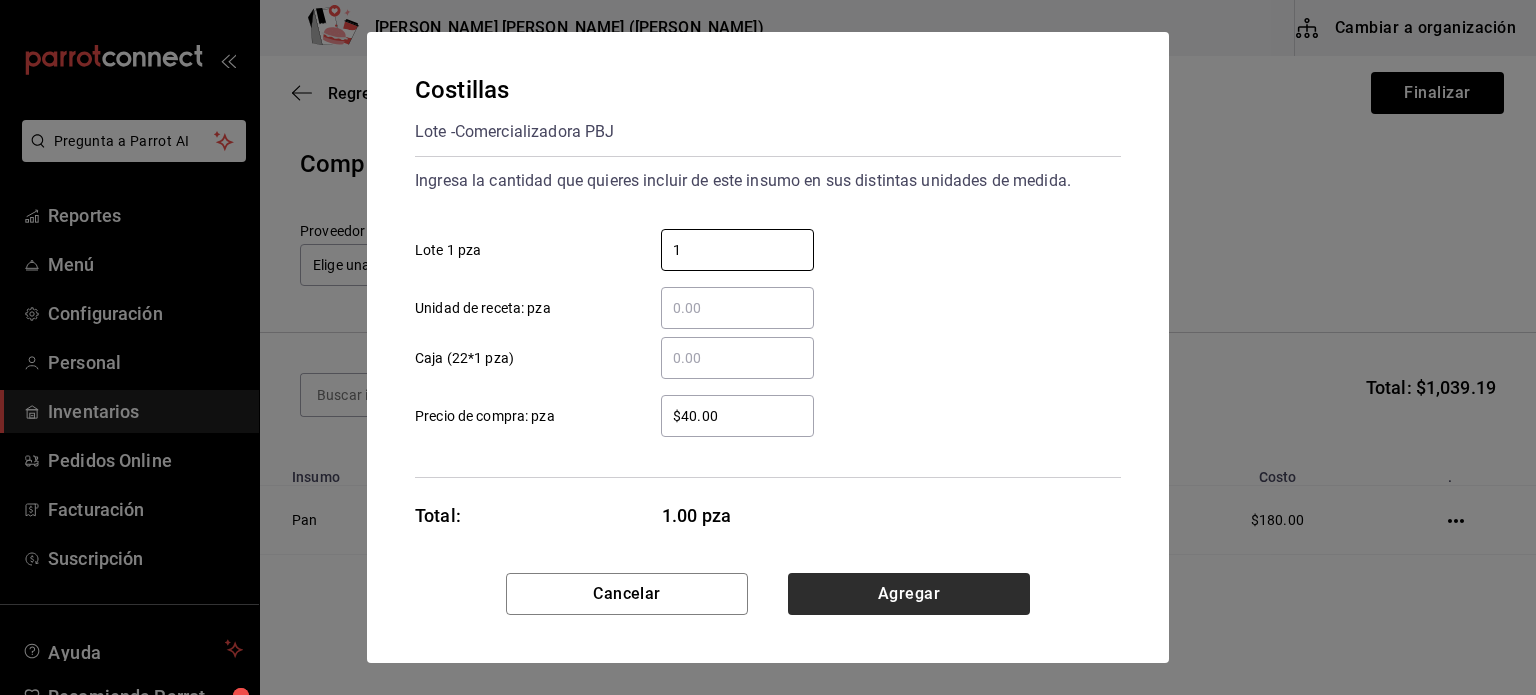 type on "1" 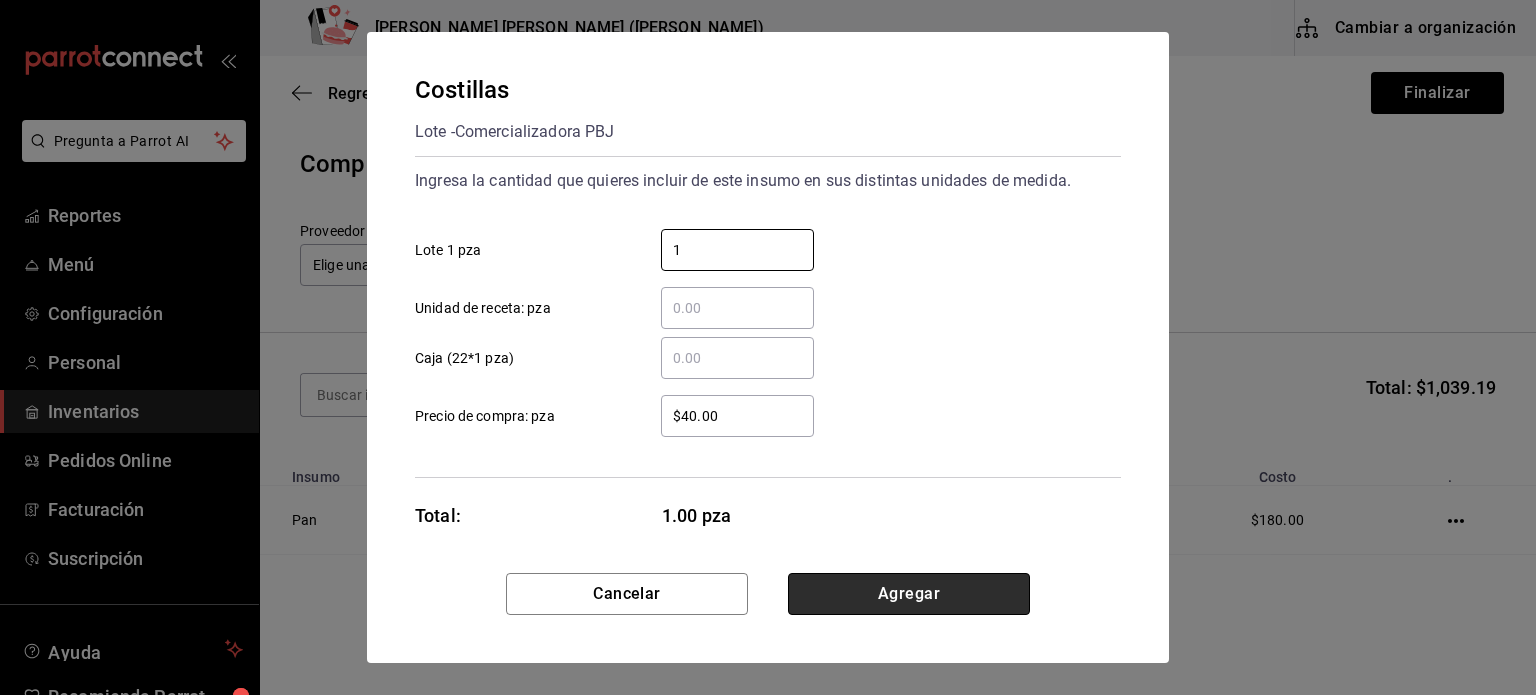 click on "Agregar" at bounding box center [909, 594] 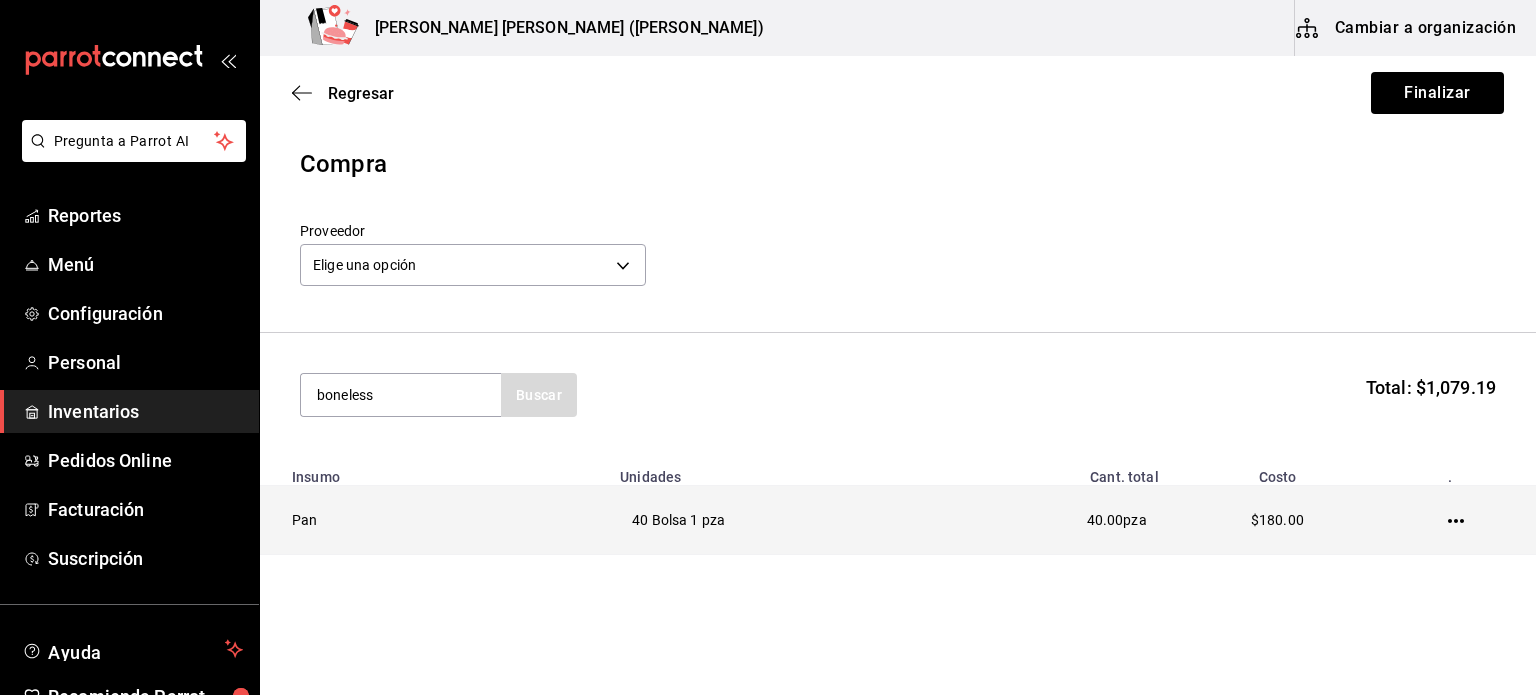 type on "boneless" 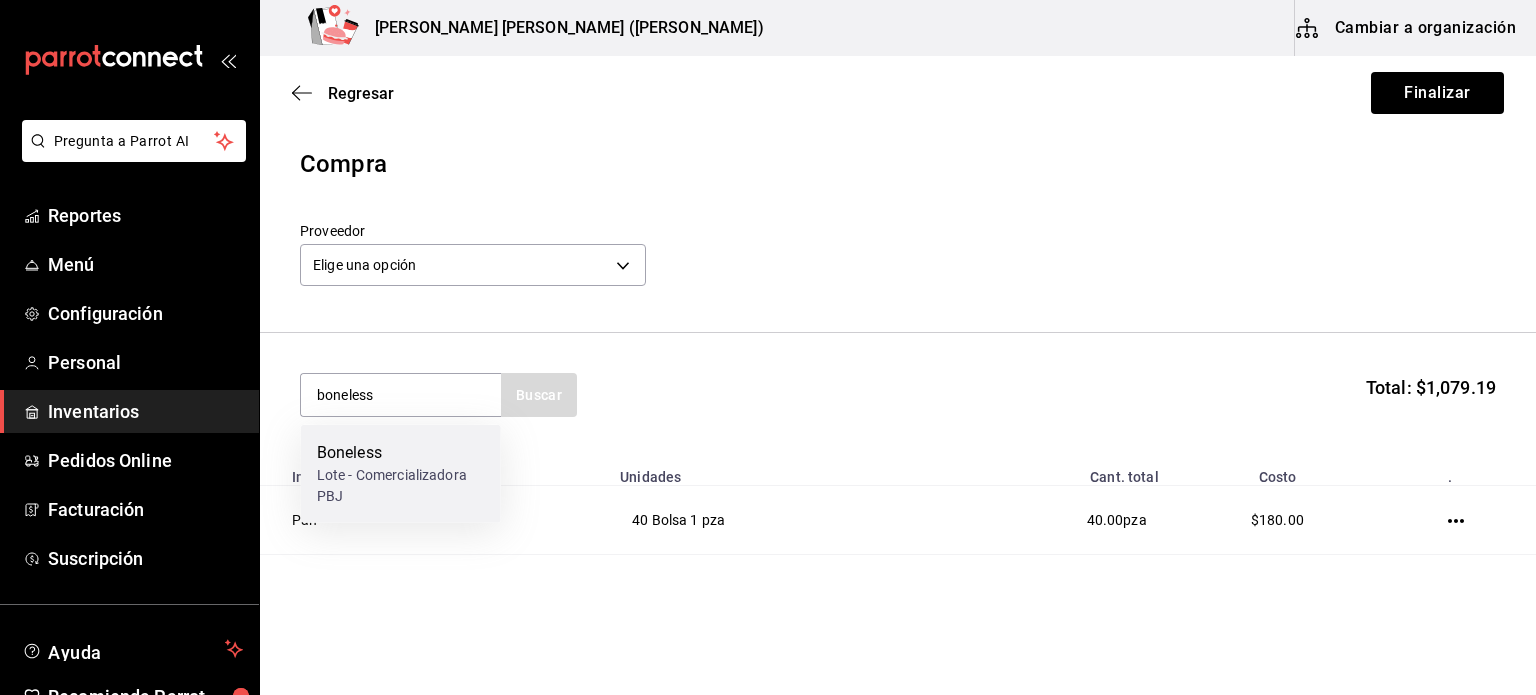 click on "Lote - Comercializadora PBJ" at bounding box center (401, 486) 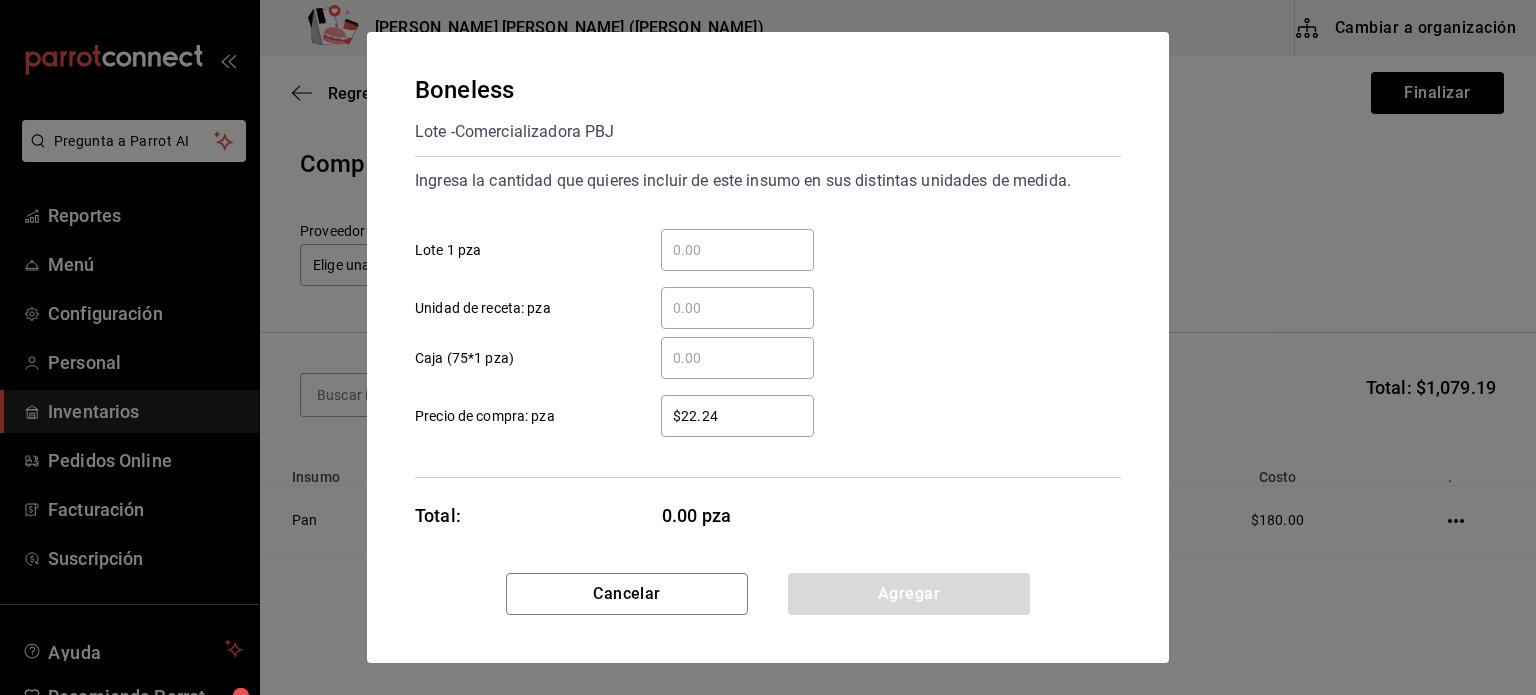 click on "​ Lote 1 pza" at bounding box center [737, 250] 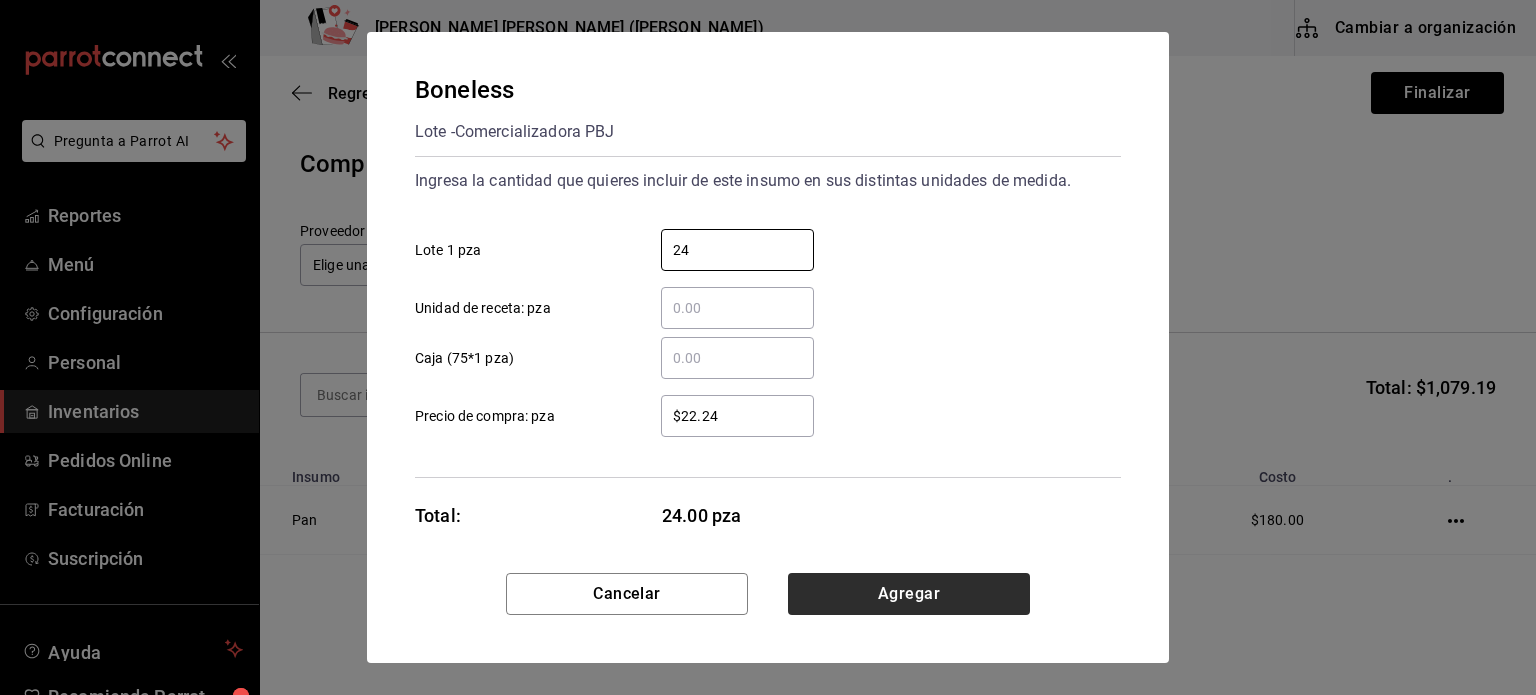 type on "24" 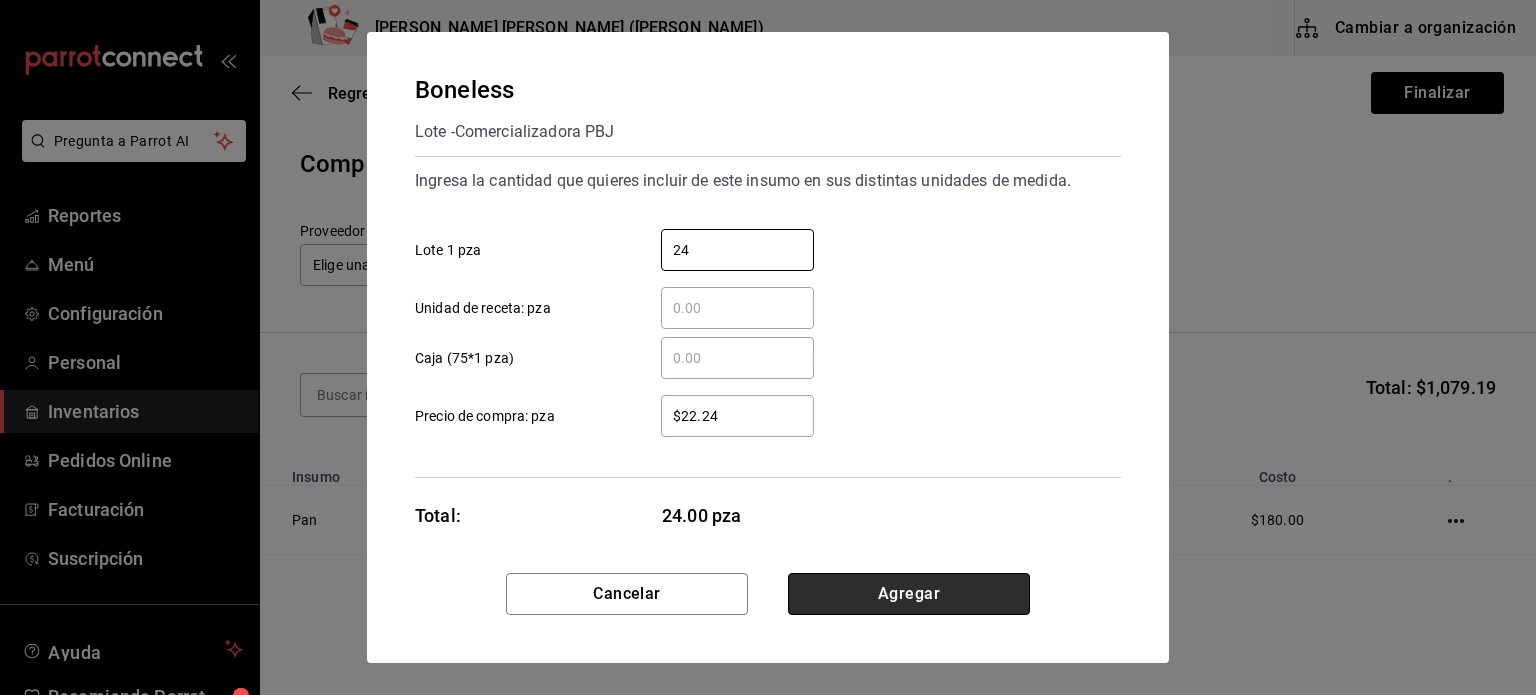 click on "Agregar" at bounding box center [909, 594] 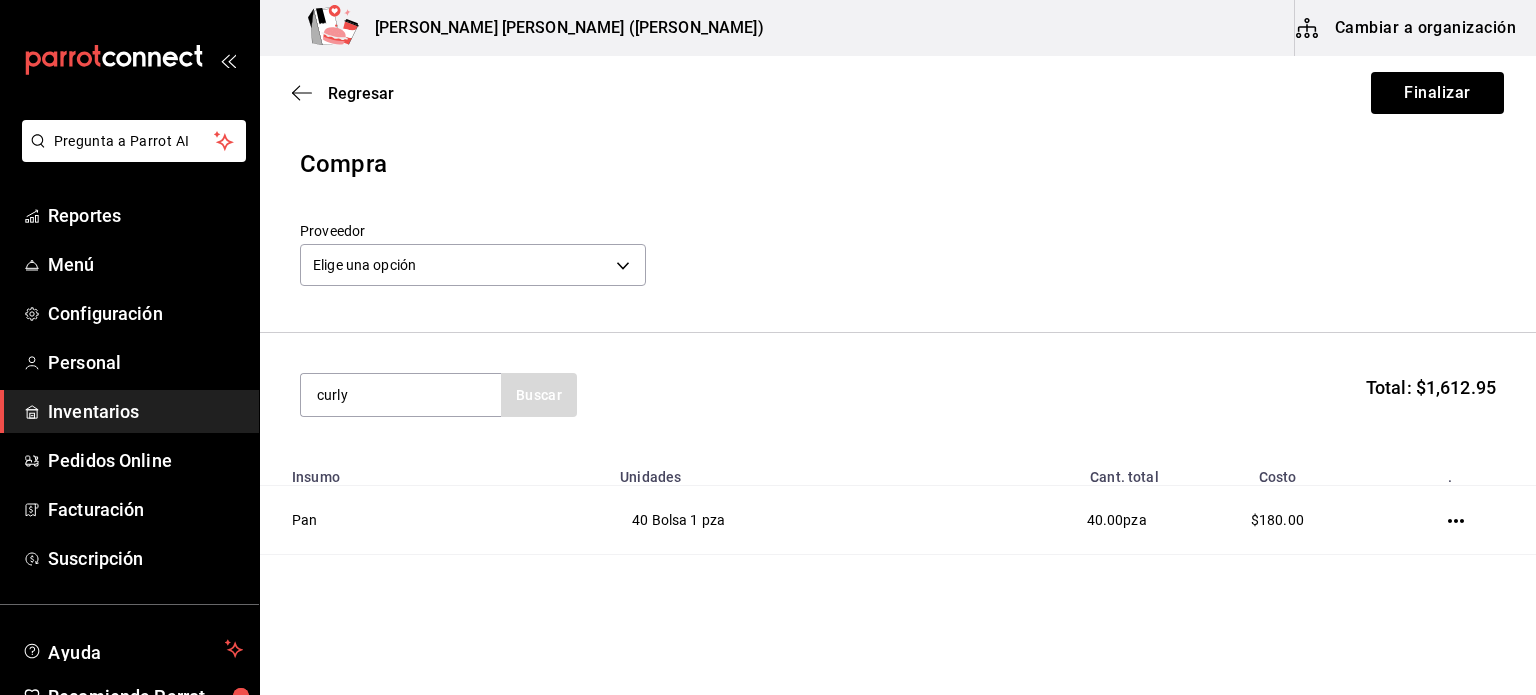 type on "curly" 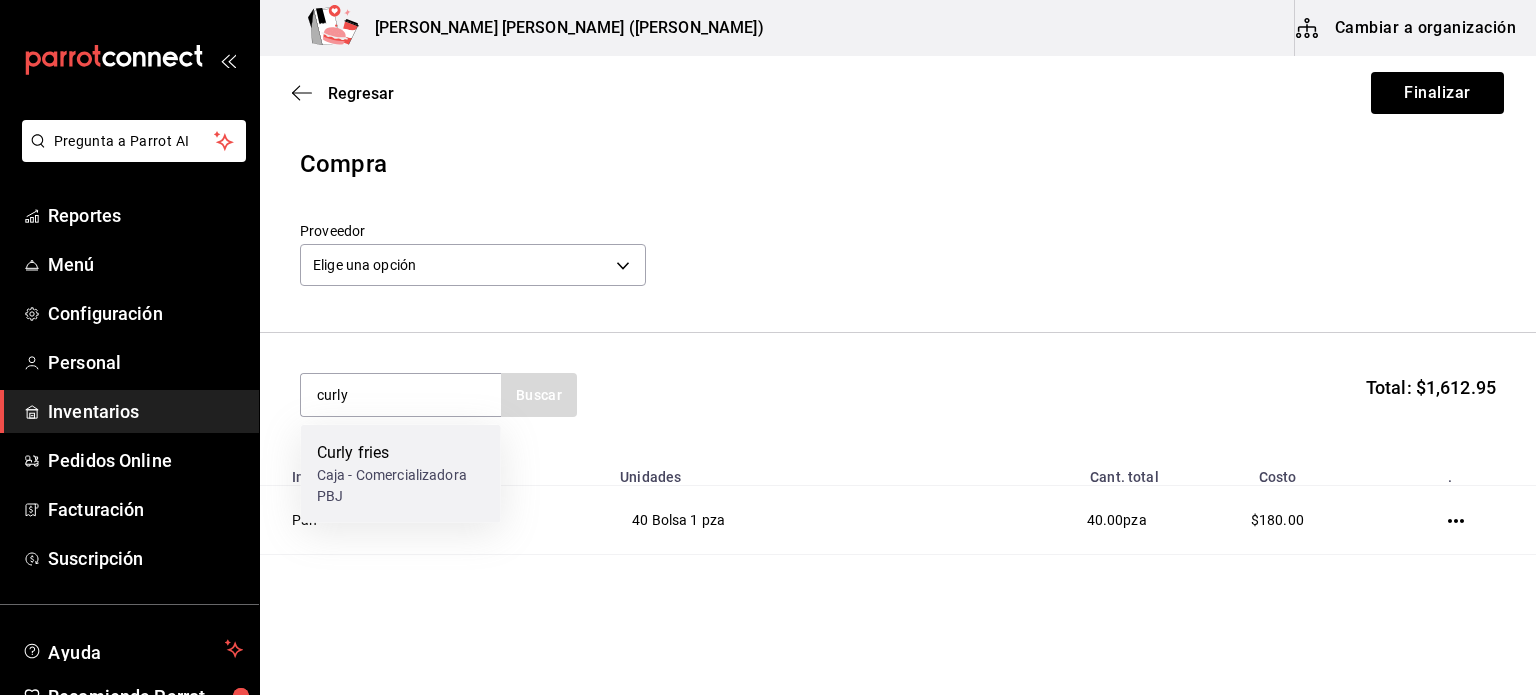 click on "Caja - Comercializadora PBJ" at bounding box center (401, 486) 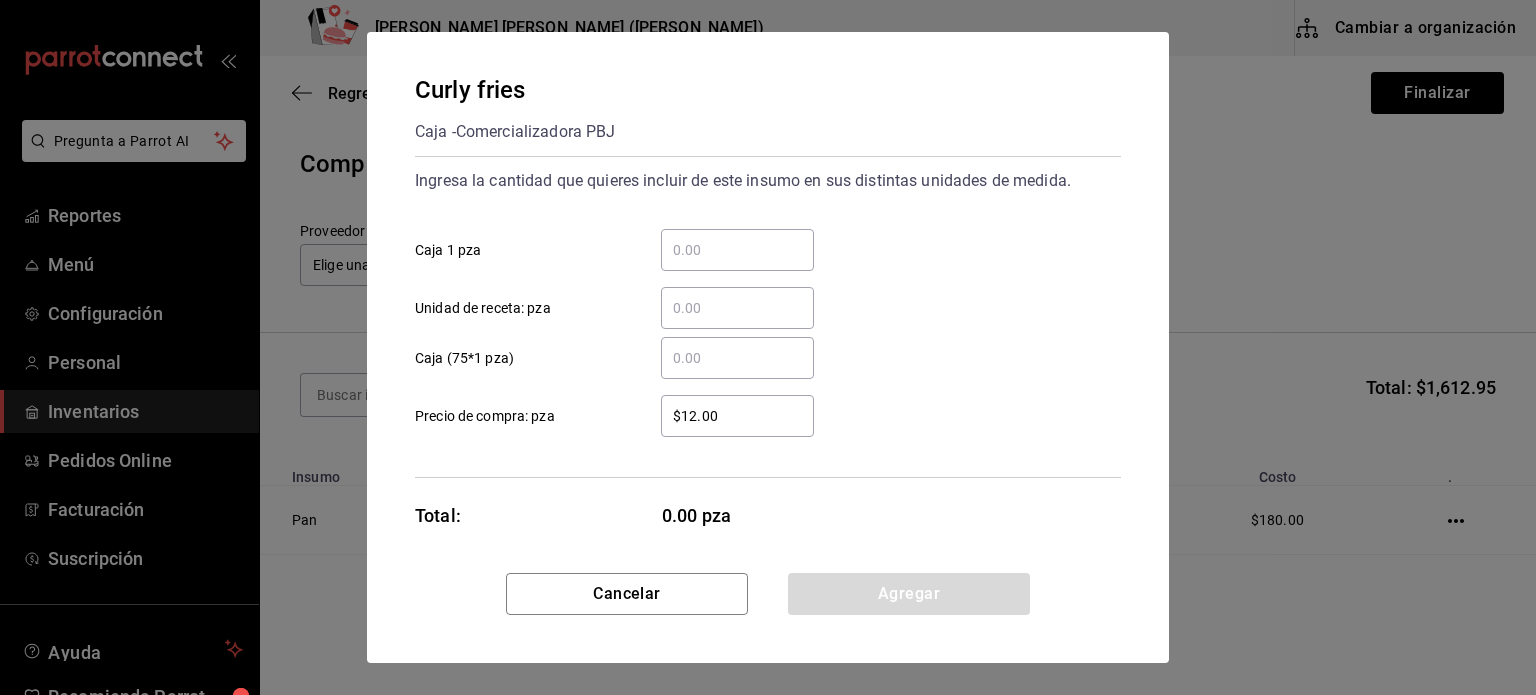 click on "​ Caja 1 pza" at bounding box center (760, 242) 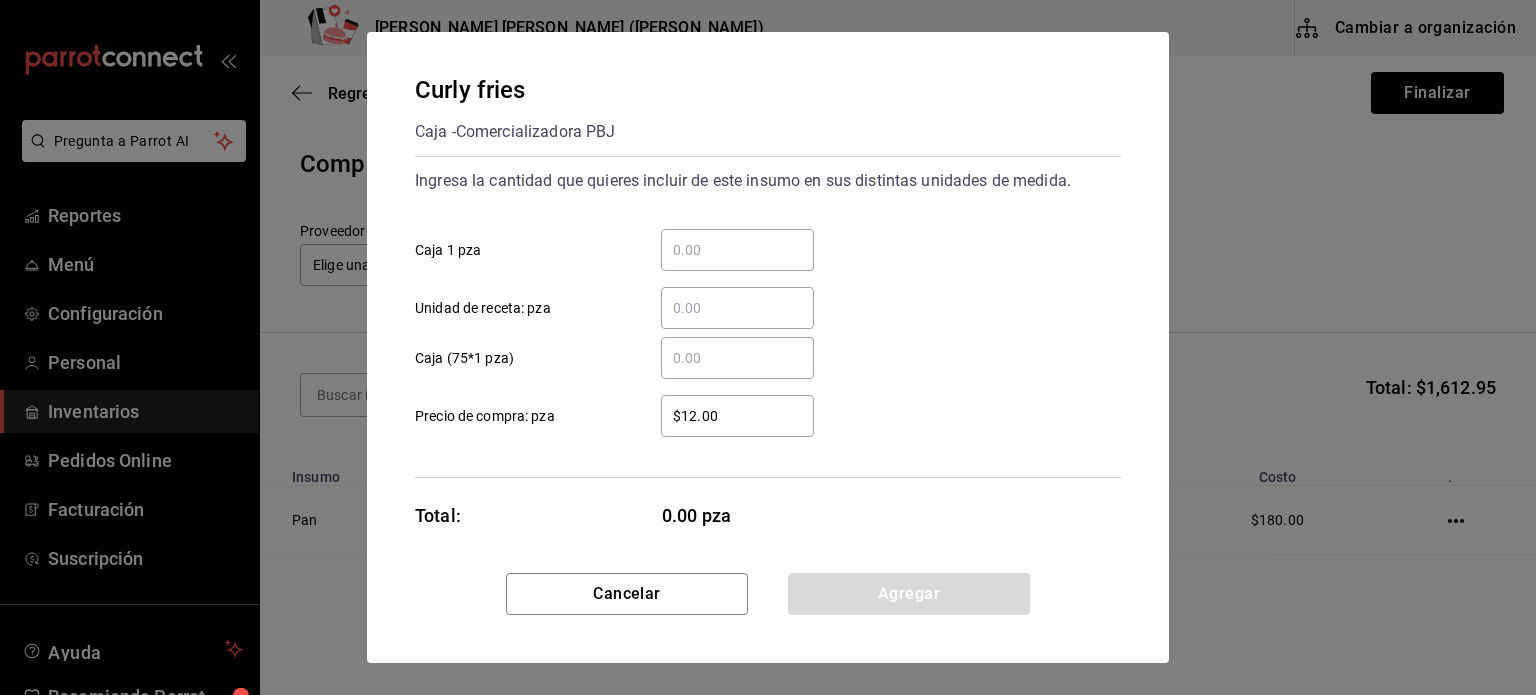 click on "​ Caja 1 pza" at bounding box center (737, 250) 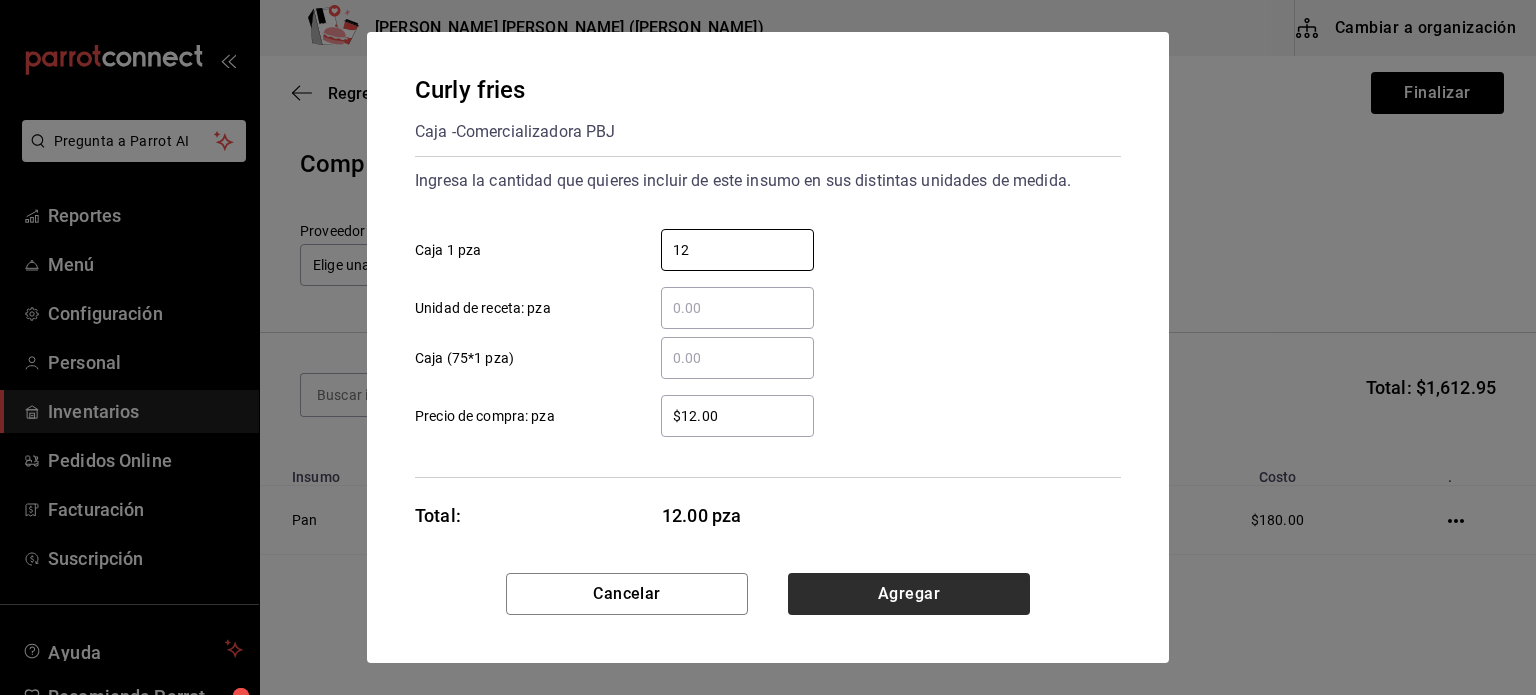 type on "12" 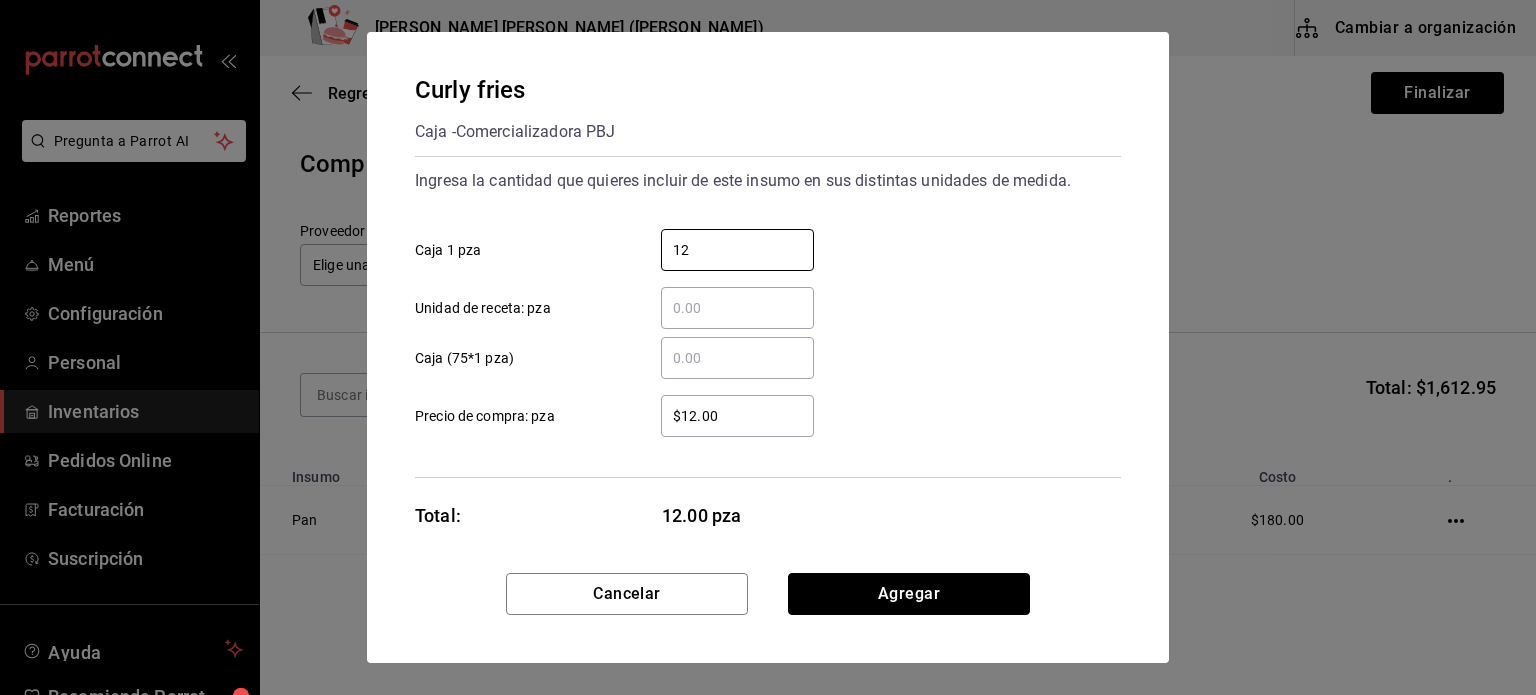 click on "Agregar" at bounding box center [909, 594] 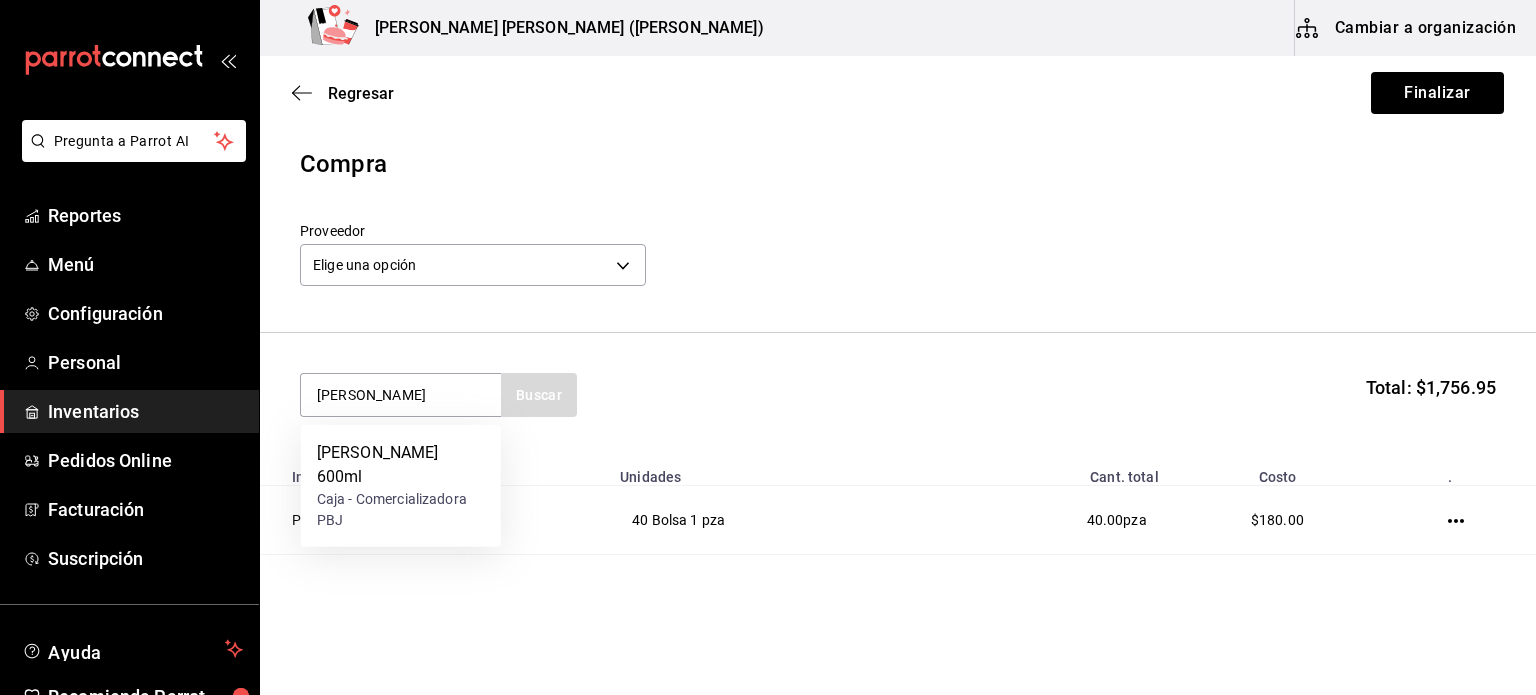 click on "Insumo" at bounding box center (434, 471) 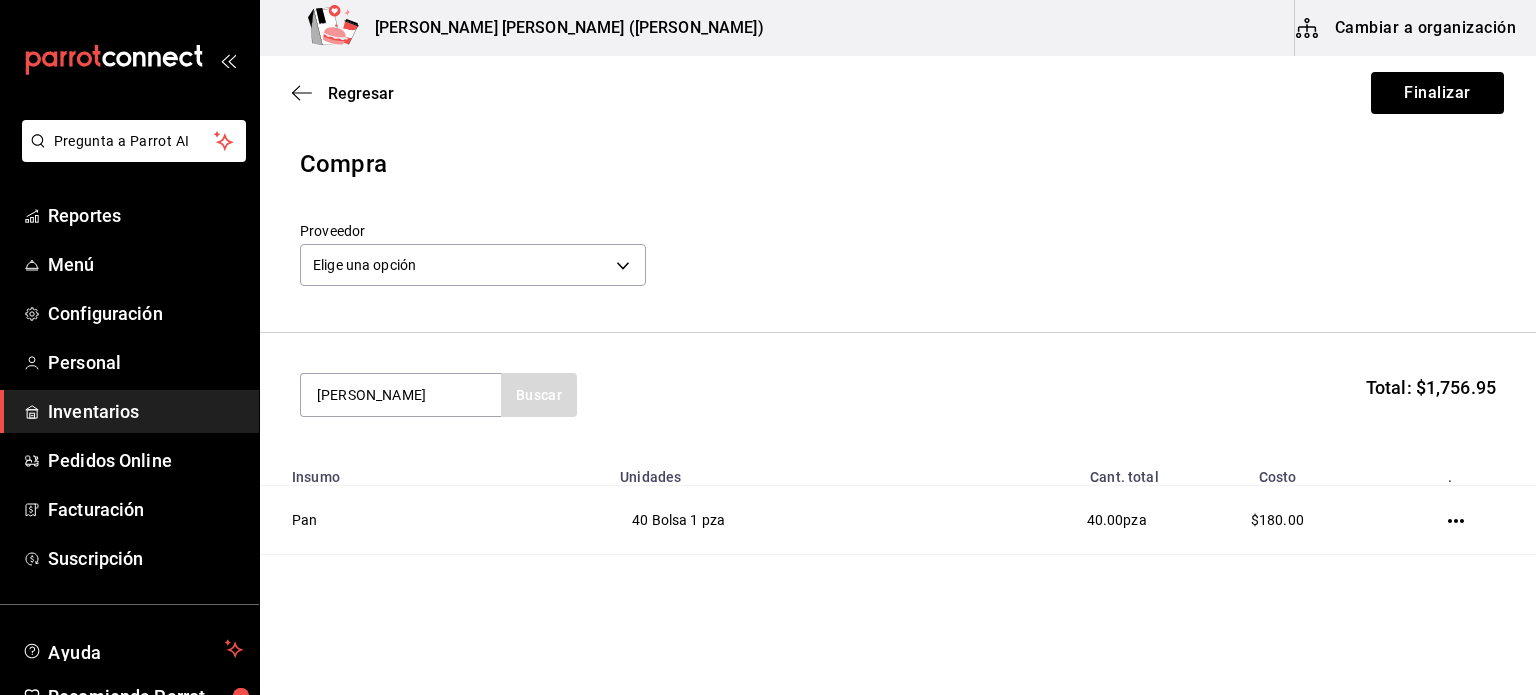 click on "[PERSON_NAME] Buscar" at bounding box center (438, 395) 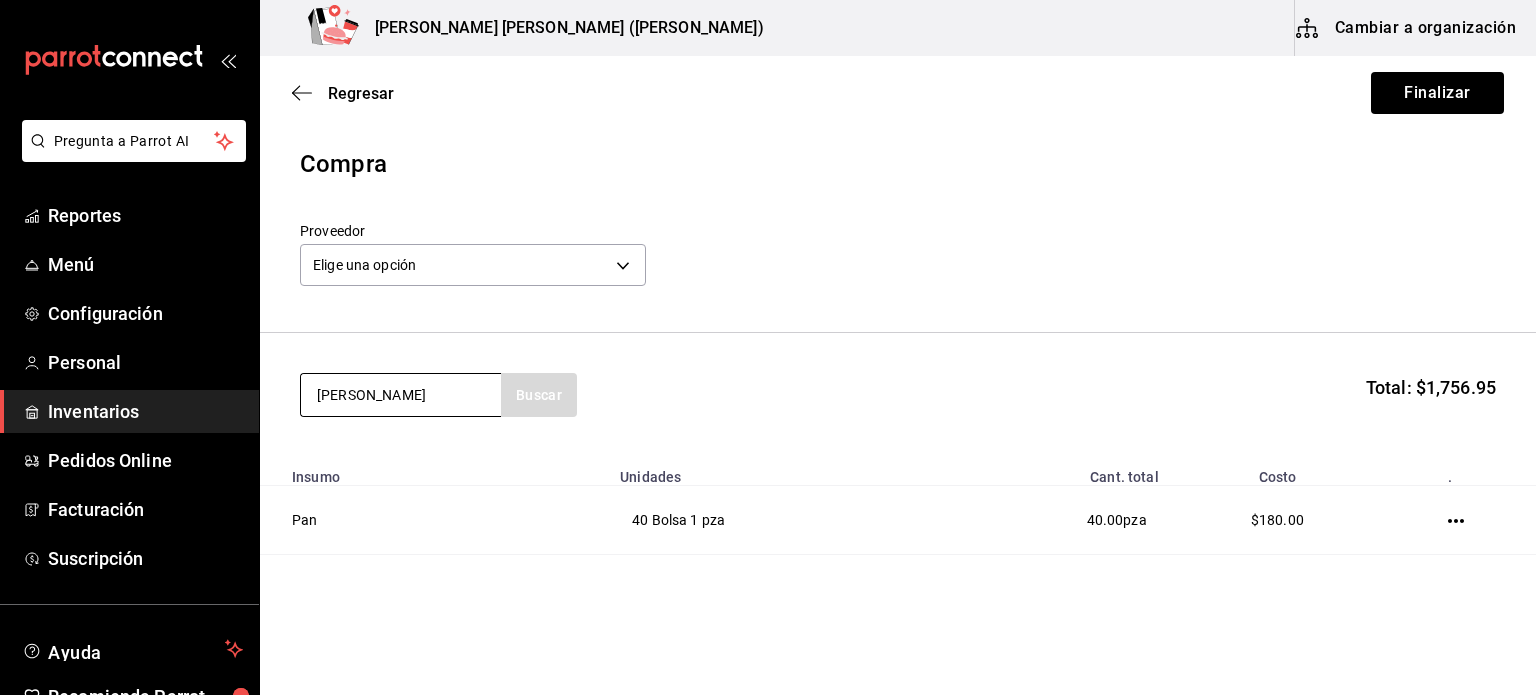 click on "[PERSON_NAME]" at bounding box center (401, 395) 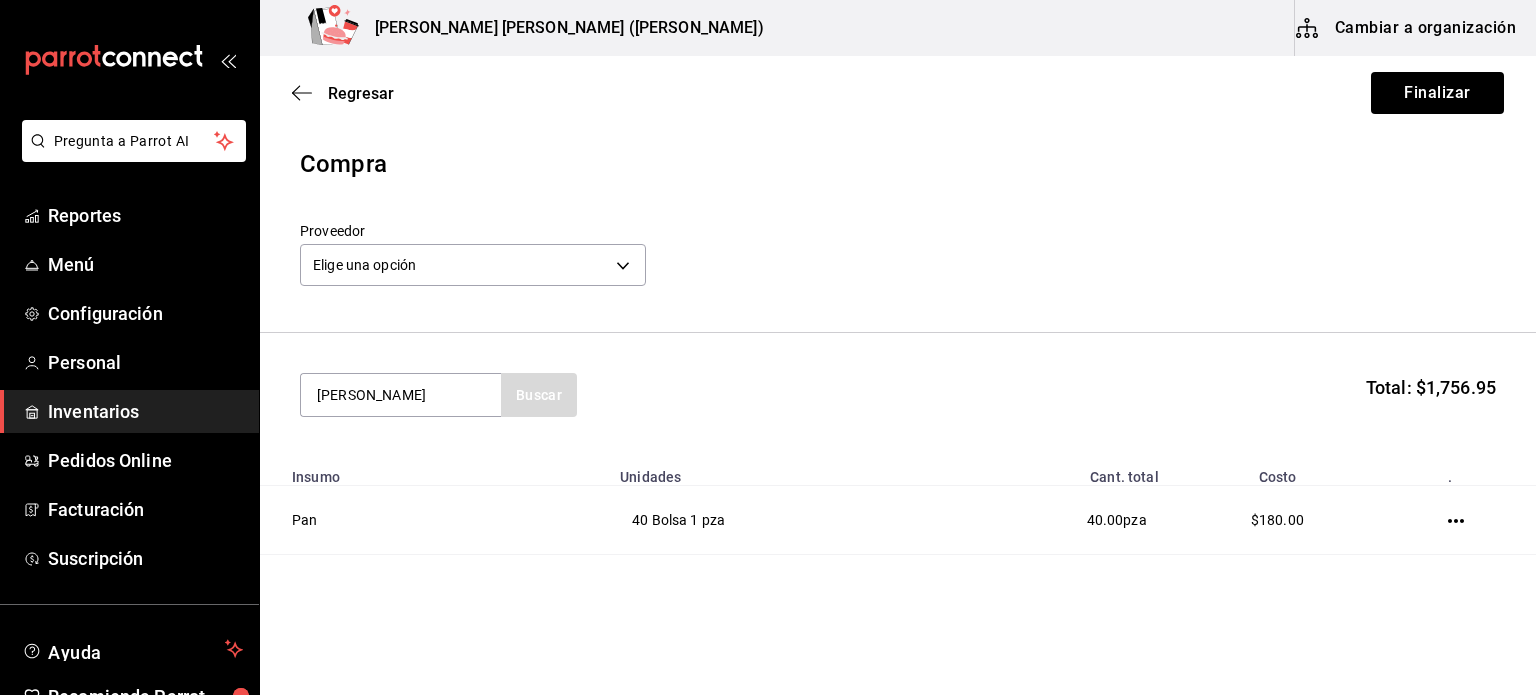 click on "[PERSON_NAME] Buscar" at bounding box center [438, 395] 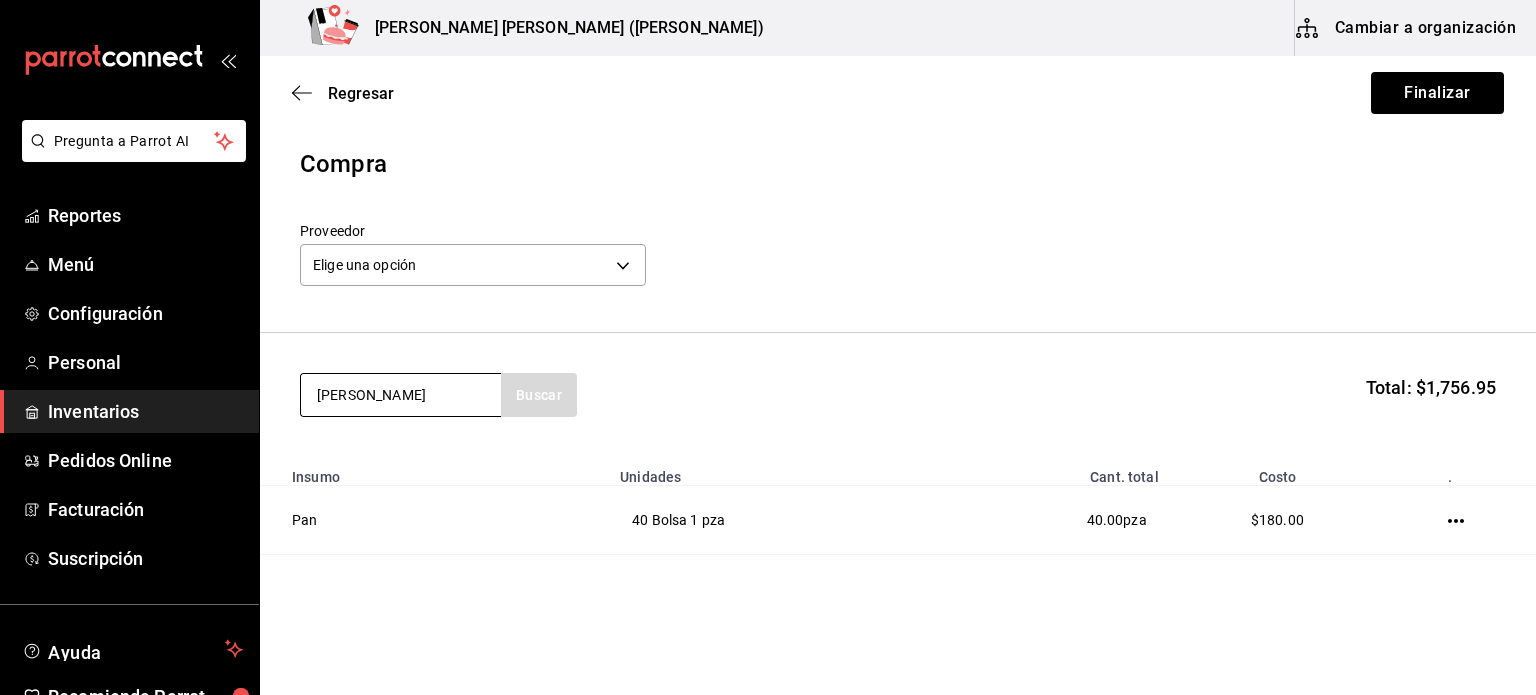 click on "[PERSON_NAME]" at bounding box center (401, 395) 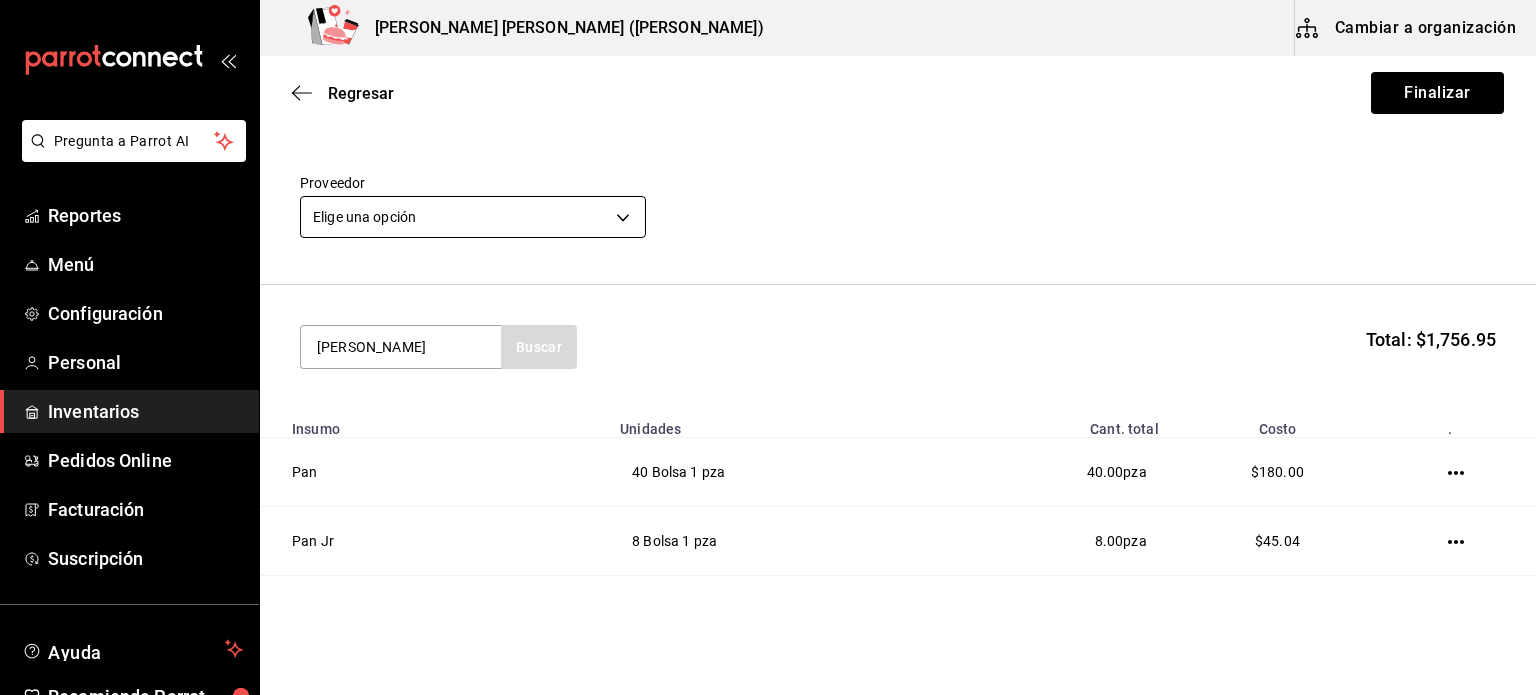 scroll, scrollTop: 0, scrollLeft: 0, axis: both 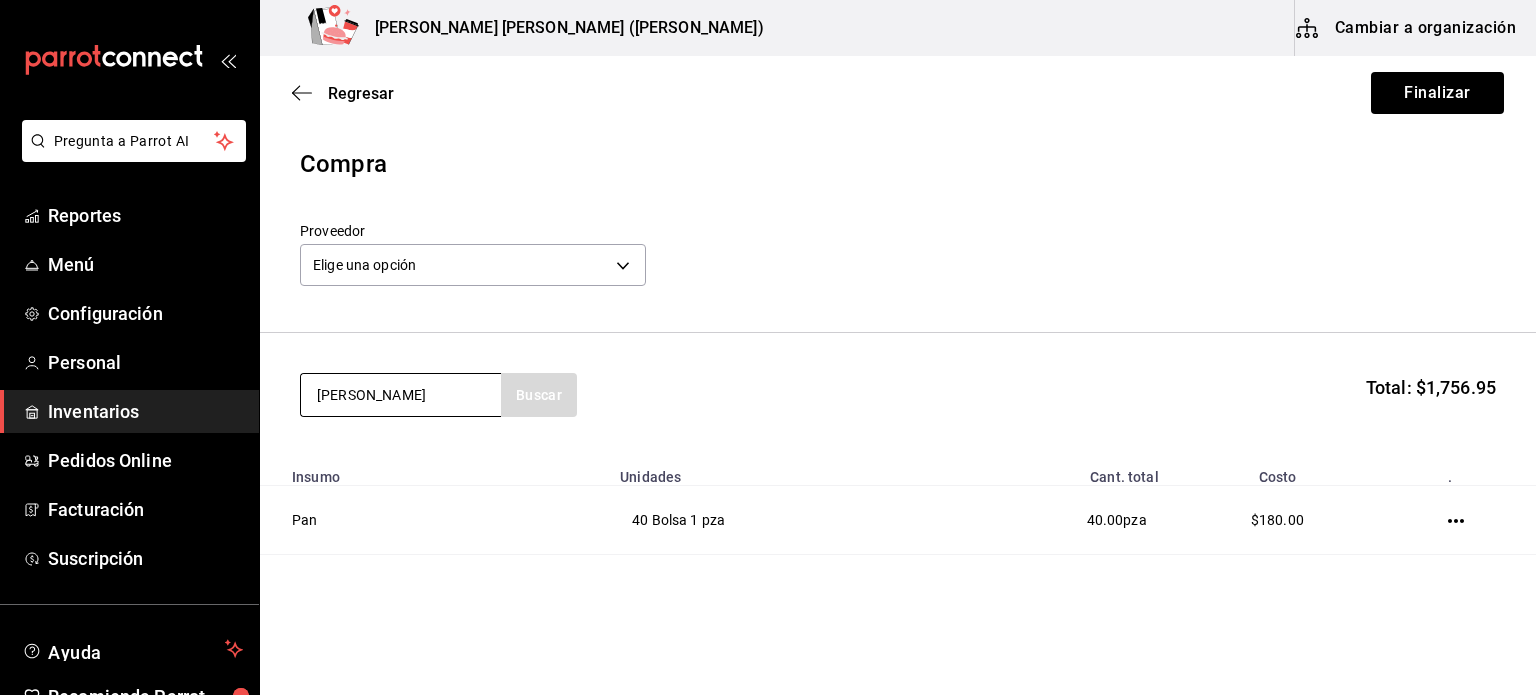 click on "[PERSON_NAME]" at bounding box center [401, 395] 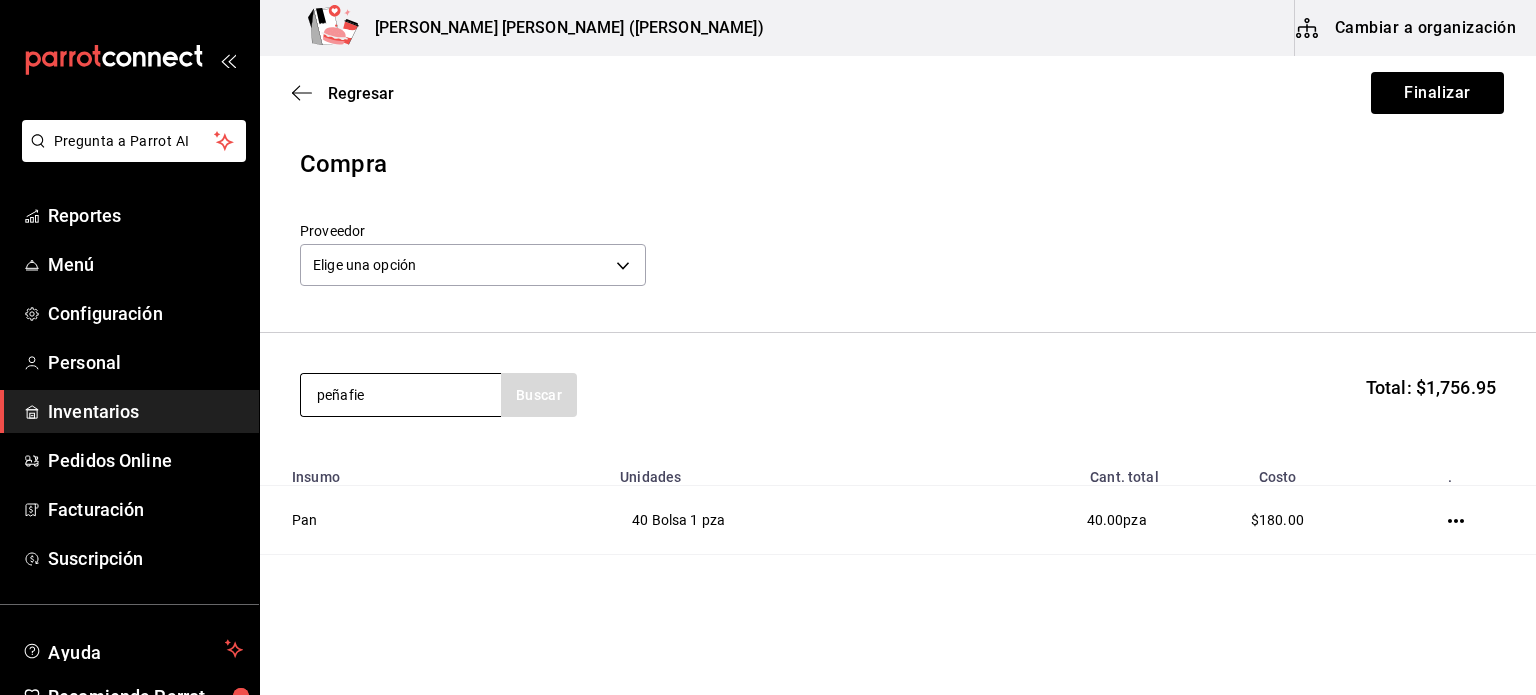 type on "peñafi" 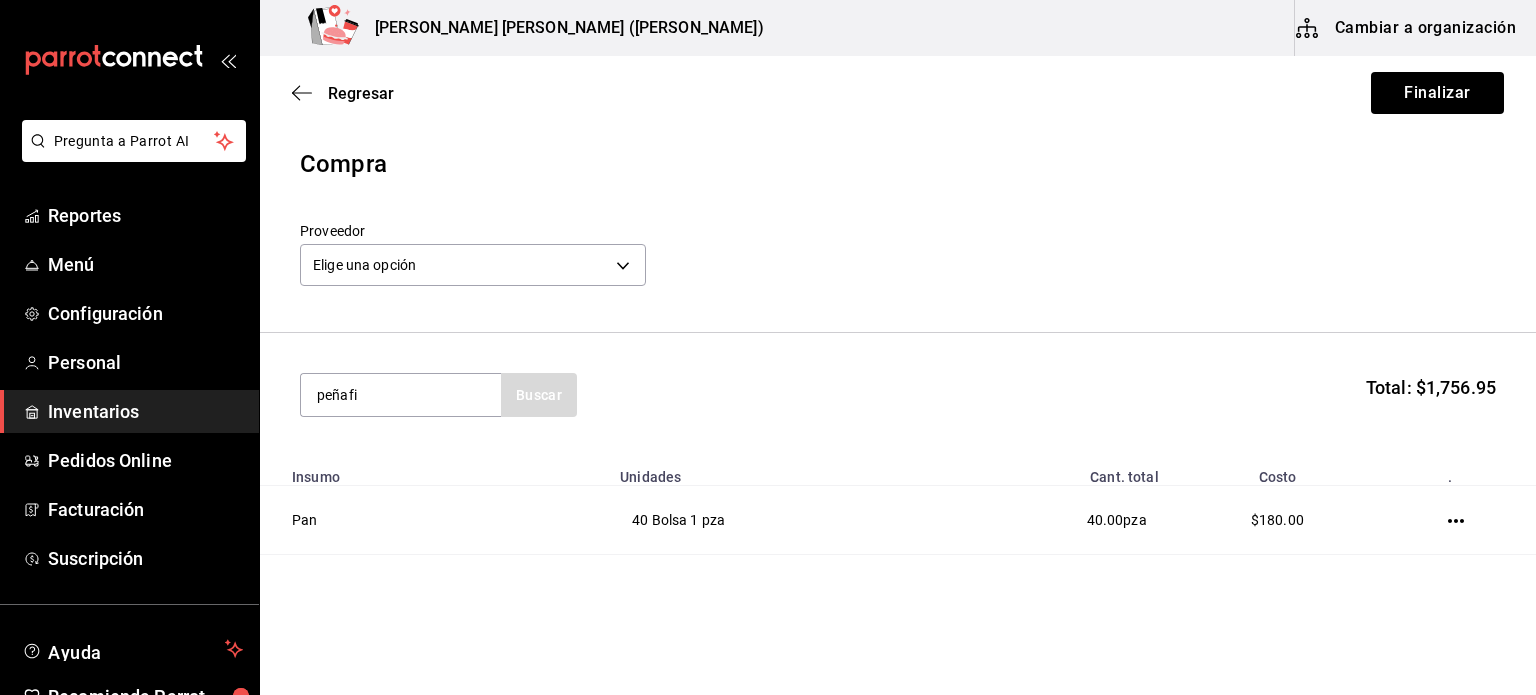 drag, startPoint x: 420, startPoint y: 397, endPoint x: 281, endPoint y: 383, distance: 139.70326 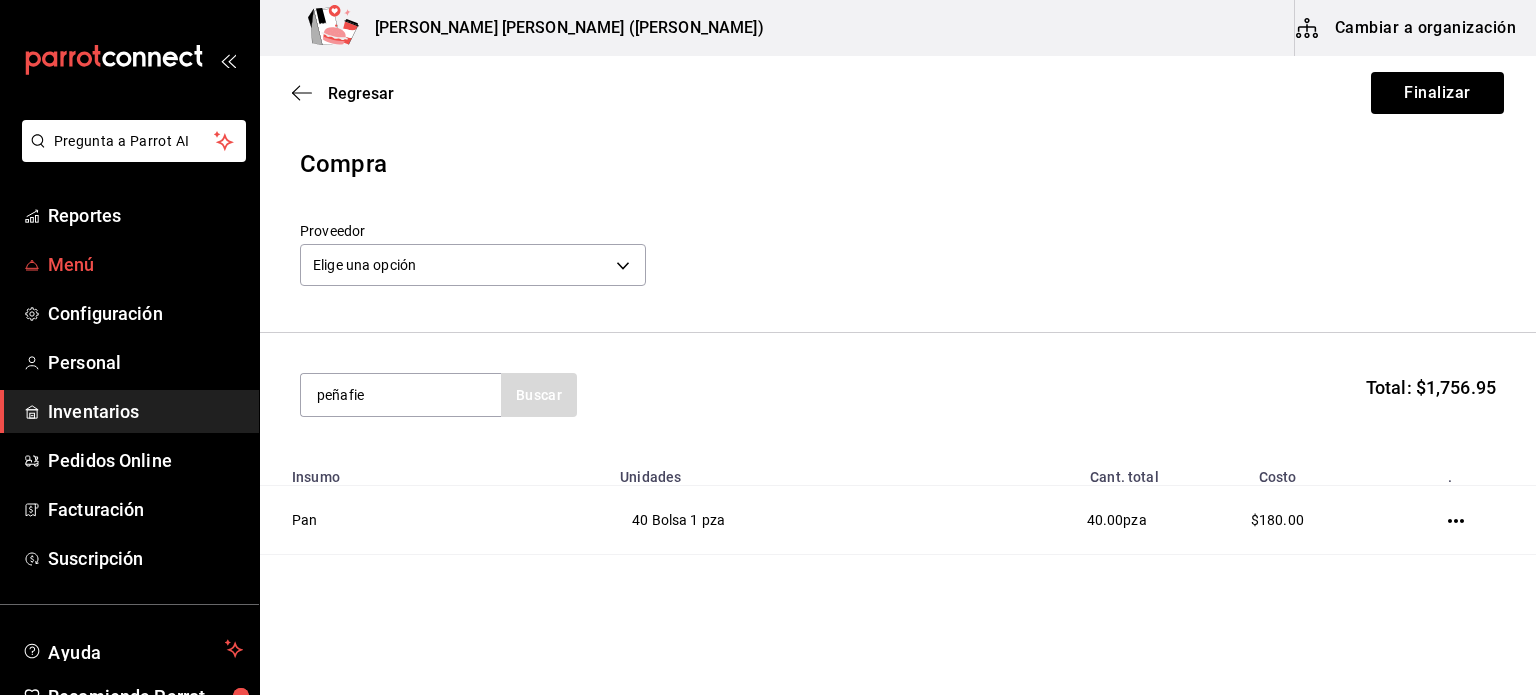 type on "[PERSON_NAME]" 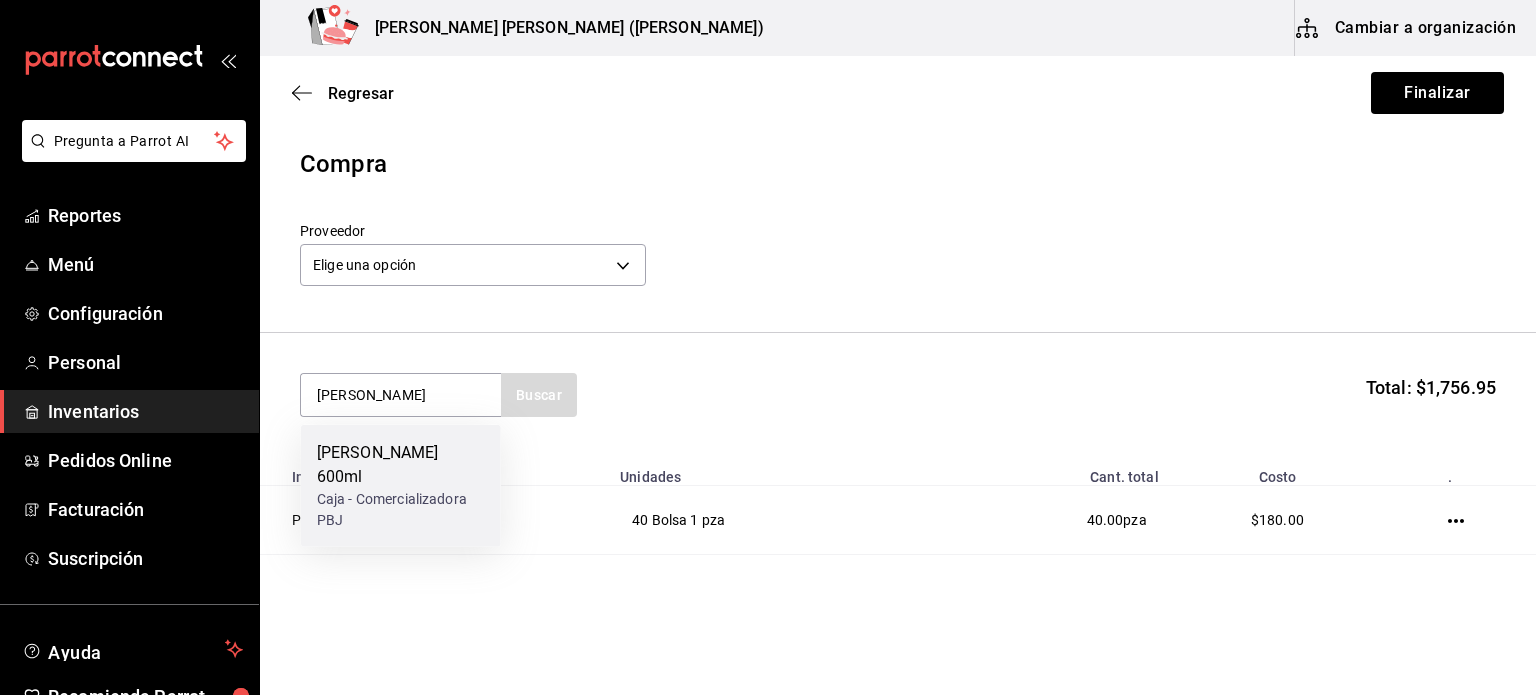 click on "[PERSON_NAME] 600ml Caja - Comercializadora PBJ" at bounding box center [401, 486] 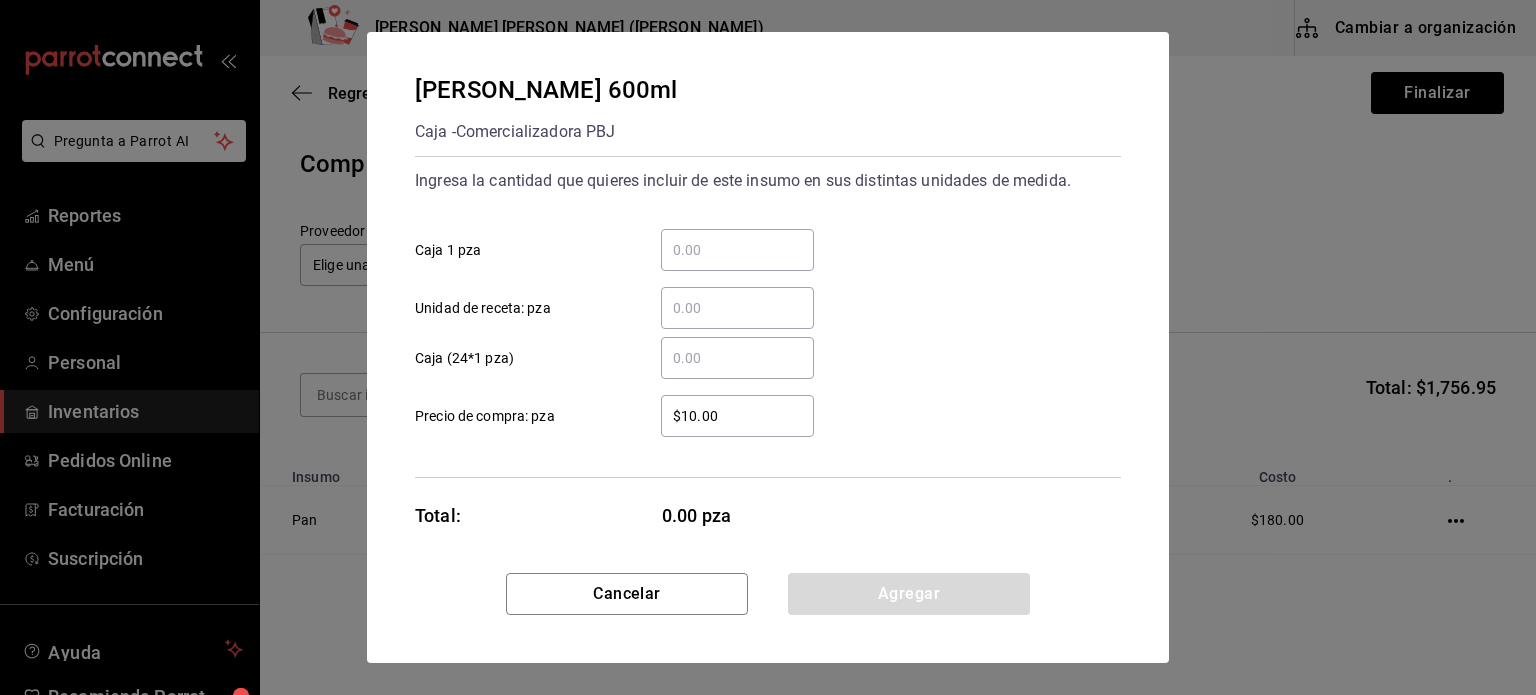 click on "​ Caja 1 pza" at bounding box center [737, 250] 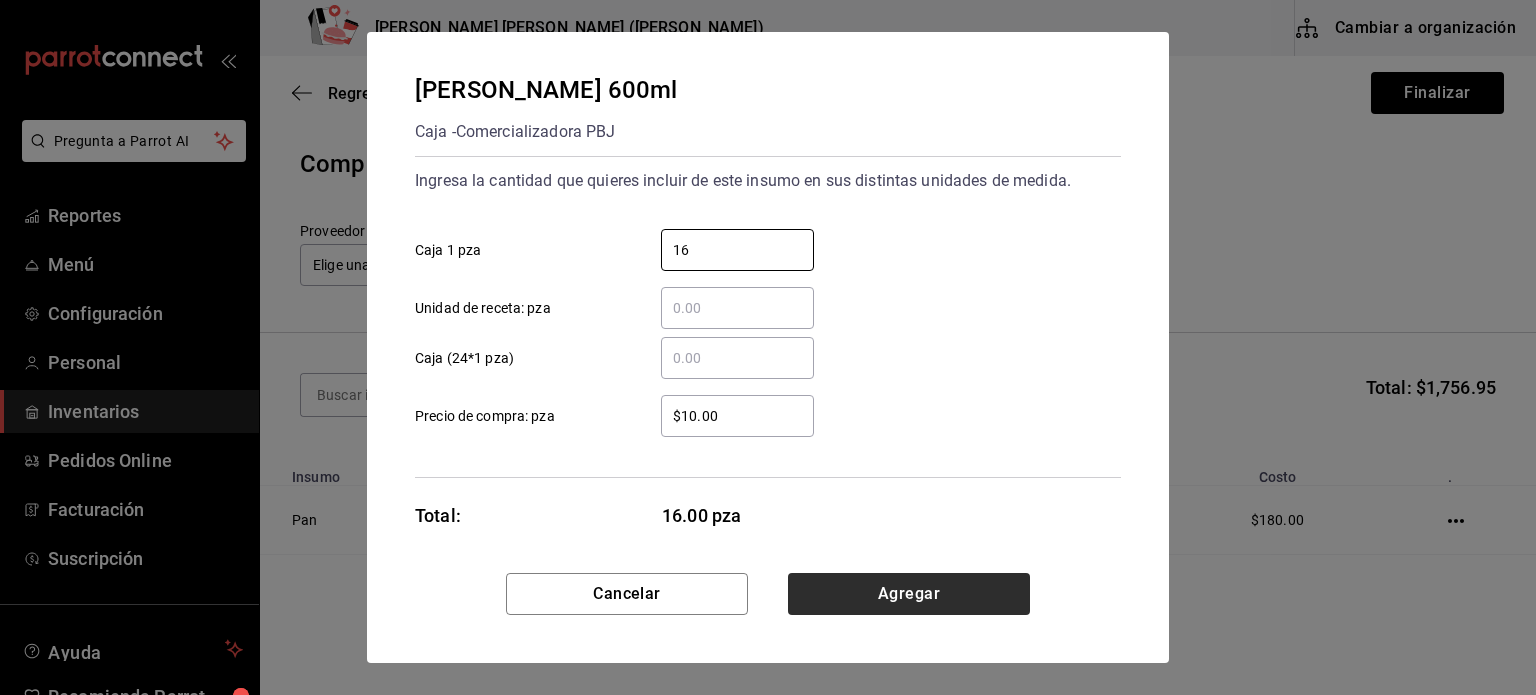 type on "16" 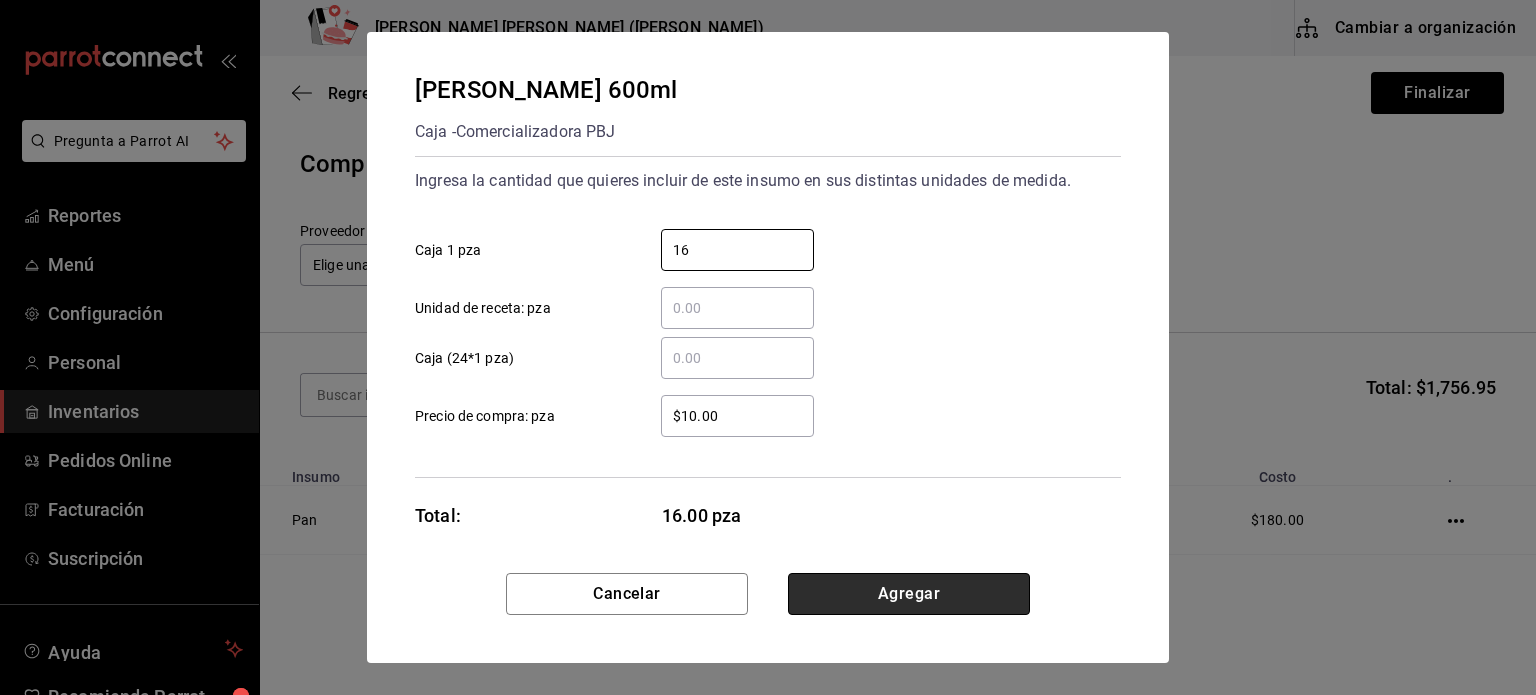 click on "Agregar" at bounding box center [909, 594] 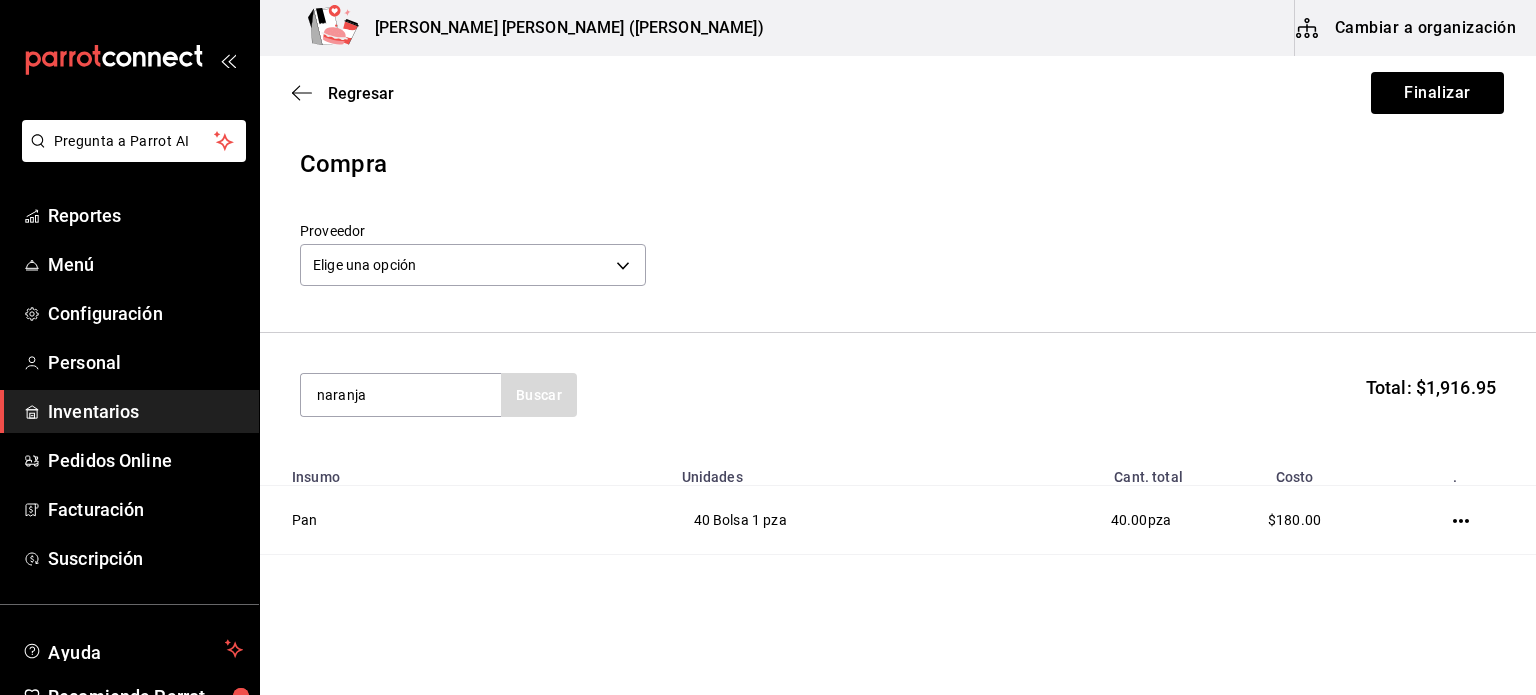 type on "naranja" 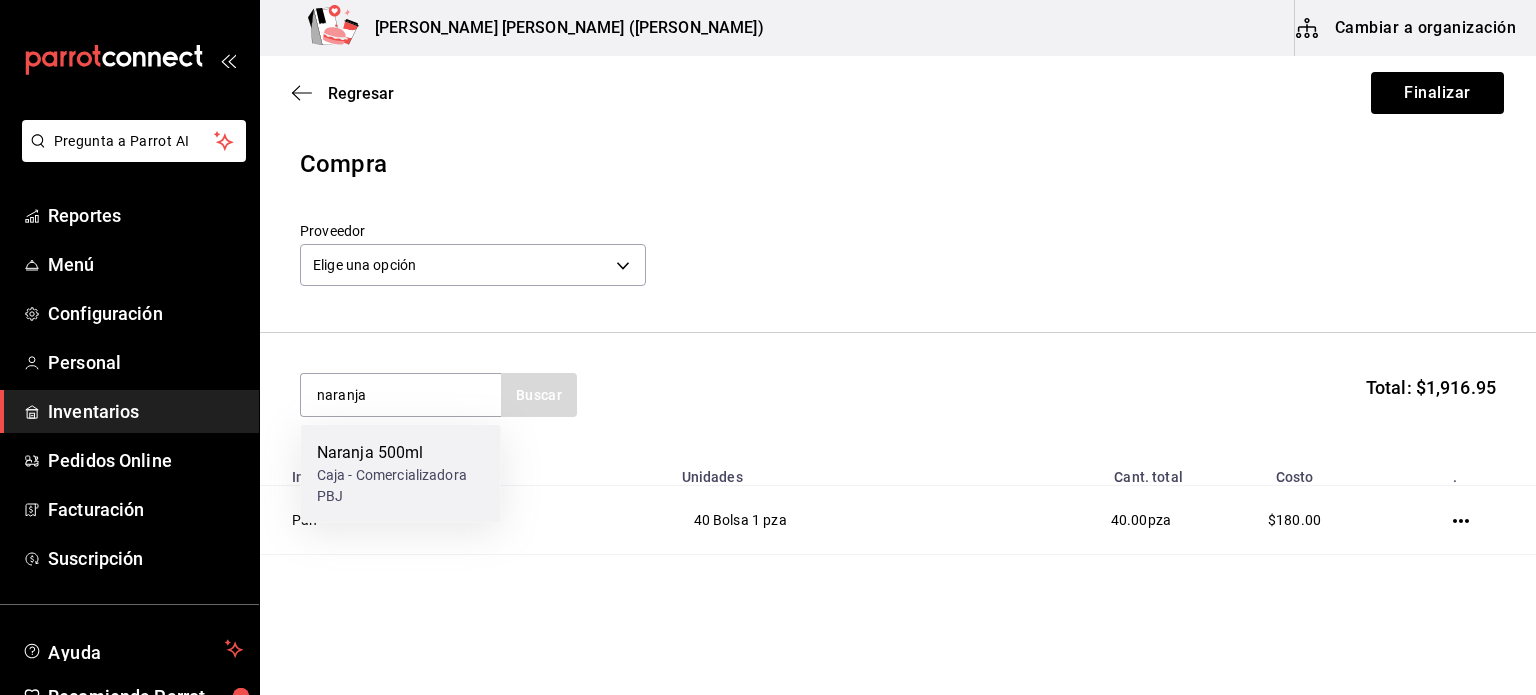 click on "Caja - Comercializadora PBJ" at bounding box center [401, 486] 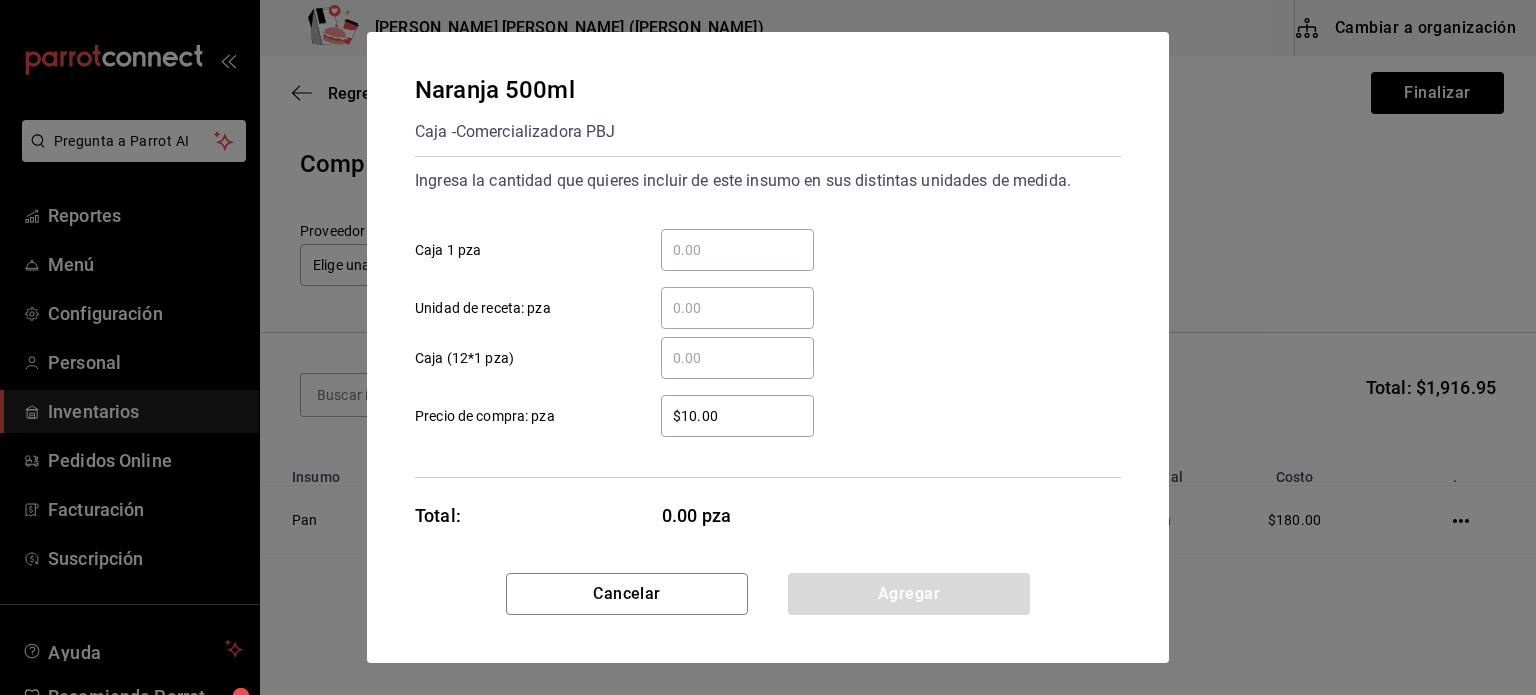 click on "​" at bounding box center (737, 250) 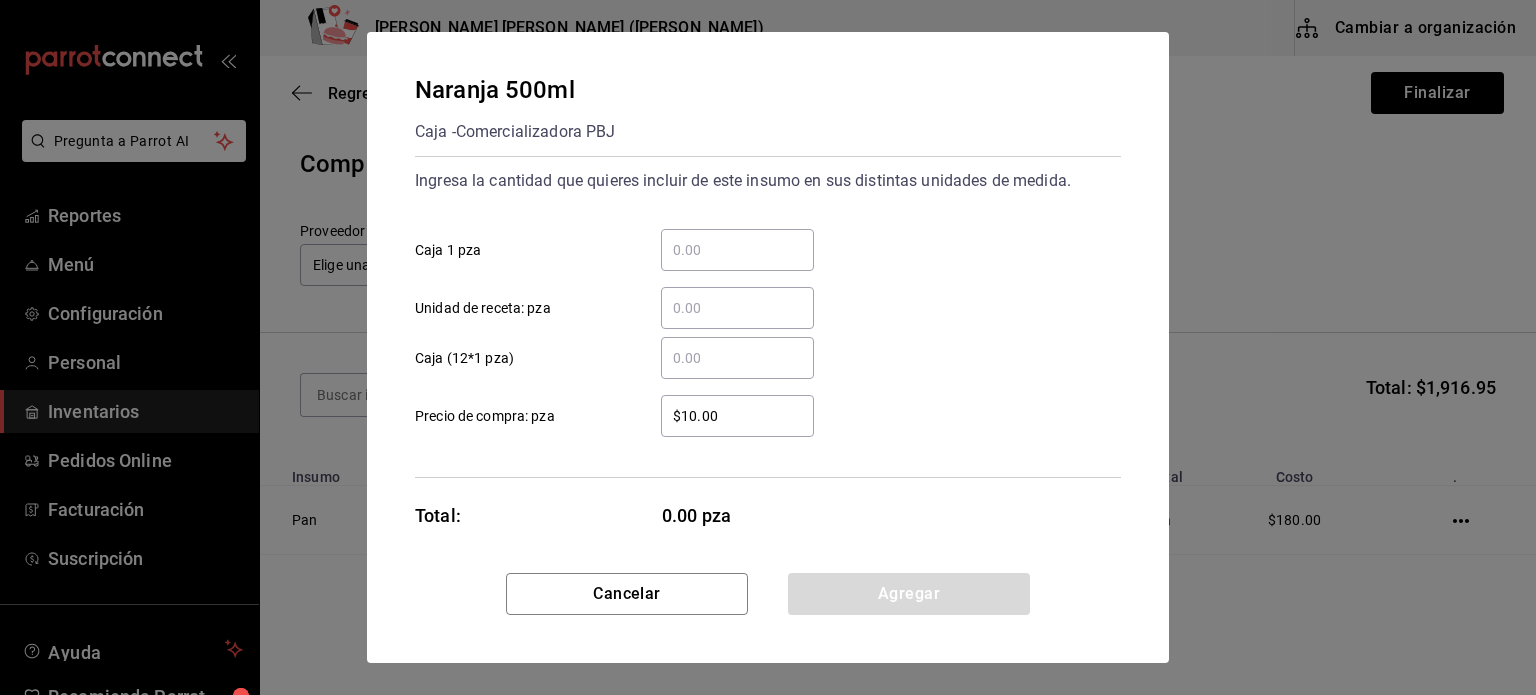 click on "​ Caja 1 pza" at bounding box center (737, 250) 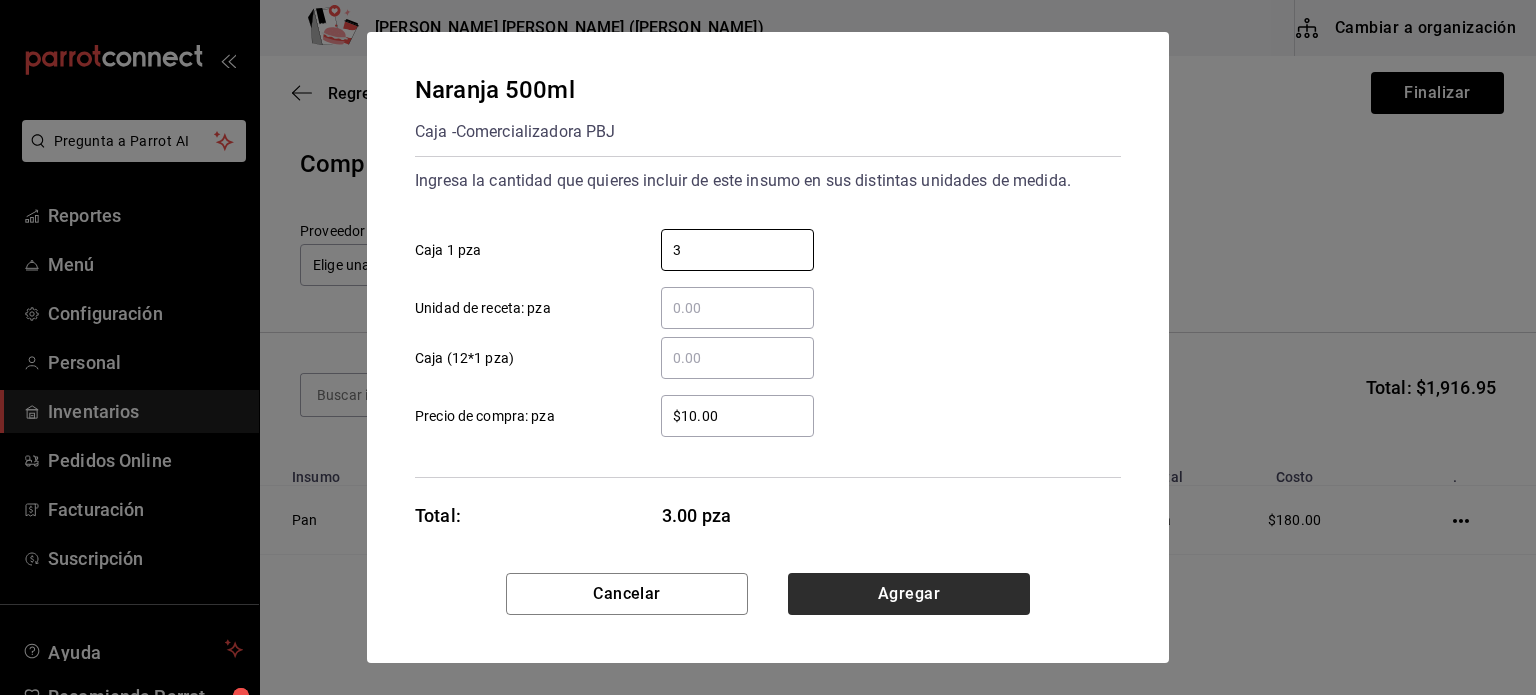 type on "3" 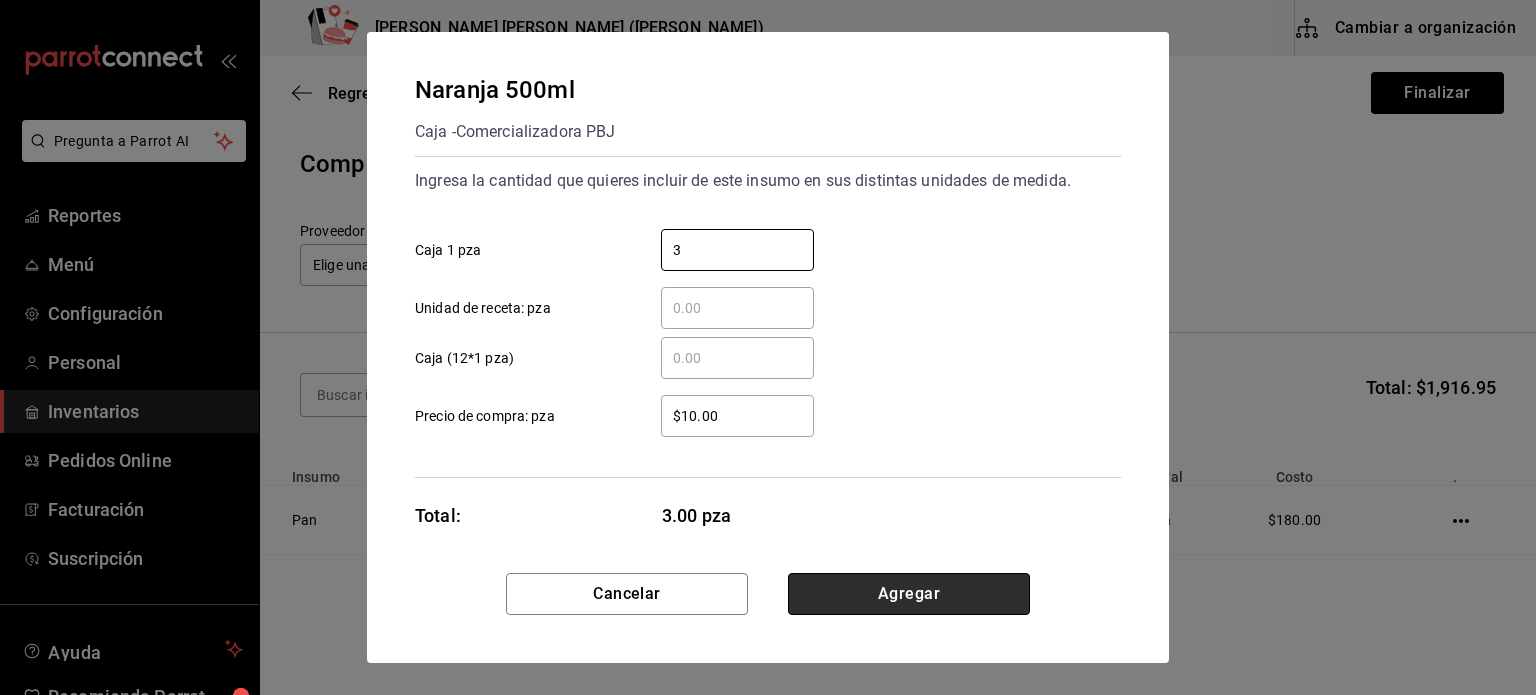 click on "Agregar" at bounding box center (909, 594) 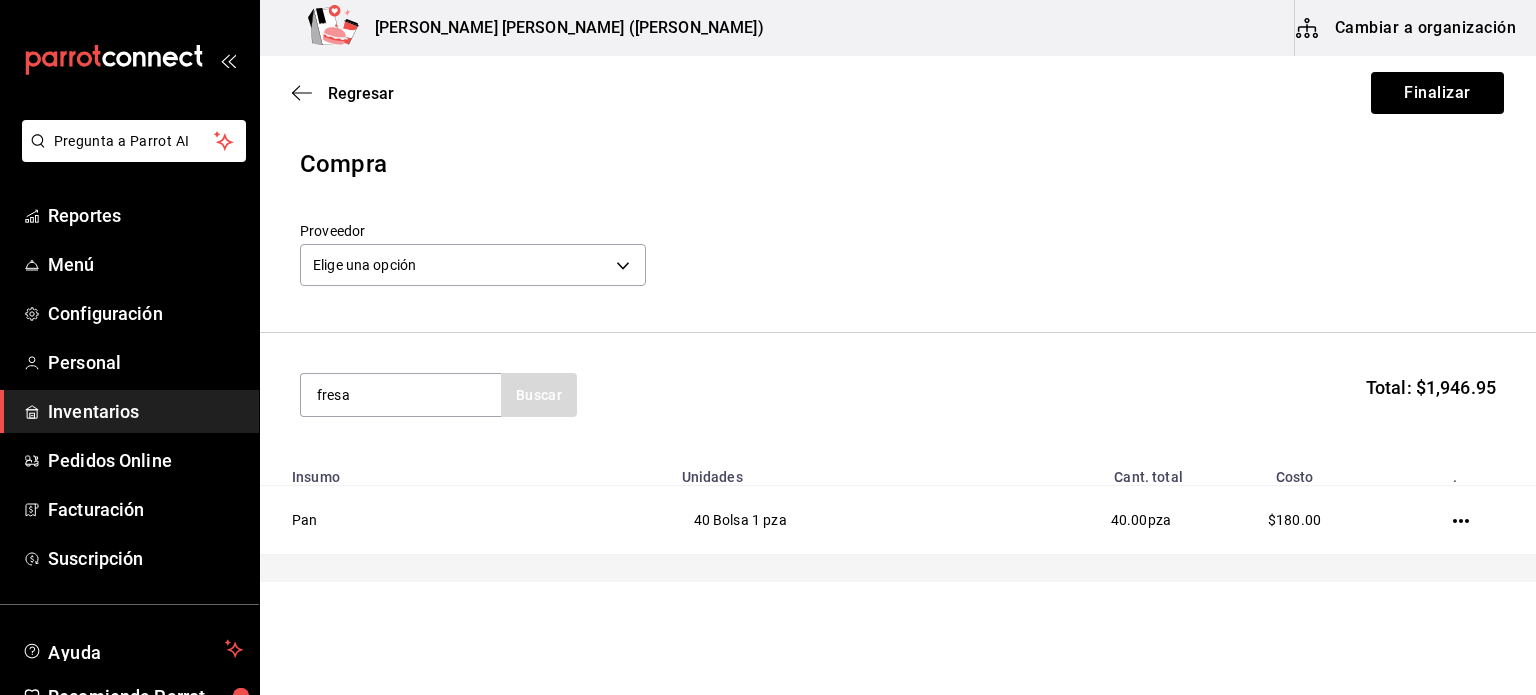 type on "fresa" 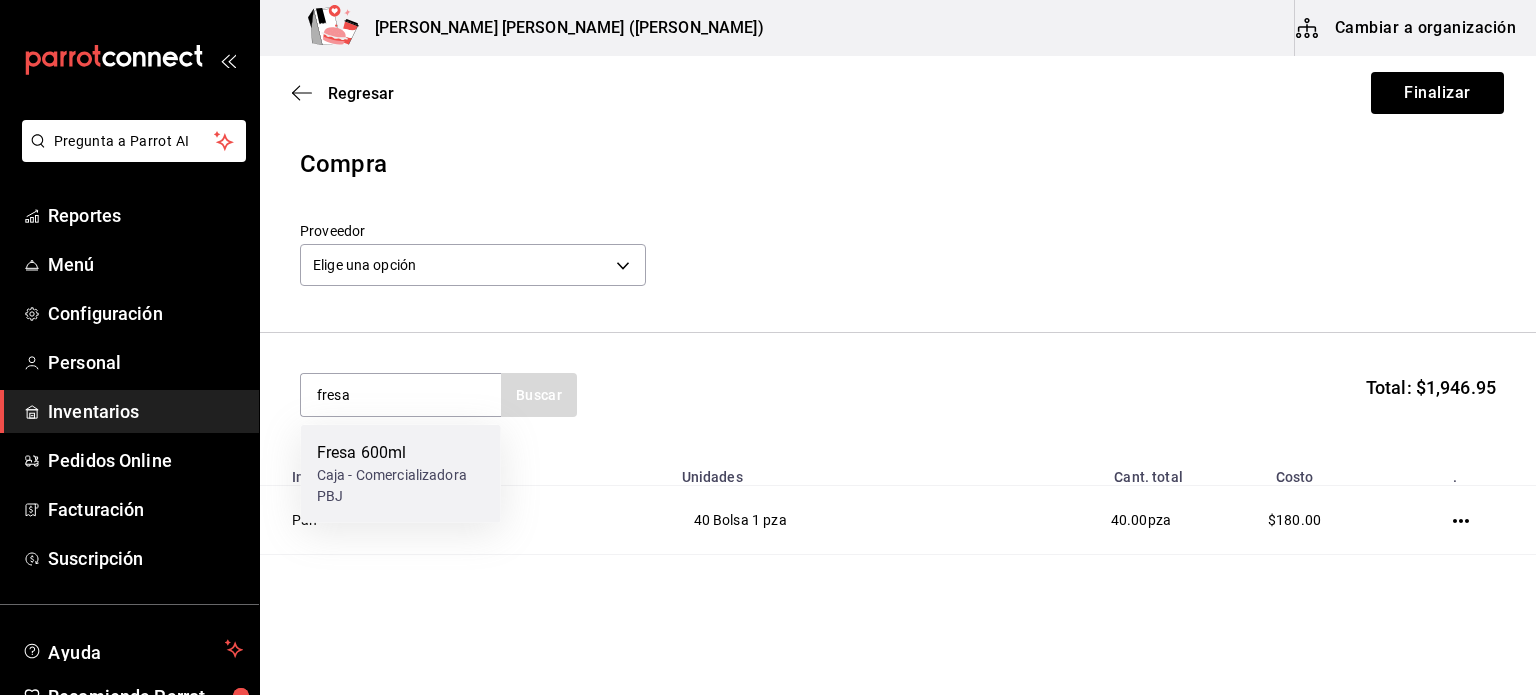 click on "Caja - Comercializadora PBJ" at bounding box center (401, 486) 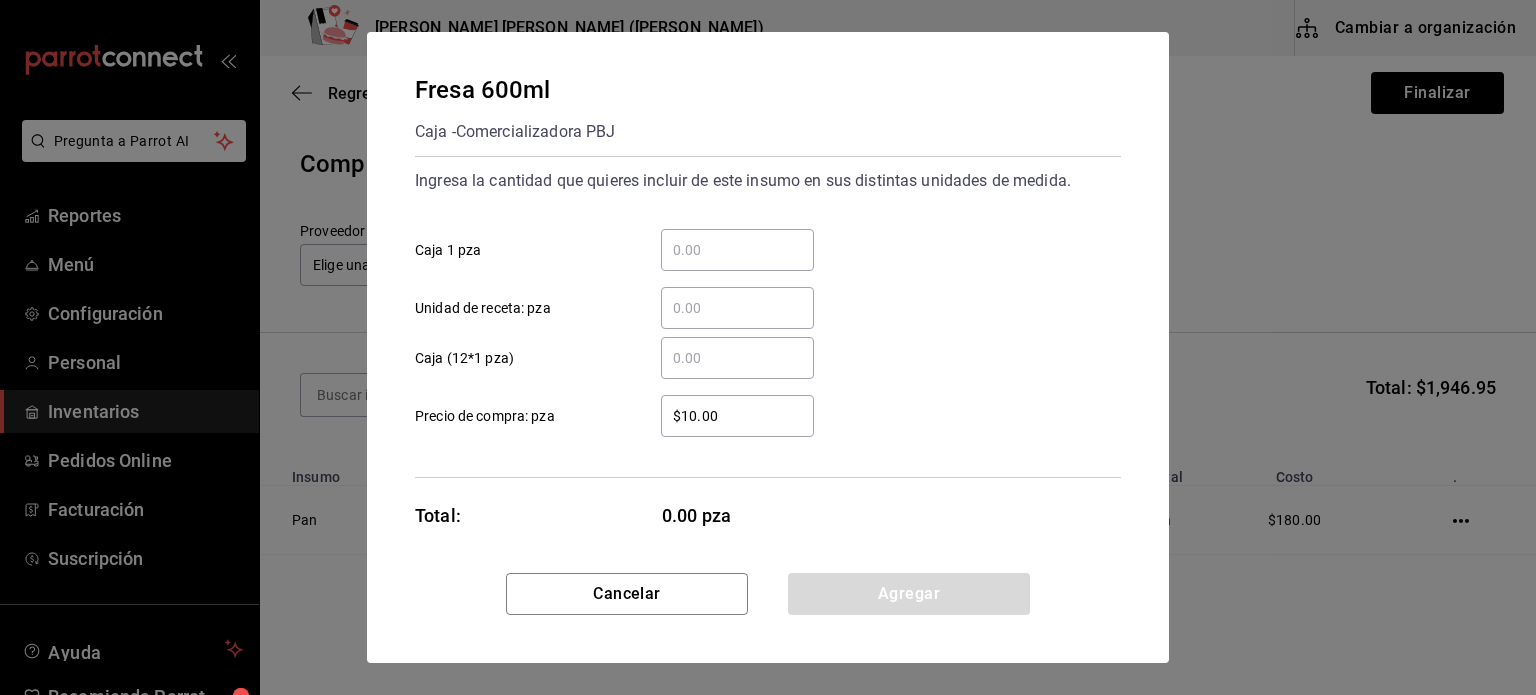 click on "​ Caja 1 pza" at bounding box center [737, 250] 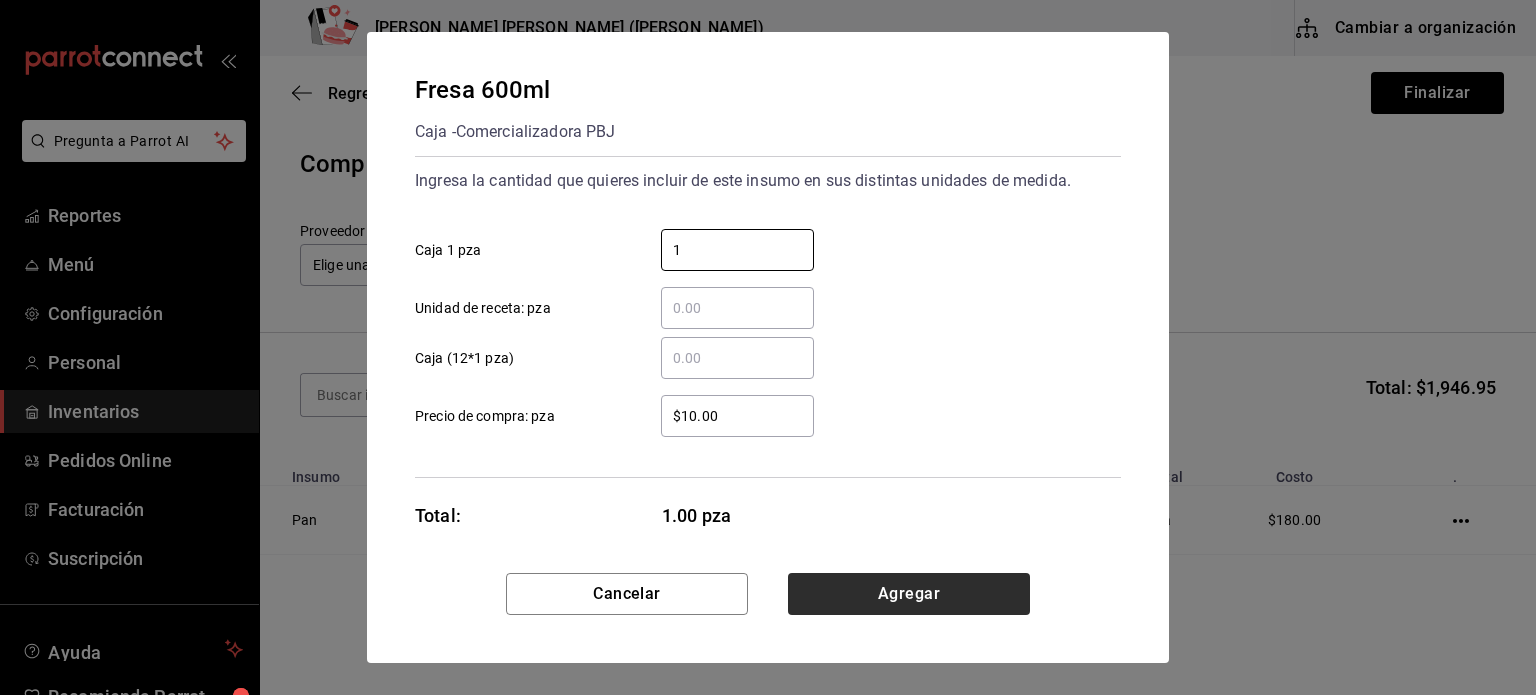 type on "1" 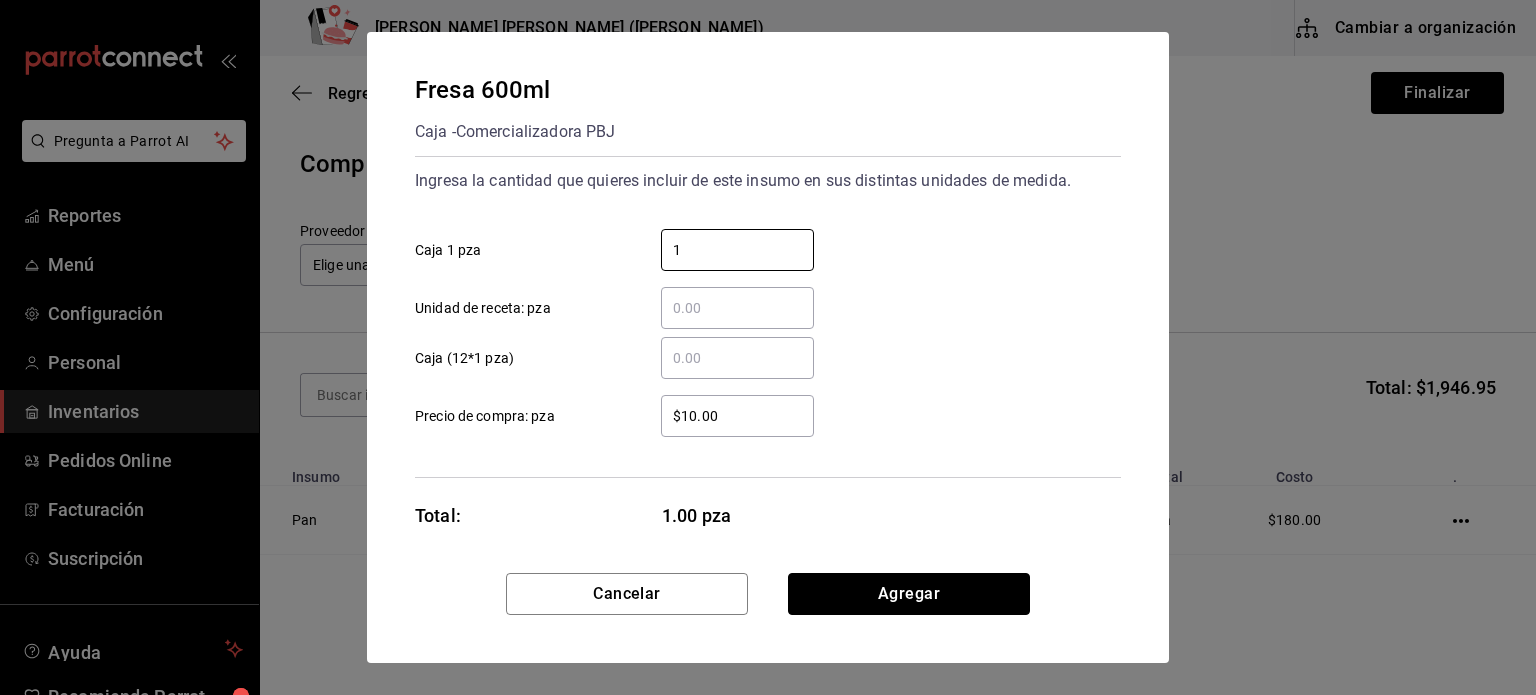 click on "Agregar" at bounding box center [909, 594] 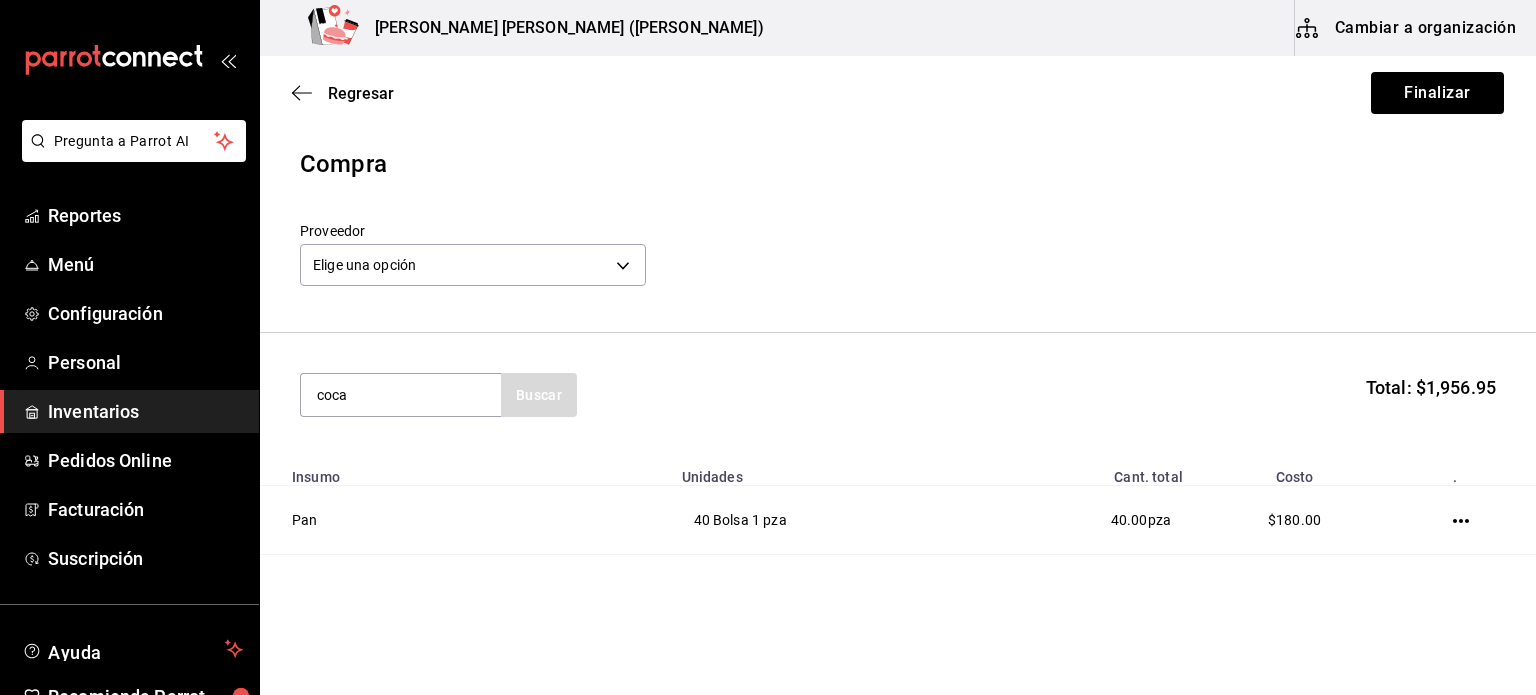 type on "coca" 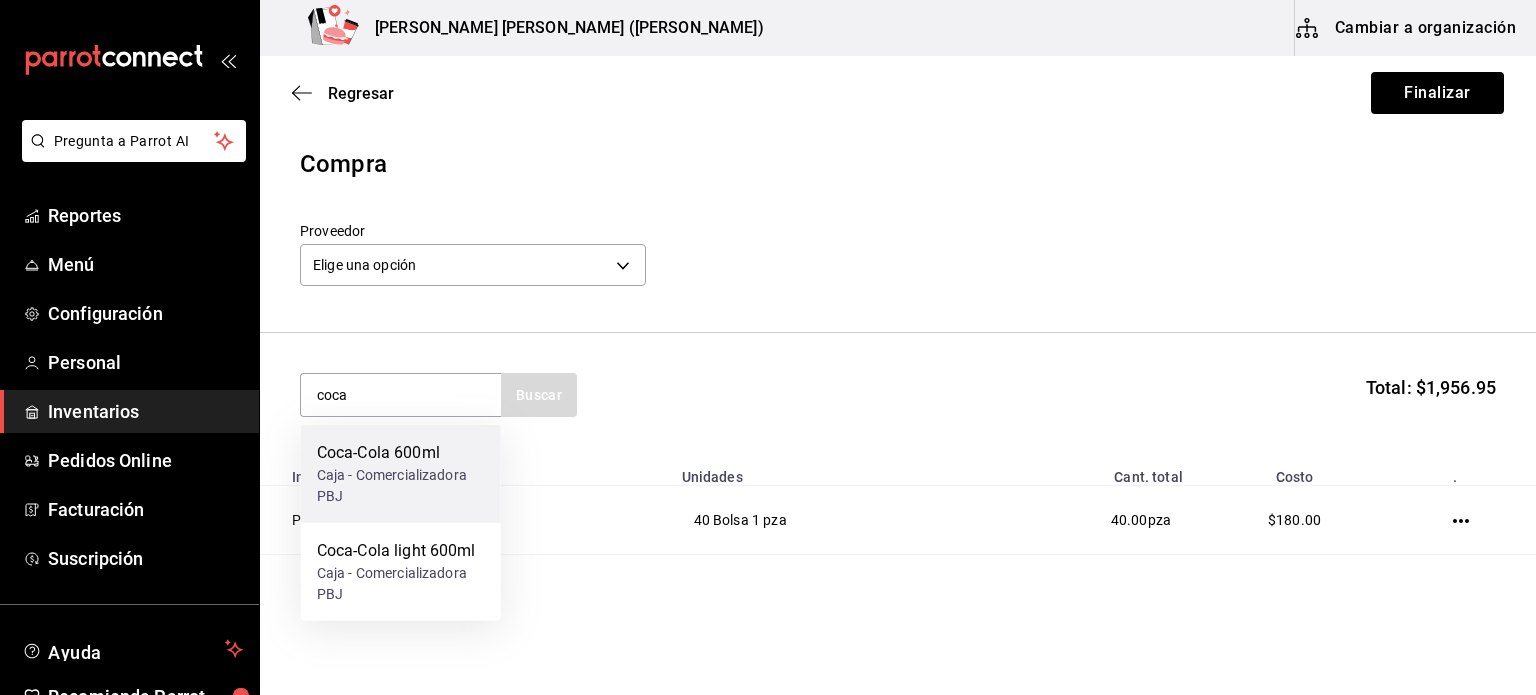 click on "Coca-Cola 600ml" at bounding box center (401, 453) 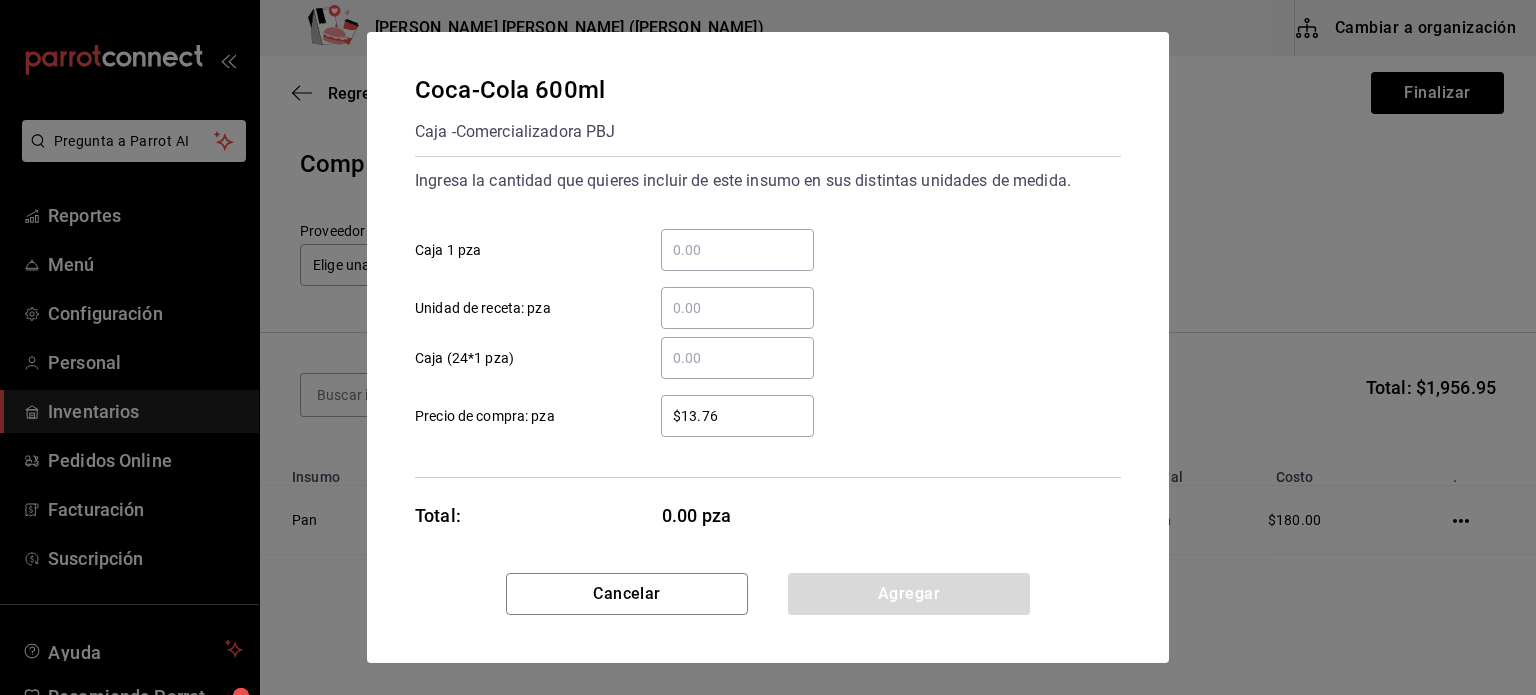 click on "​" at bounding box center [737, 250] 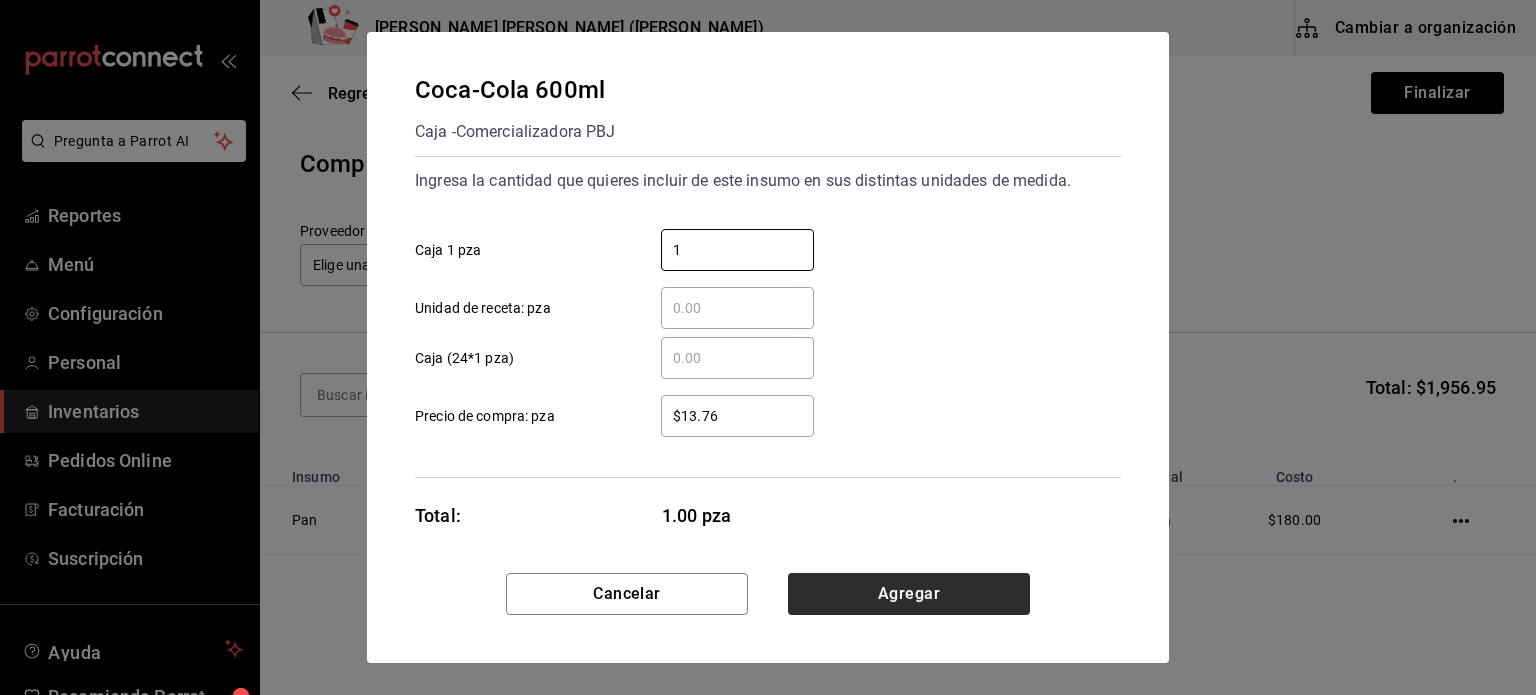 type on "1" 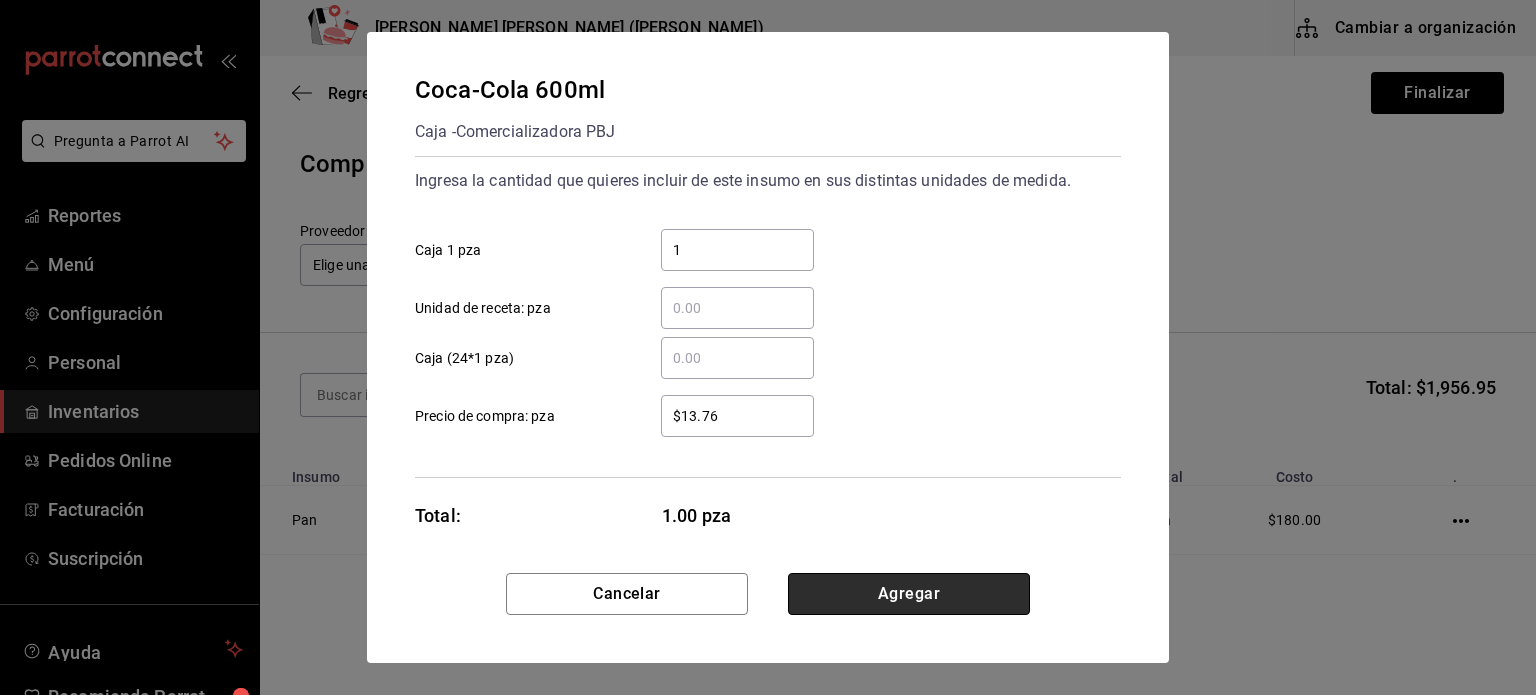 click on "Agregar" at bounding box center (909, 594) 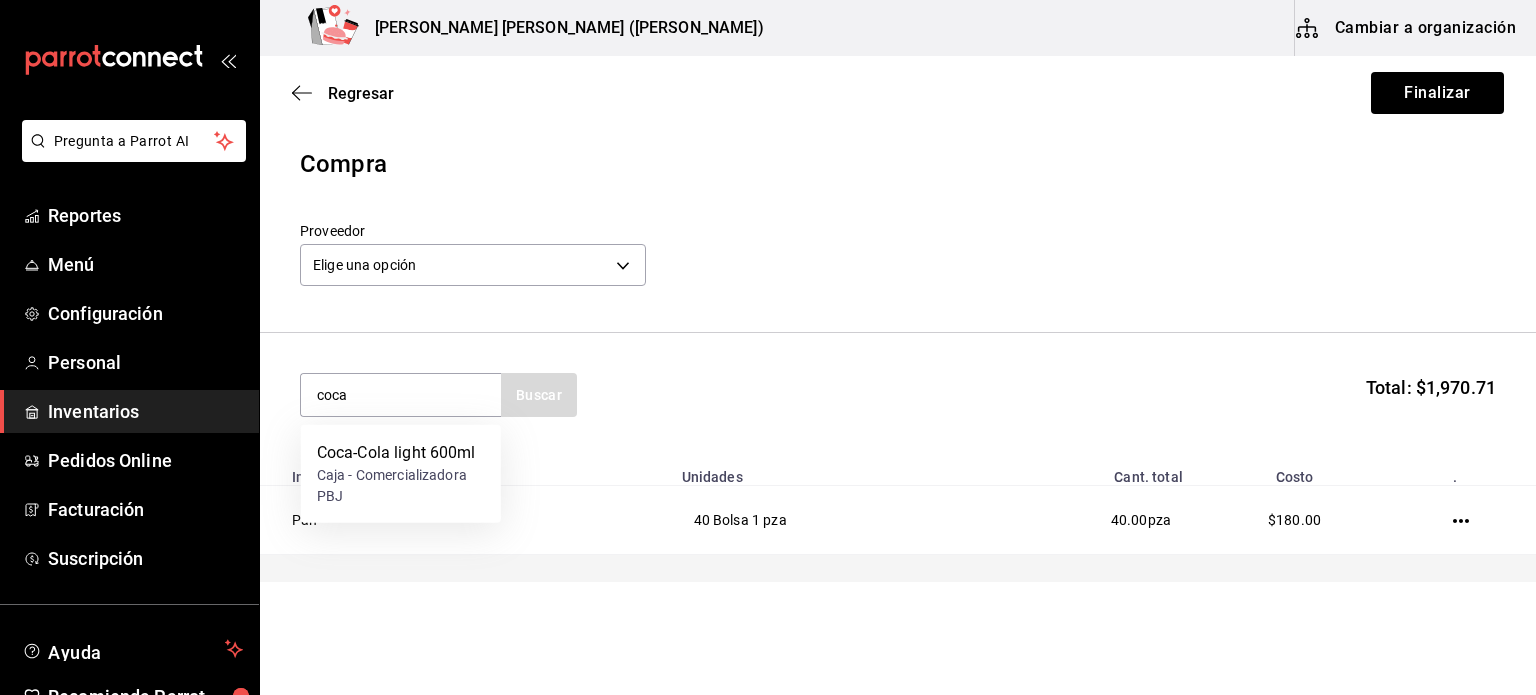 type on "coca" 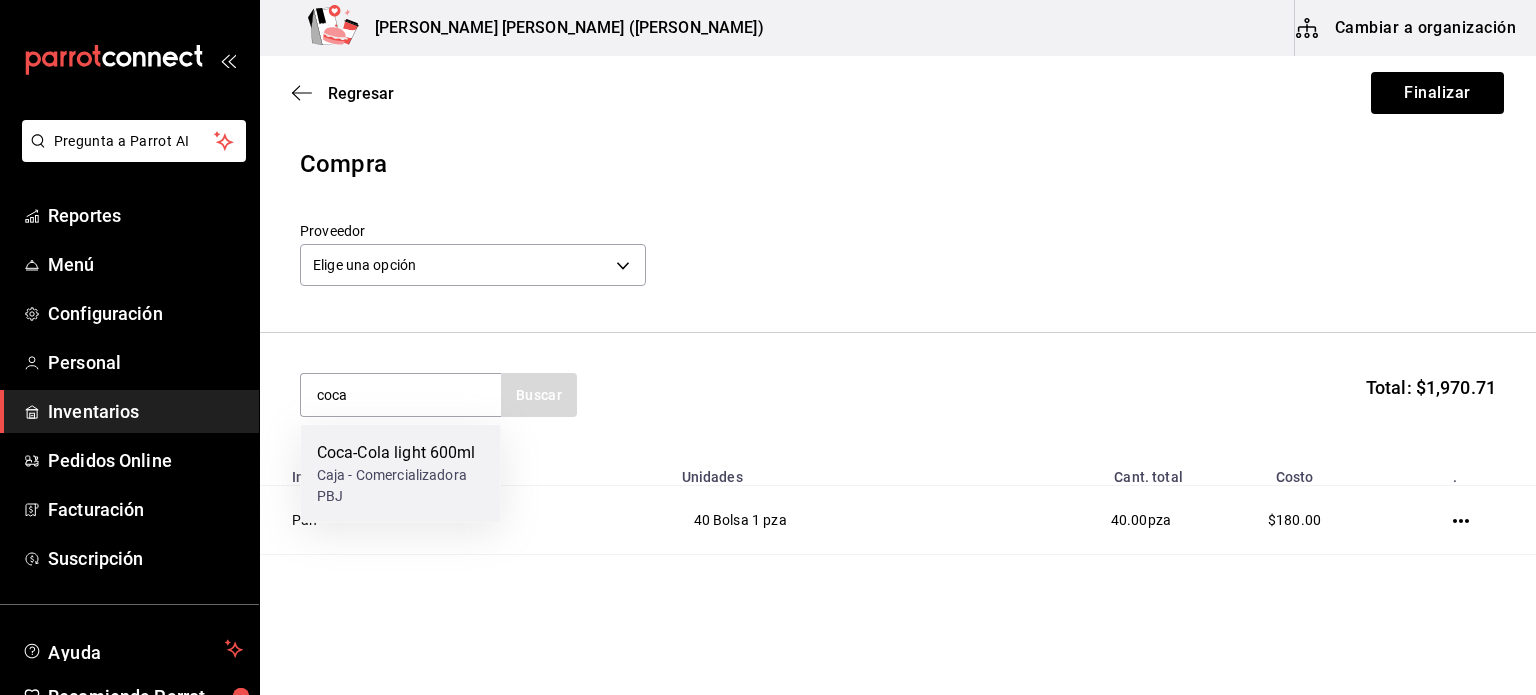 click on "Caja - Comercializadora PBJ" at bounding box center (401, 486) 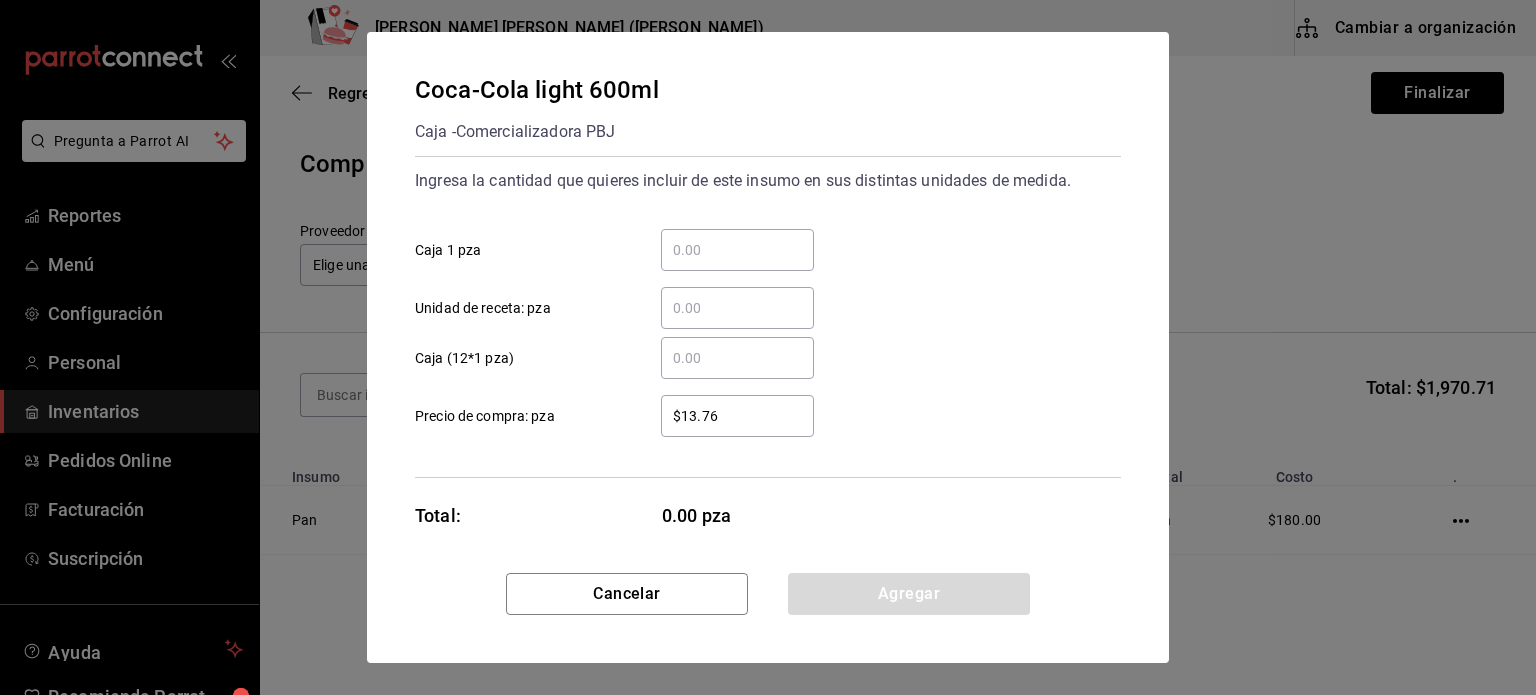 click on "​ Caja 1 pza" at bounding box center [737, 250] 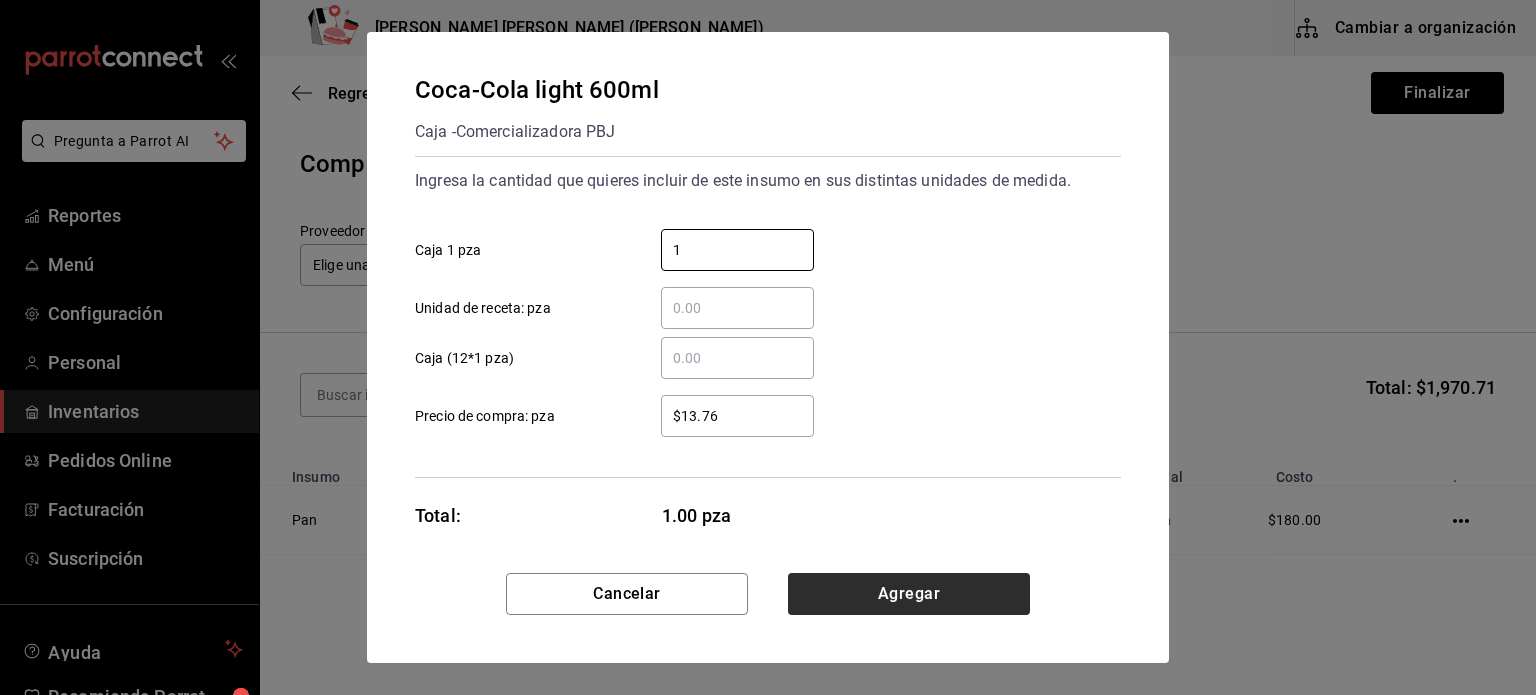 type on "1" 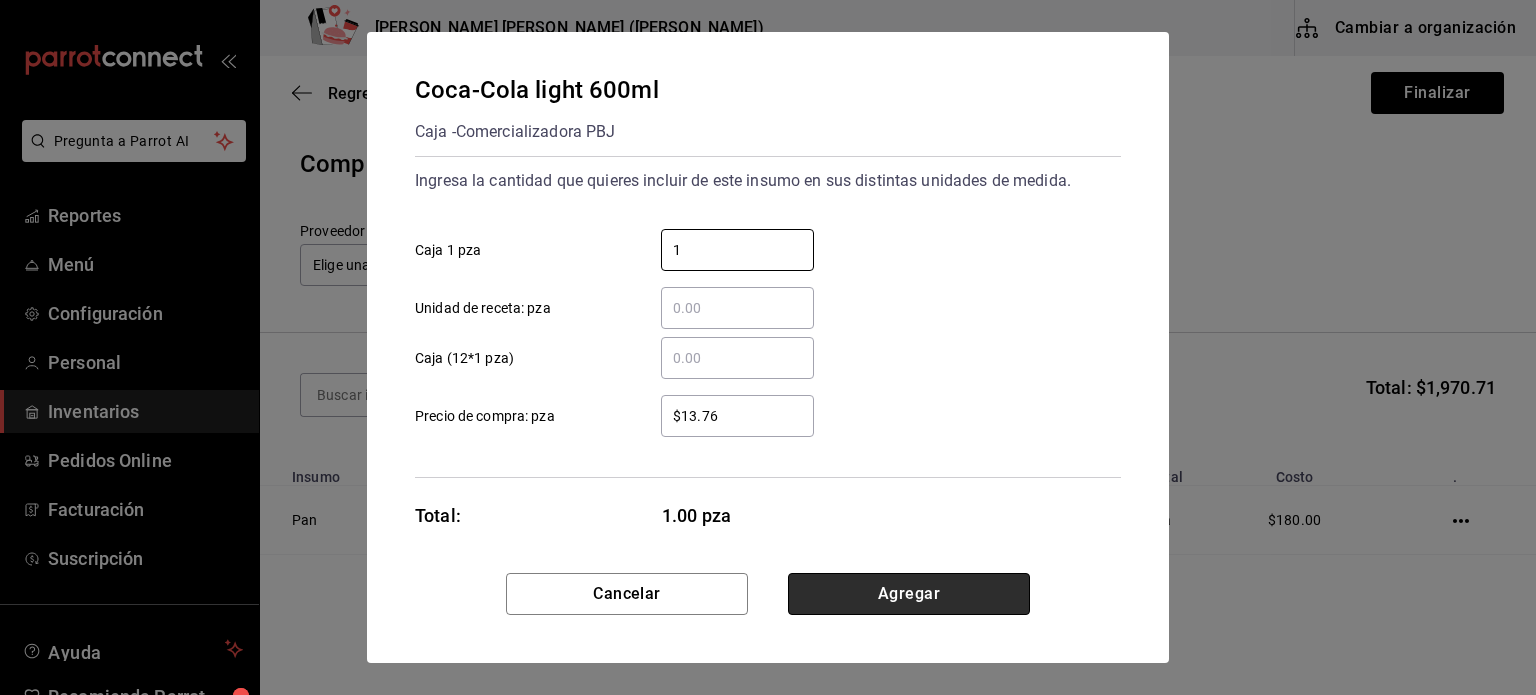 click on "Agregar" at bounding box center [909, 594] 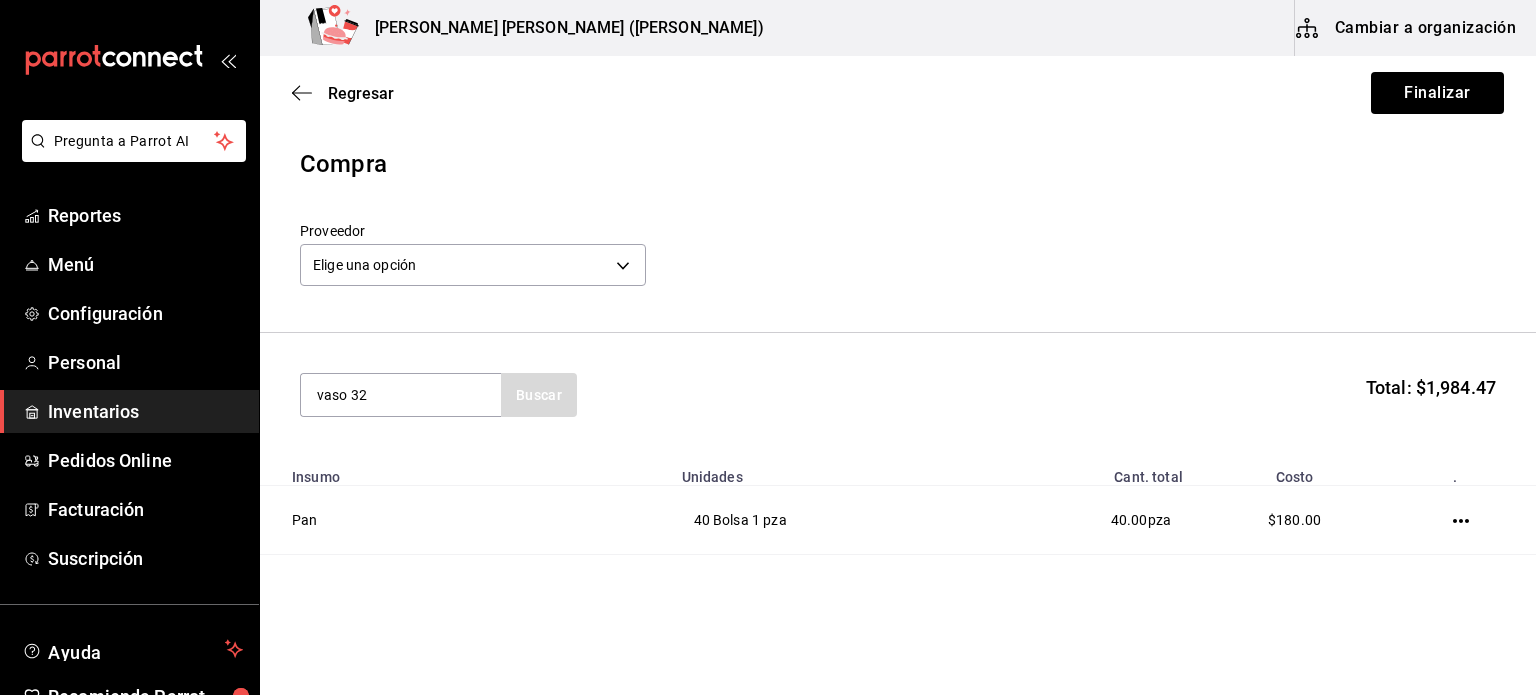 type on "vaso 32" 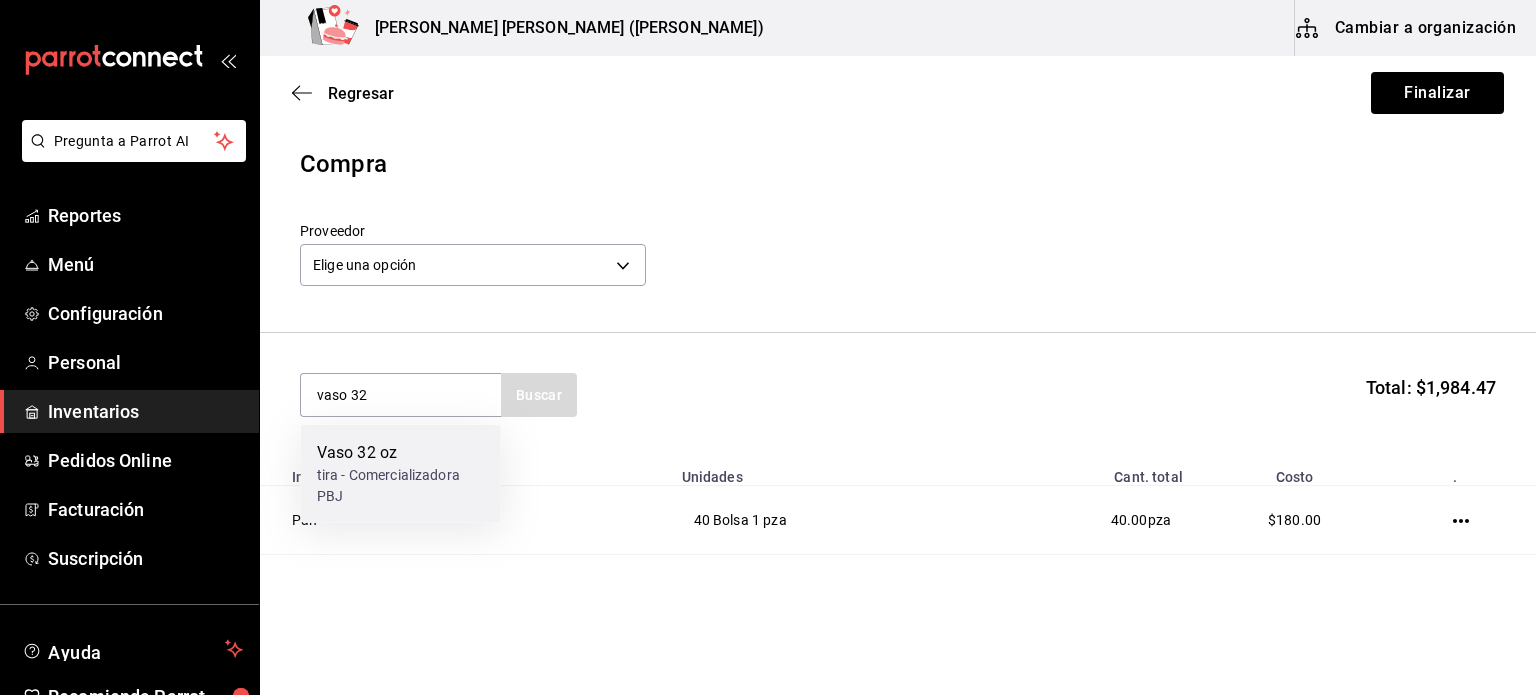 click on "Vaso 32 oz" at bounding box center [401, 453] 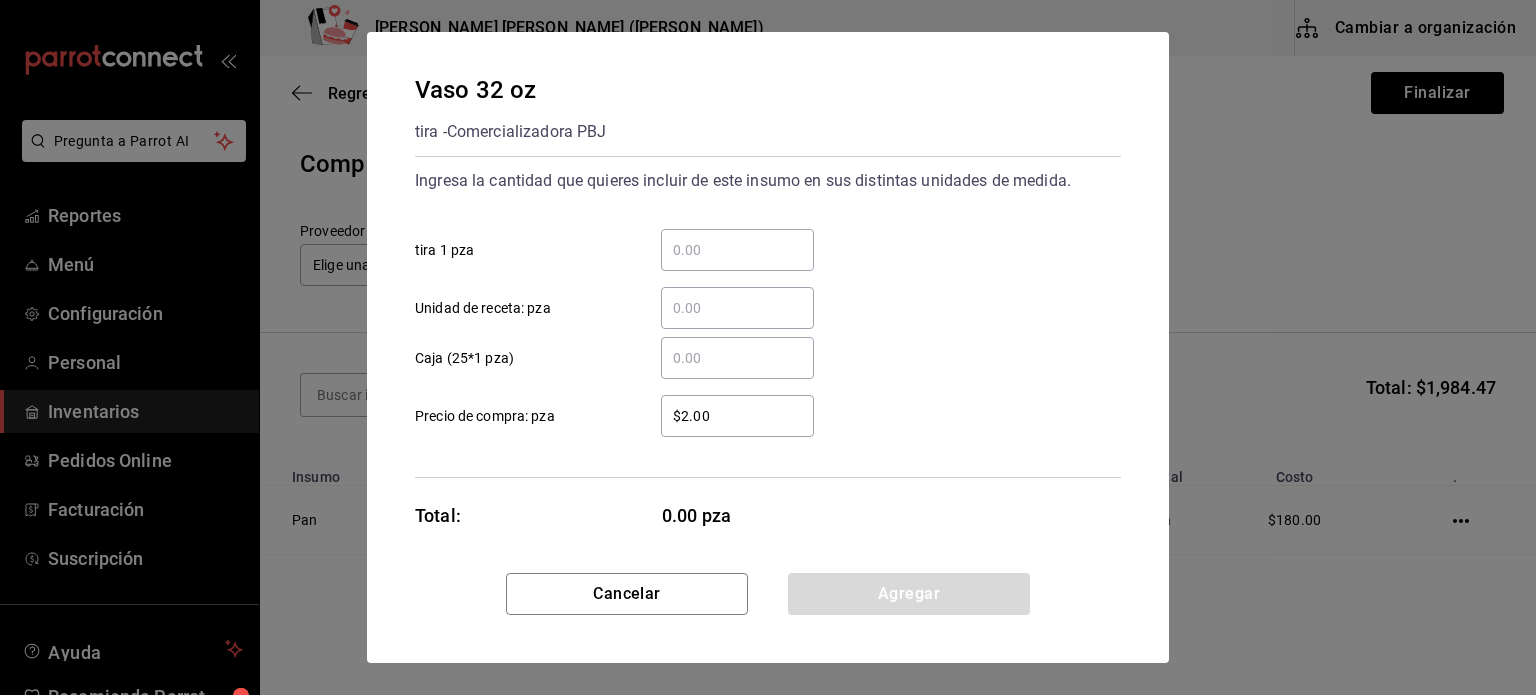 click on "​ tira 1 pza" at bounding box center [737, 250] 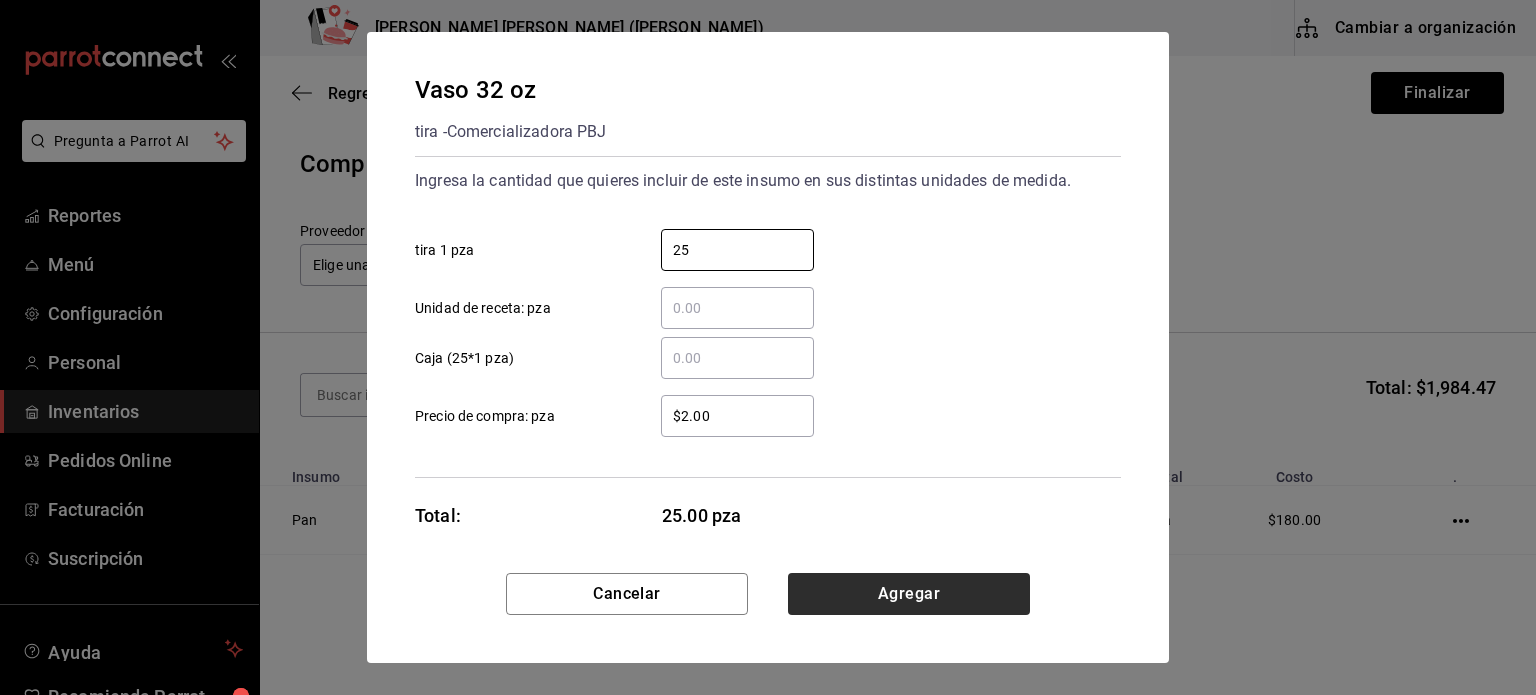 type on "25" 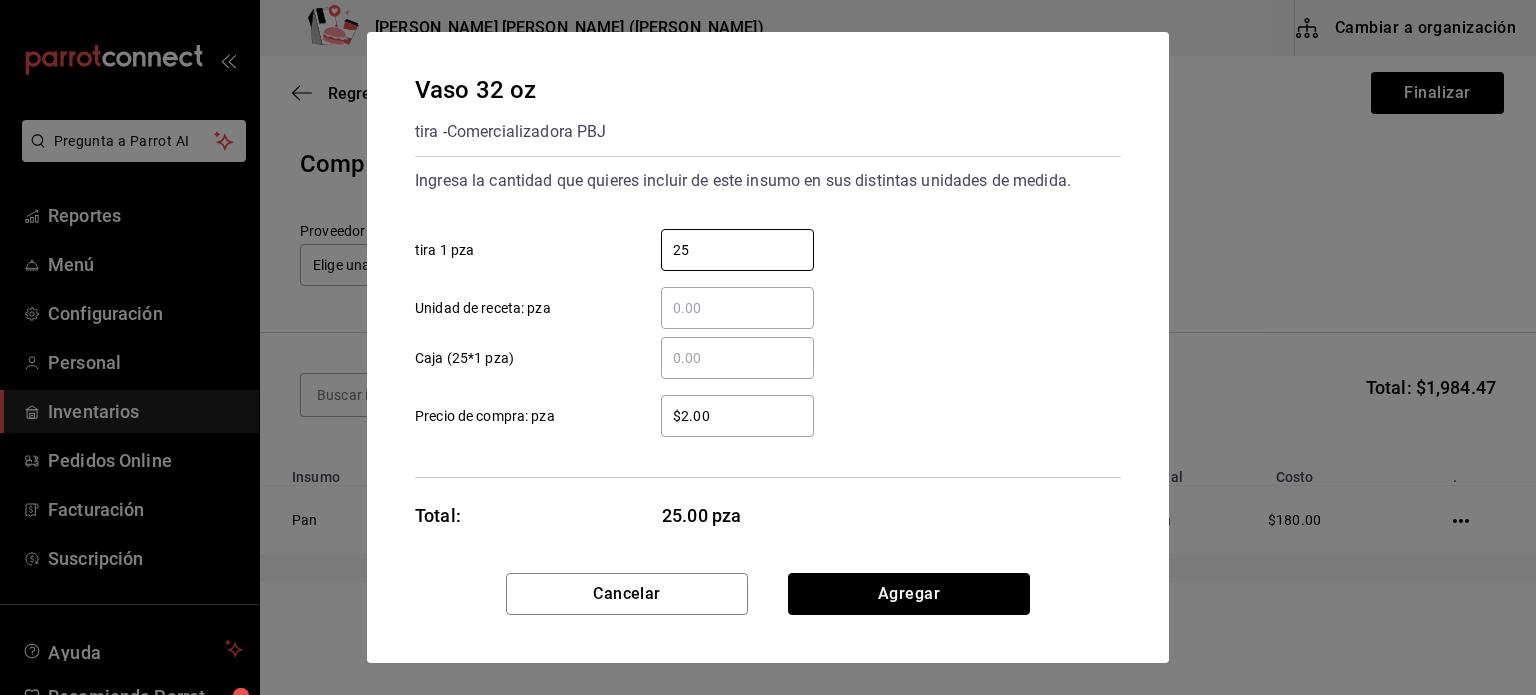 click on "Agregar" at bounding box center [909, 594] 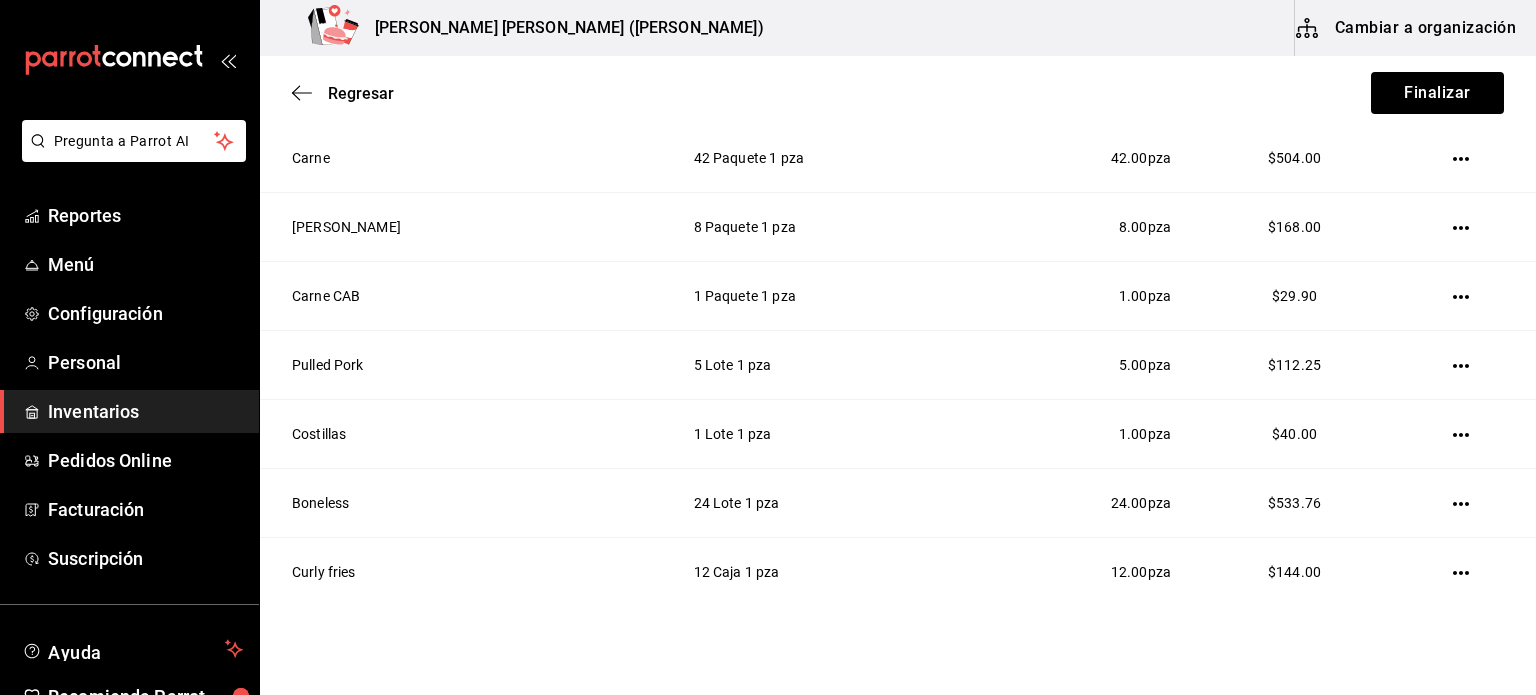 scroll, scrollTop: 999, scrollLeft: 0, axis: vertical 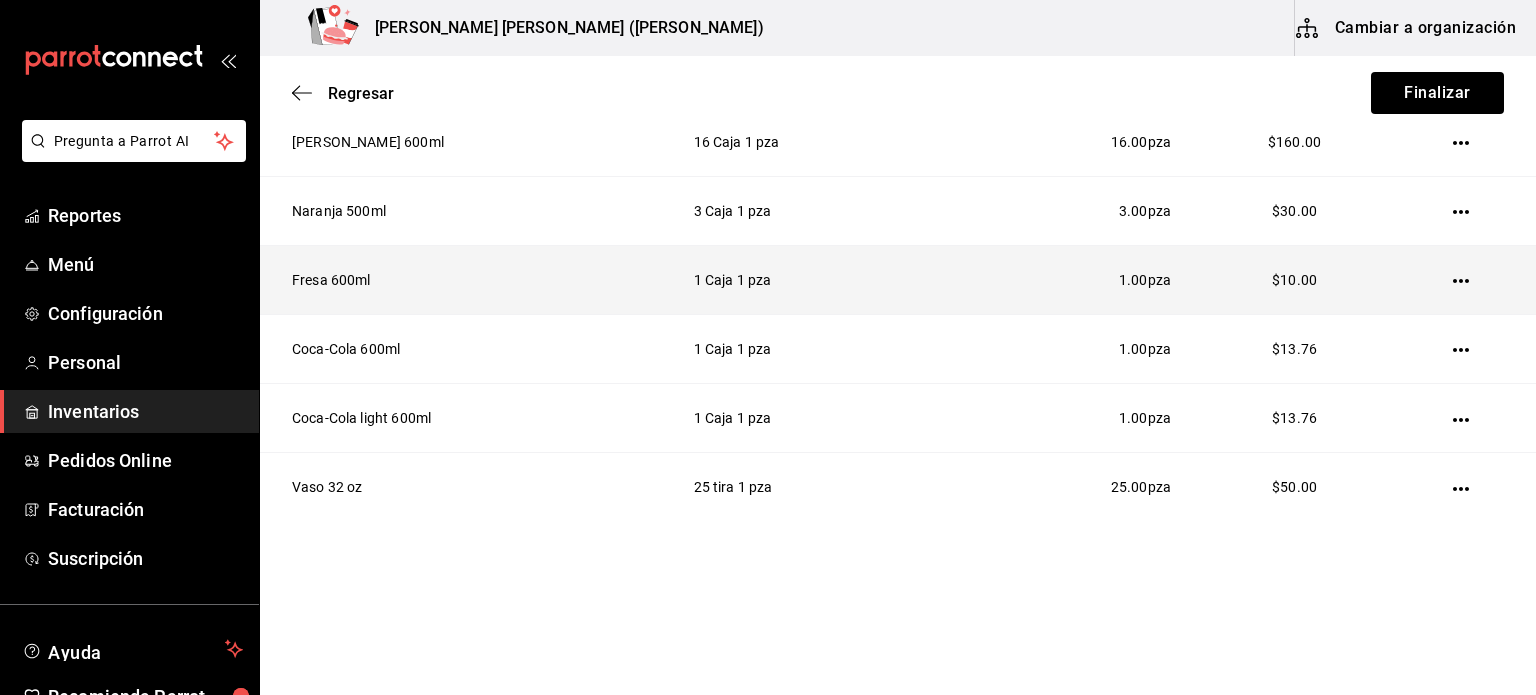 click 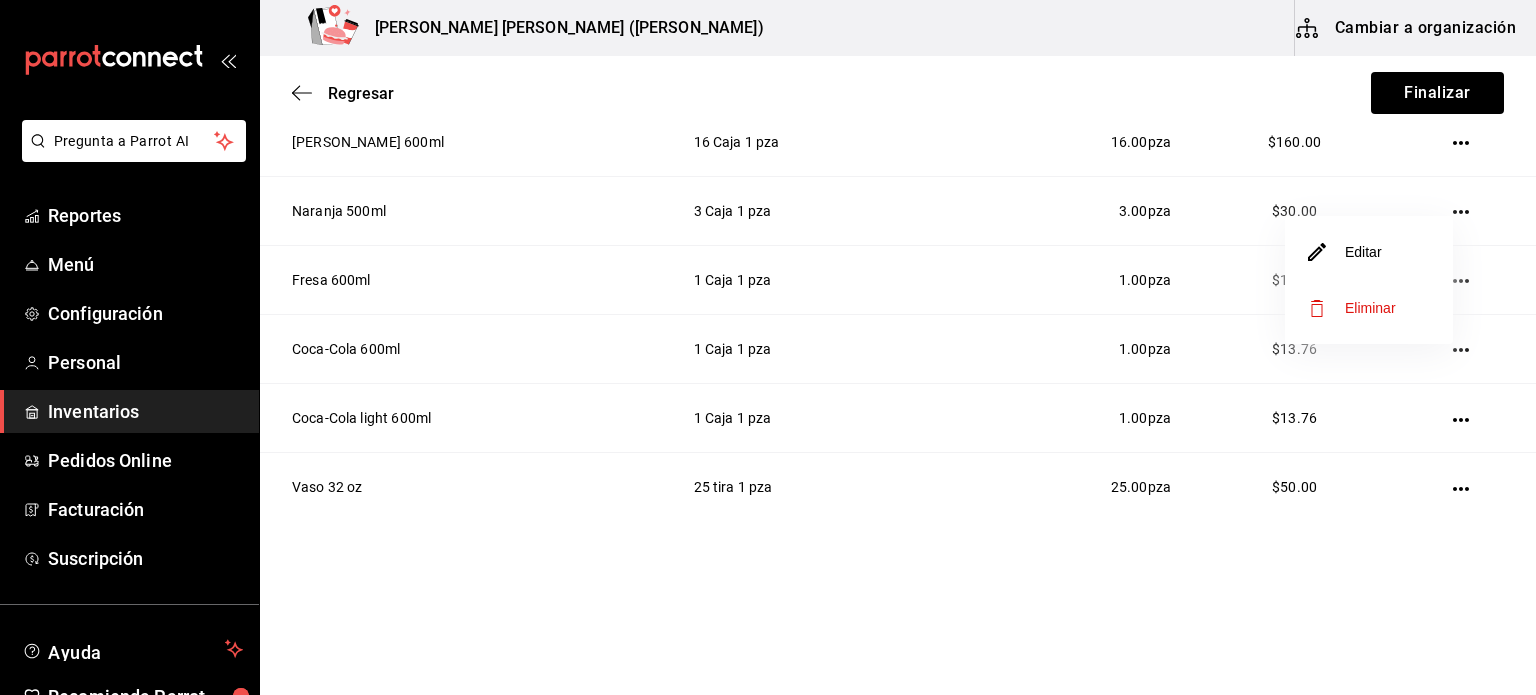 click on "Eliminar" at bounding box center [1370, 308] 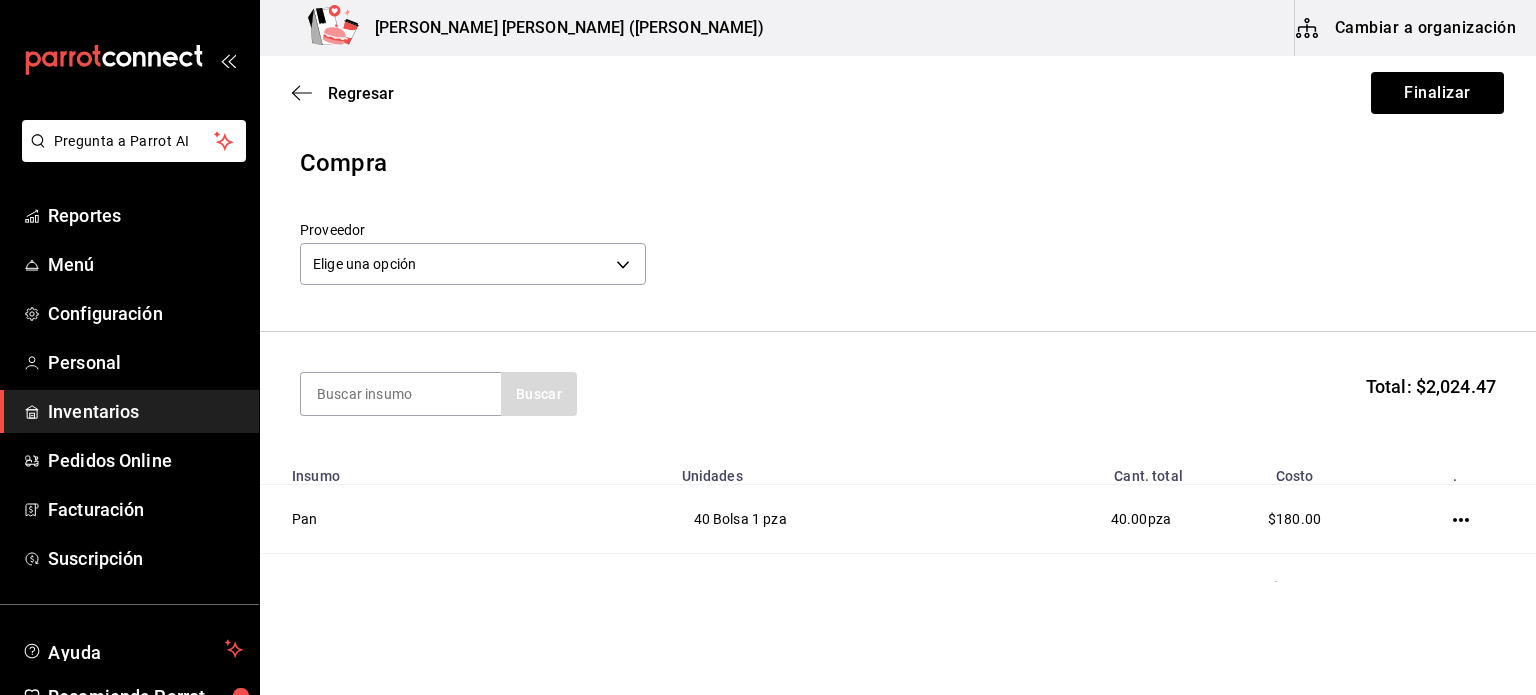 scroll, scrollTop: 0, scrollLeft: 0, axis: both 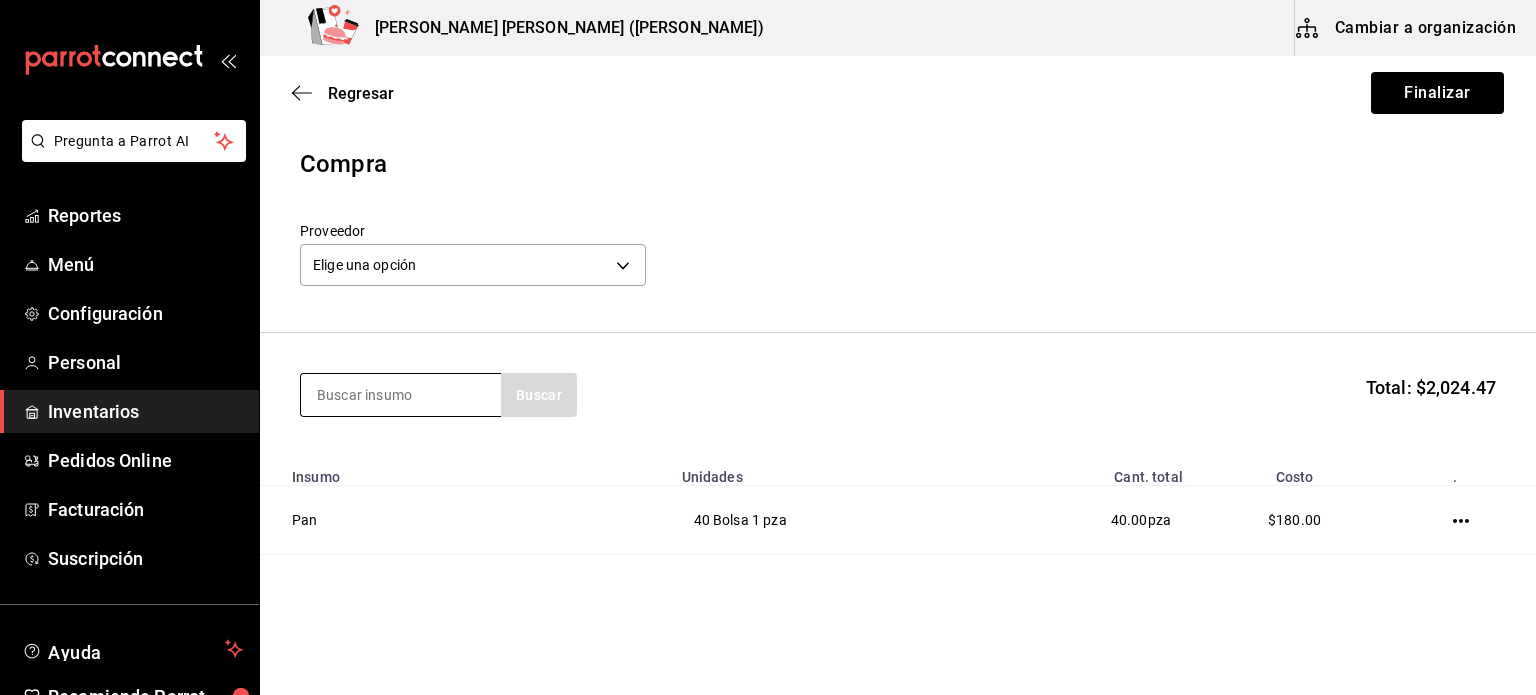 click at bounding box center (401, 395) 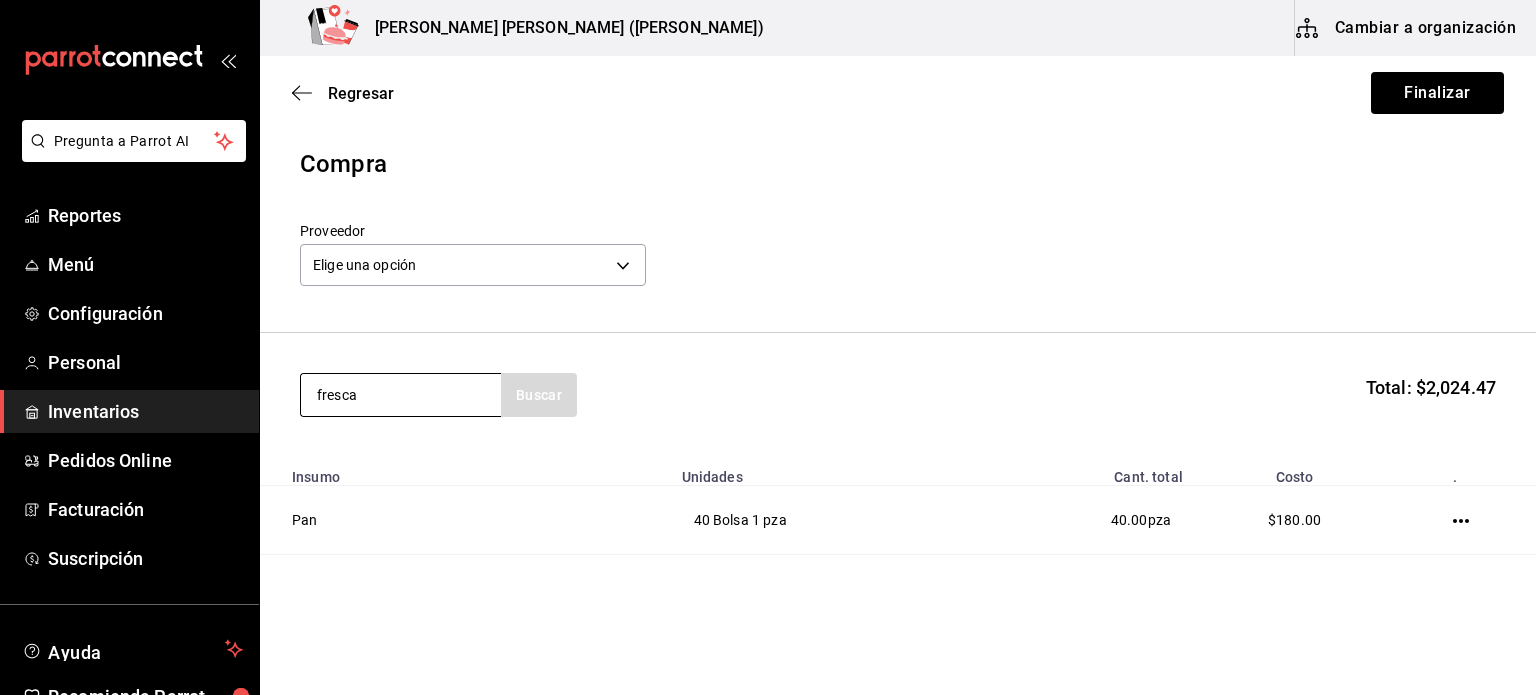 type on "fresca" 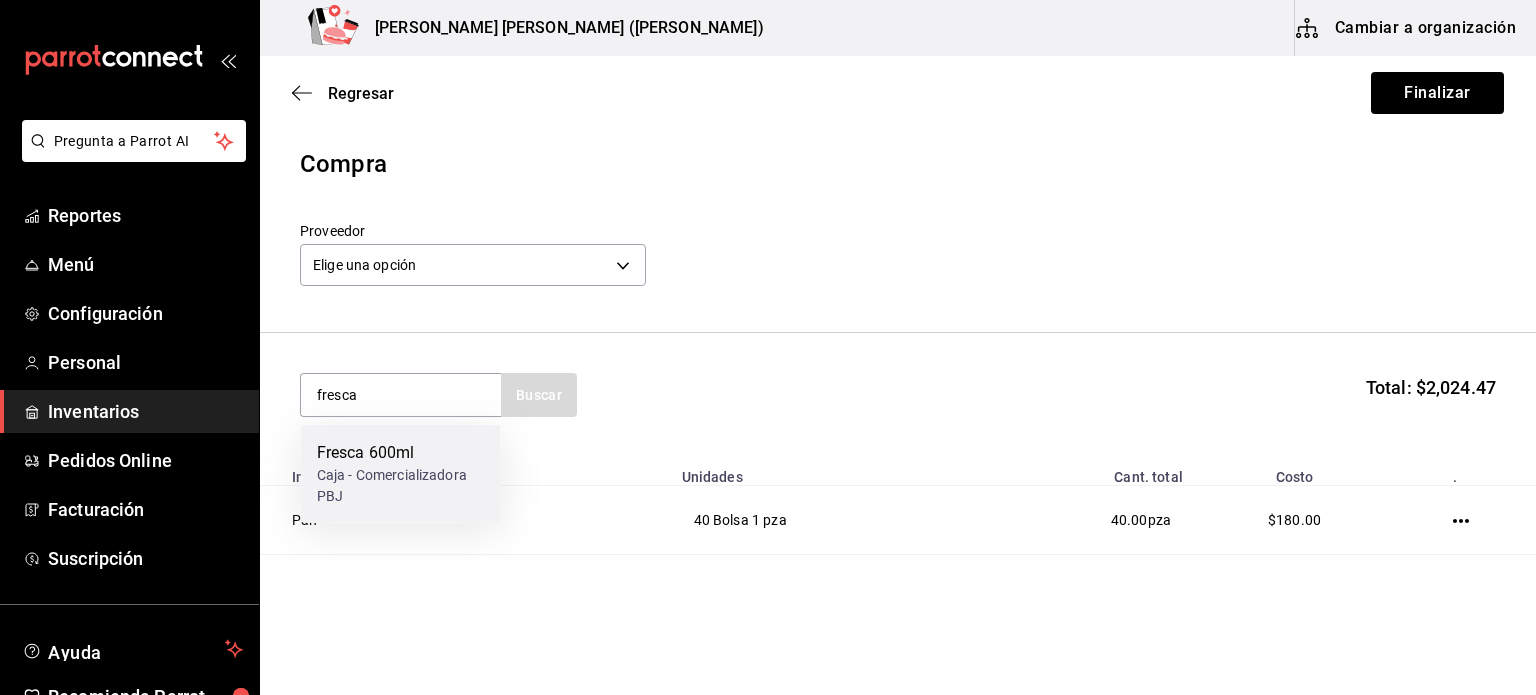 click on "Fresca 600ml Caja - Comercializadora PBJ" at bounding box center (401, 474) 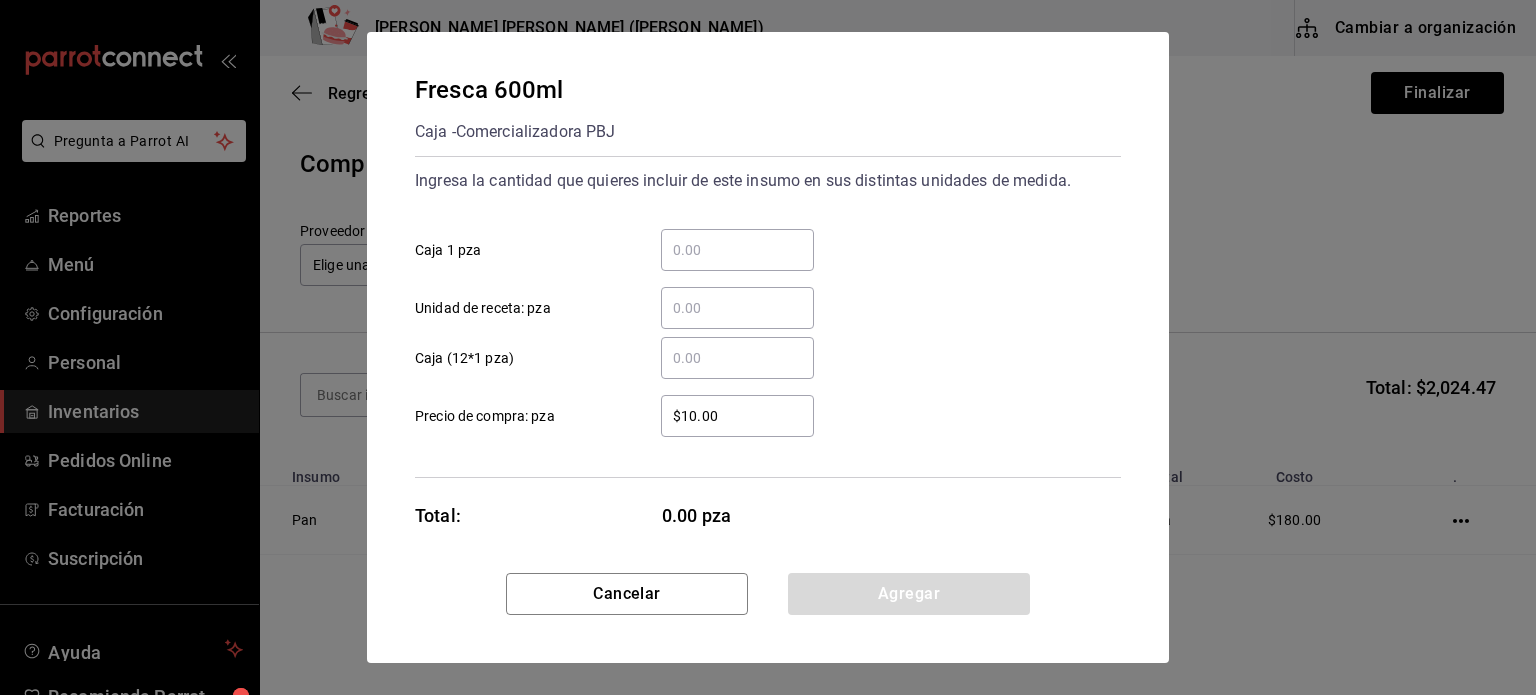 click on "​" at bounding box center (737, 250) 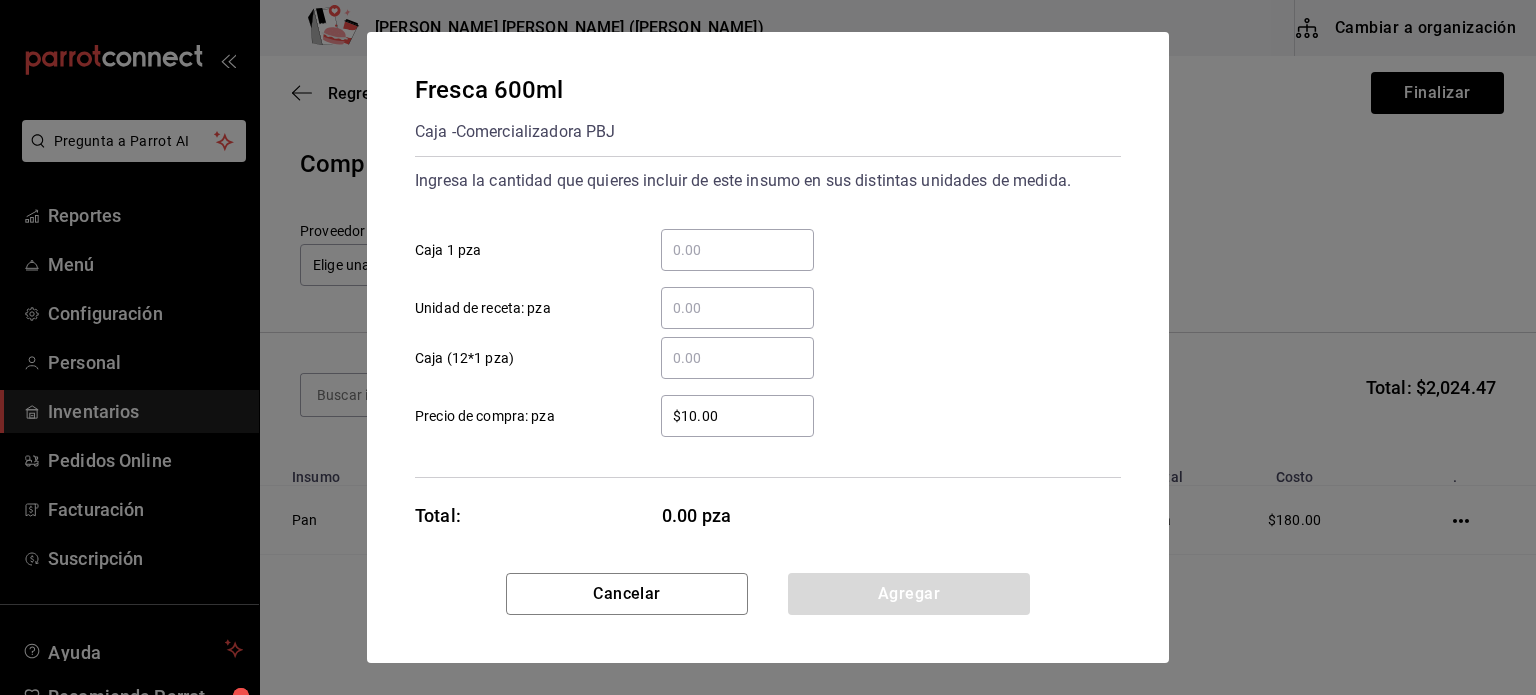 click on "​ Caja 1 pza" at bounding box center (737, 250) 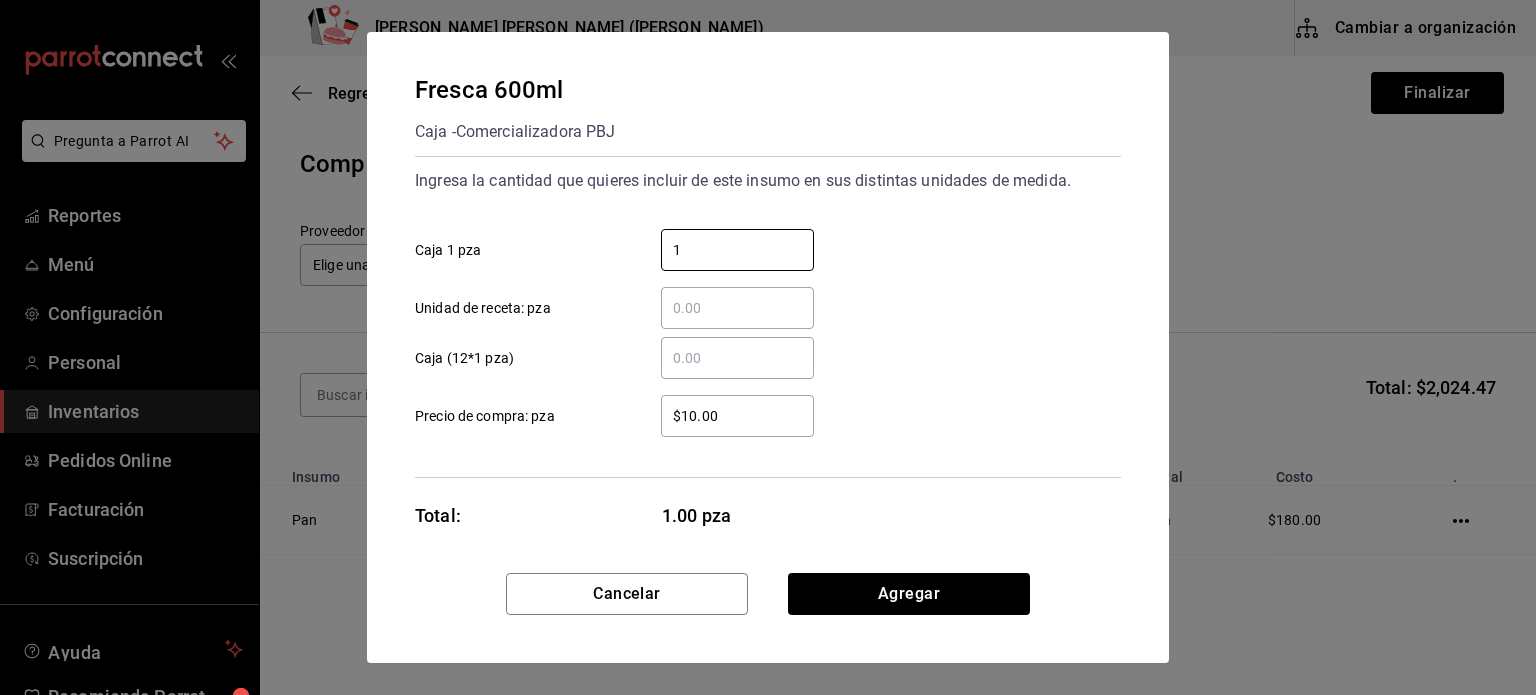 type on "1" 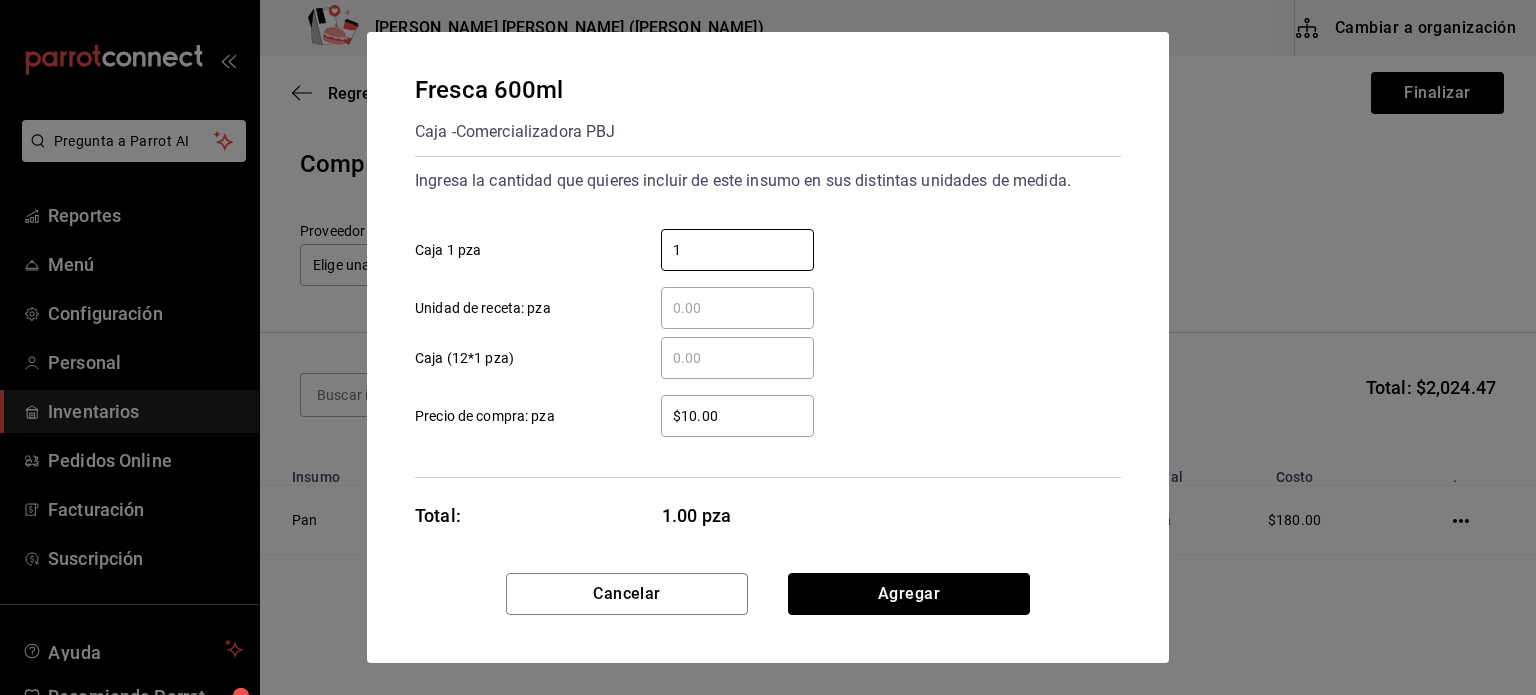 click on "Agregar" at bounding box center [909, 594] 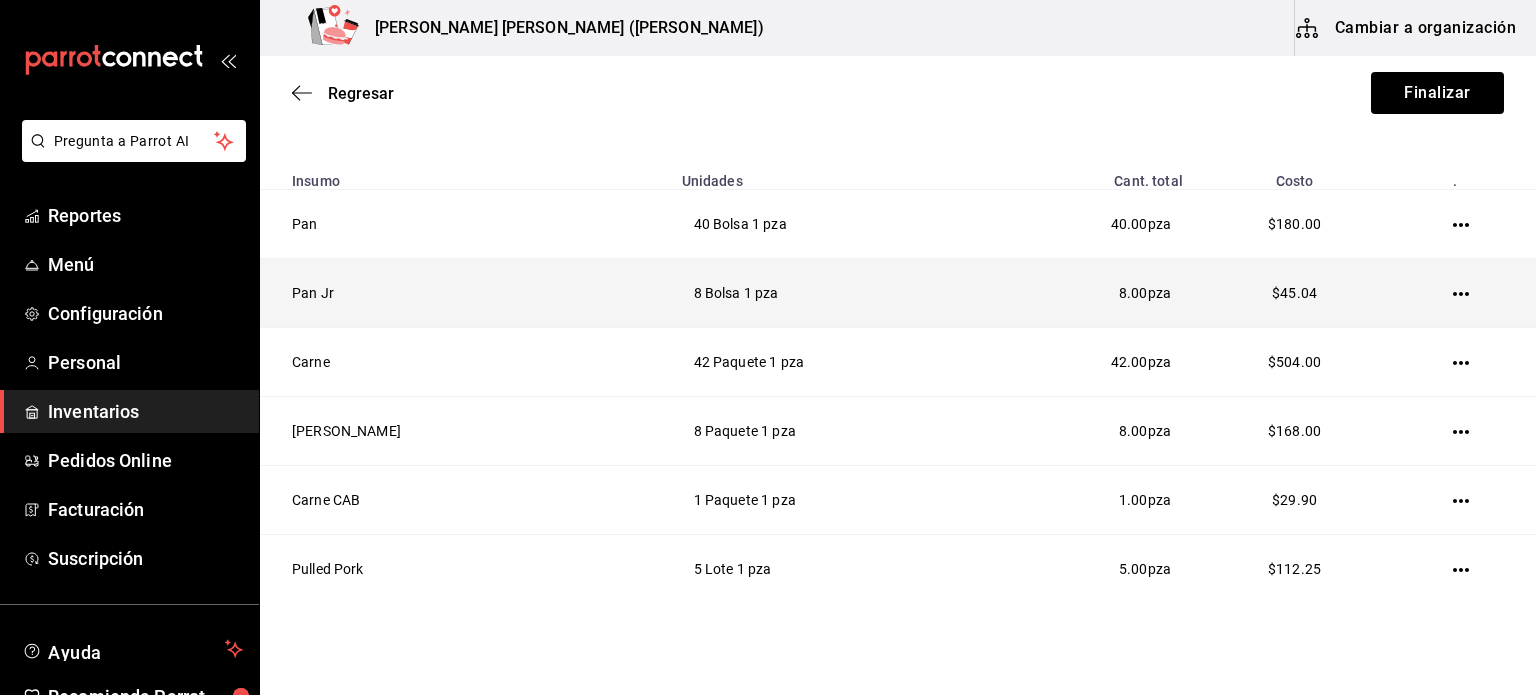 scroll, scrollTop: 99, scrollLeft: 0, axis: vertical 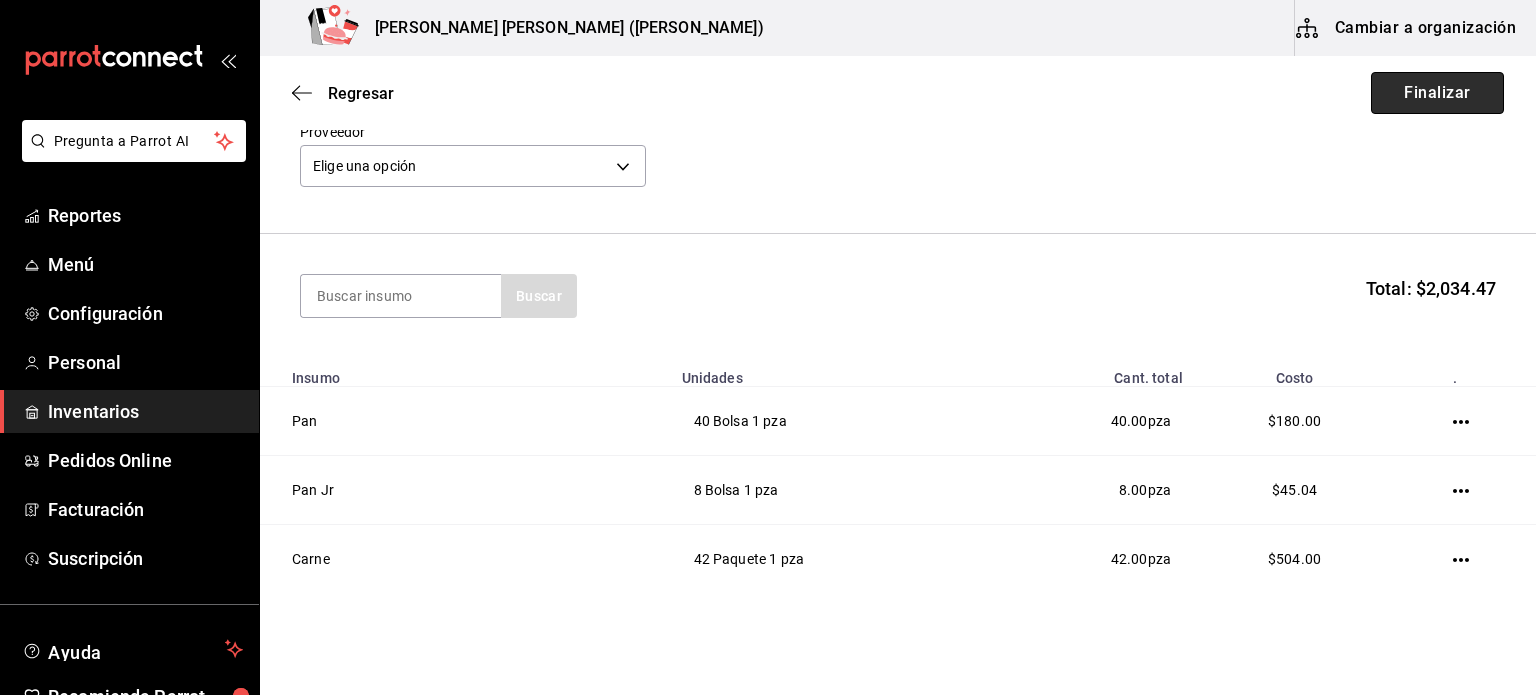 click on "Finalizar" at bounding box center (1437, 93) 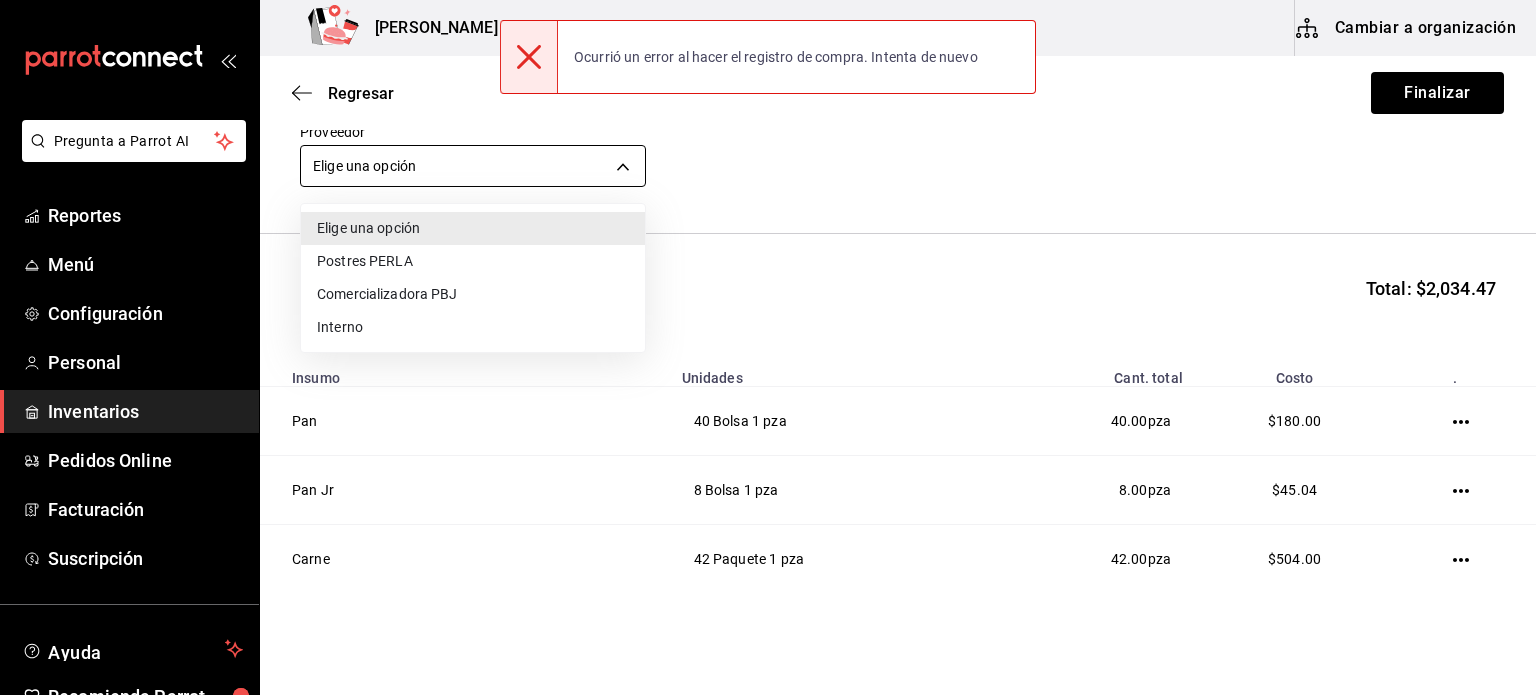 click on "Pregunta a Parrot AI Reportes   Menú   Configuración   Personal   Inventarios   Pedidos Online   Facturación   Suscripción   Ayuda Recomienda Parrot   [PERSON_NAME]   Sugerir nueva función   Pepe's [PERSON_NAME] ([PERSON_NAME]) Cambiar a organización Regresar Finalizar Compra Proveedor Elige una opción default Buscar Total: $2,034.47 Insumo Unidades Cant. total Costo  .  Pan 40 Bolsa 1 pza 40.00  pza $180.00 Pan Jr 8 Bolsa 1 pza 8.00  pza $45.04 Carne 42 Paquete 1 pza 42.00  pza $504.00 Carne Jr 8 Paquete 1 pza 8.00  pza $168.00 Carne CAB 1 Paquete 1 pza 1.00  pza $29.90 Pulled Pork 5 Lote 1 pza 5.00  pza $112.25 Costillas 1 Lote 1 pza 1.00  pza $40.00 Boneless 24 Lote 1 pza 24.00  pza $533.76 Curly fries 12 Caja 1 pza 12.00  pza $144.00 [PERSON_NAME] 600ml 16 Caja 1 pza 16.00  pza $160.00 Naranja 500ml 3 Caja 1 pza 3.00  pza $30.00 Coca-Cola 600ml 1 Caja 1 pza 1.00  pza $13.76 Coca-Cola light 600ml 1 Caja 1 pza 1.00  pza $13.76 Vaso 32 oz 25 tira 1 pza 25.00  pza $50.00 Fresca 600ml 1 Caja 1 pza 1.00  pza $10.00" at bounding box center [768, 291] 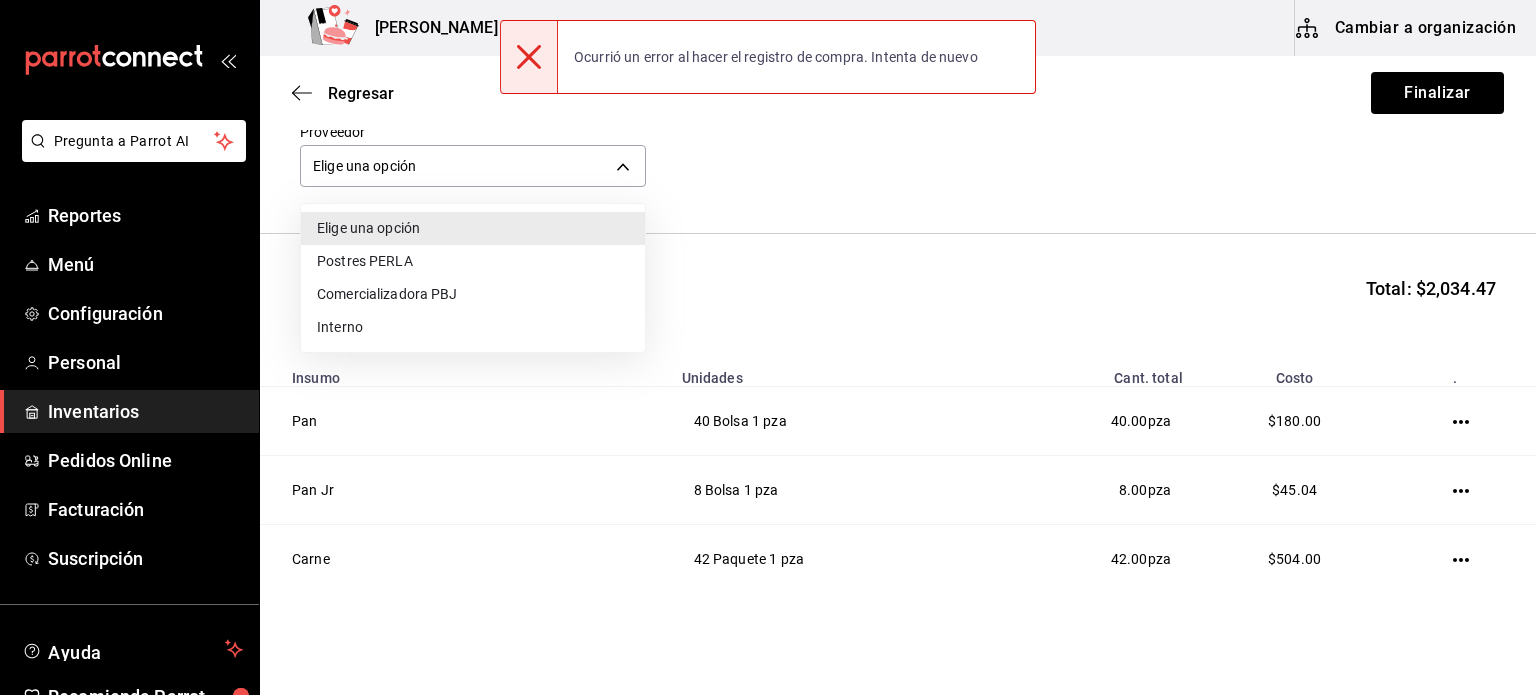 click on "Comercializadora PBJ" at bounding box center [473, 294] 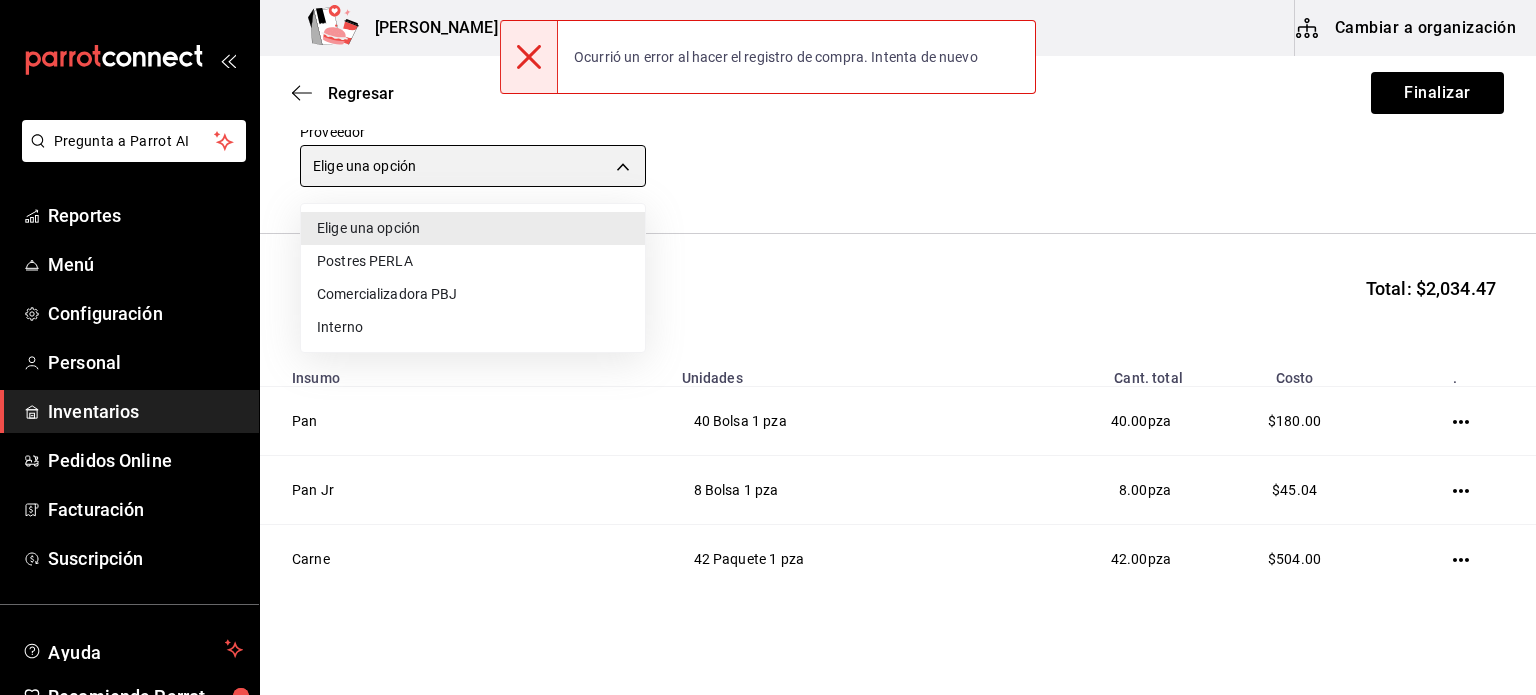 type on "73989370-521d-4bc8-8ea0-0c8e3494ddd7" 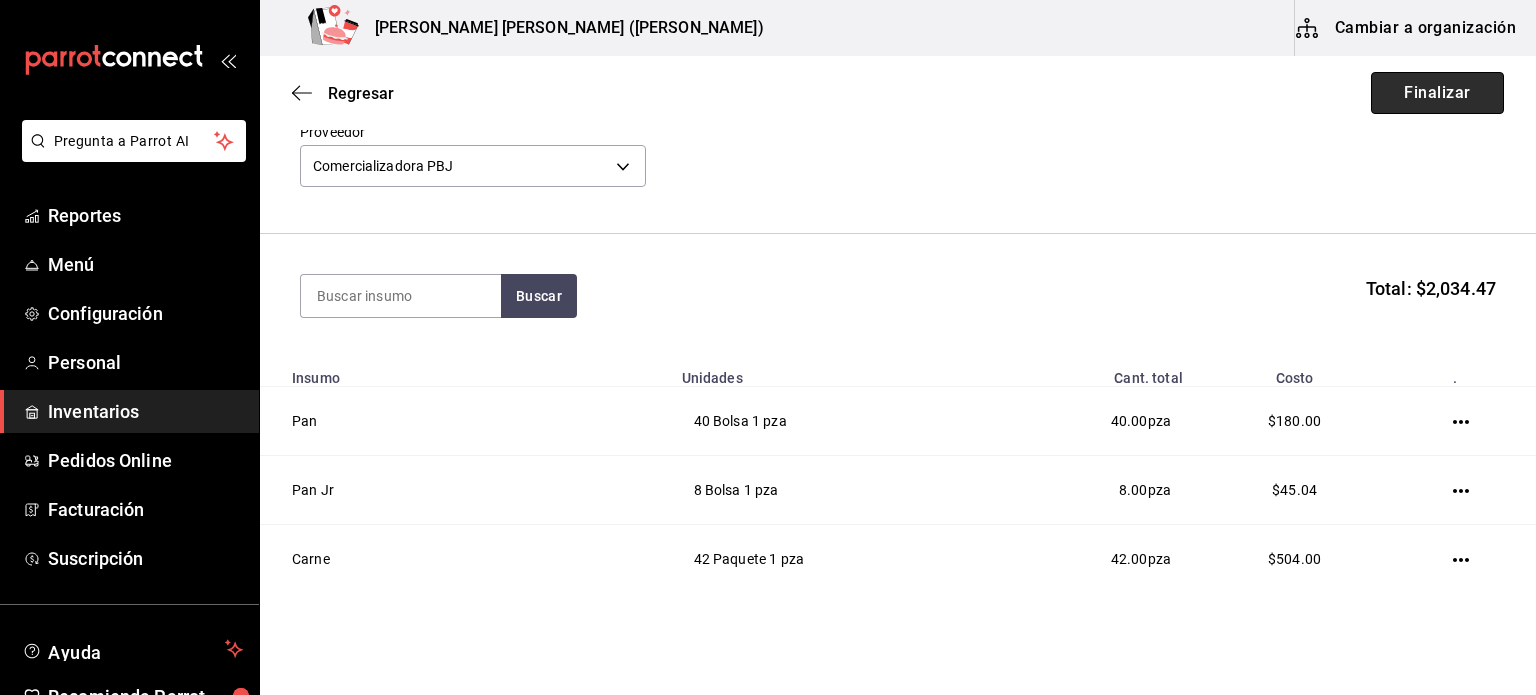 click on "Finalizar" at bounding box center [1437, 93] 